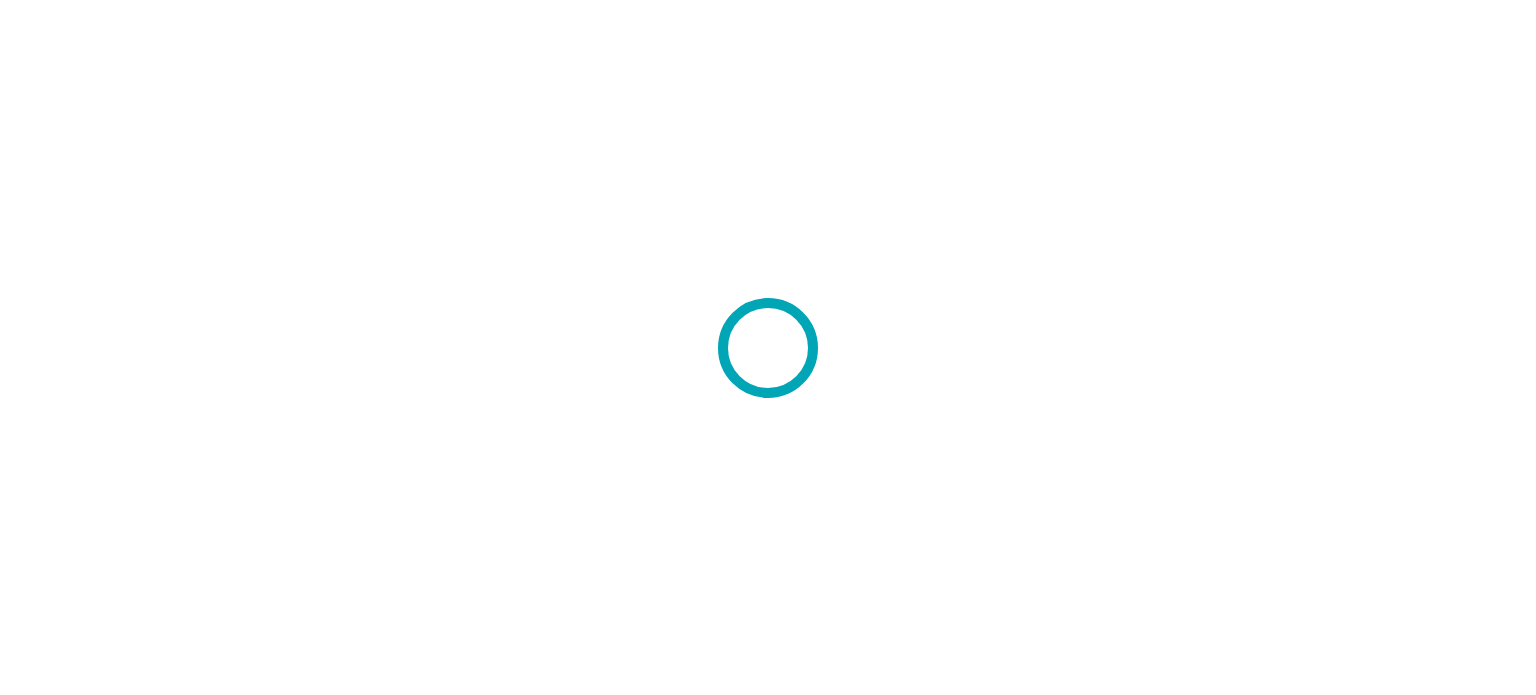 scroll, scrollTop: 0, scrollLeft: 0, axis: both 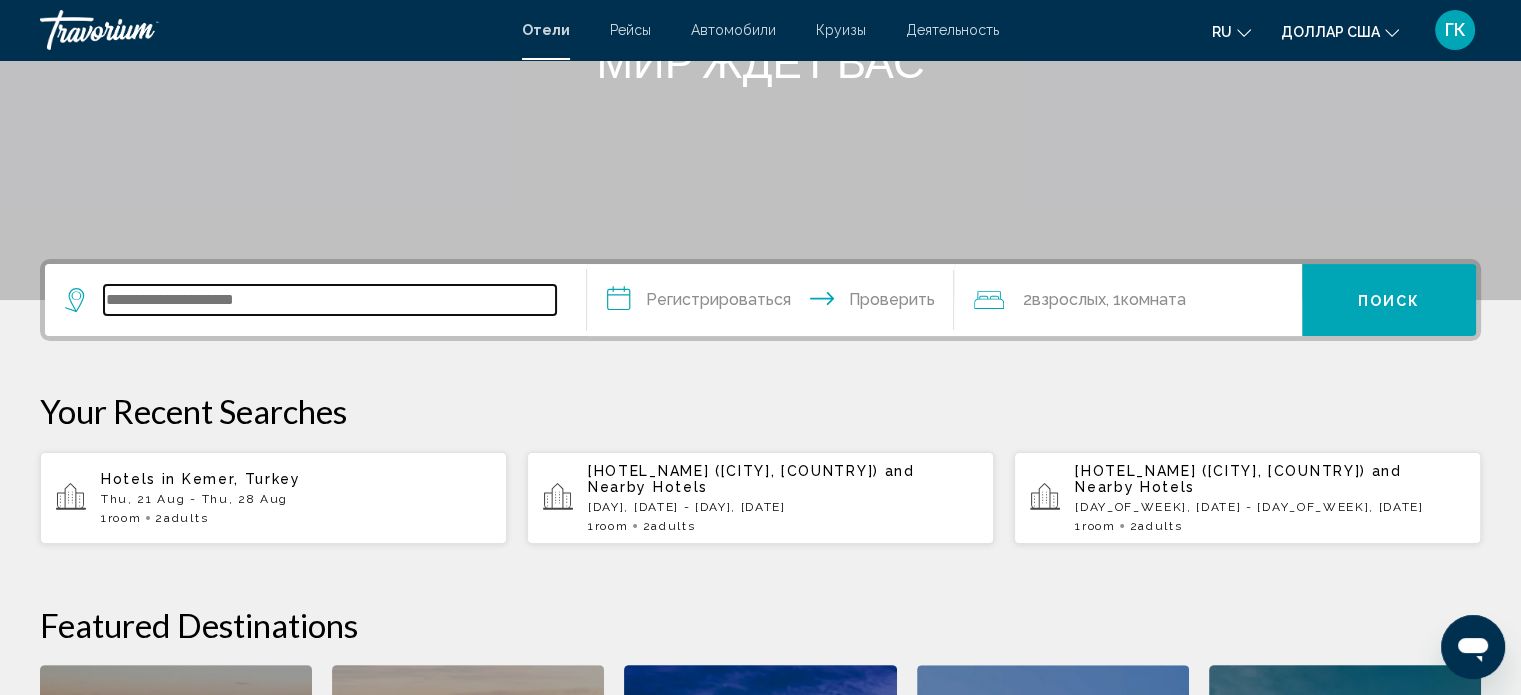 click at bounding box center [330, 300] 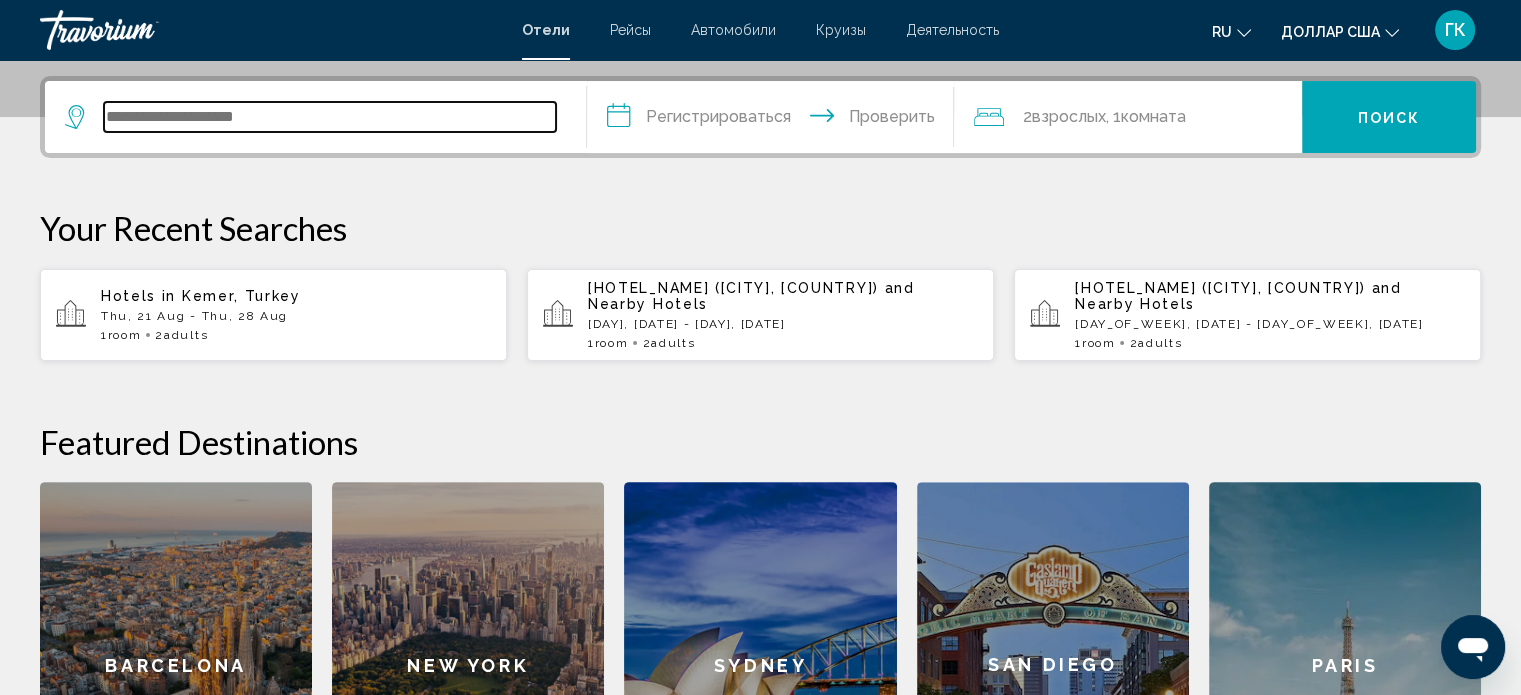 scroll, scrollTop: 493, scrollLeft: 0, axis: vertical 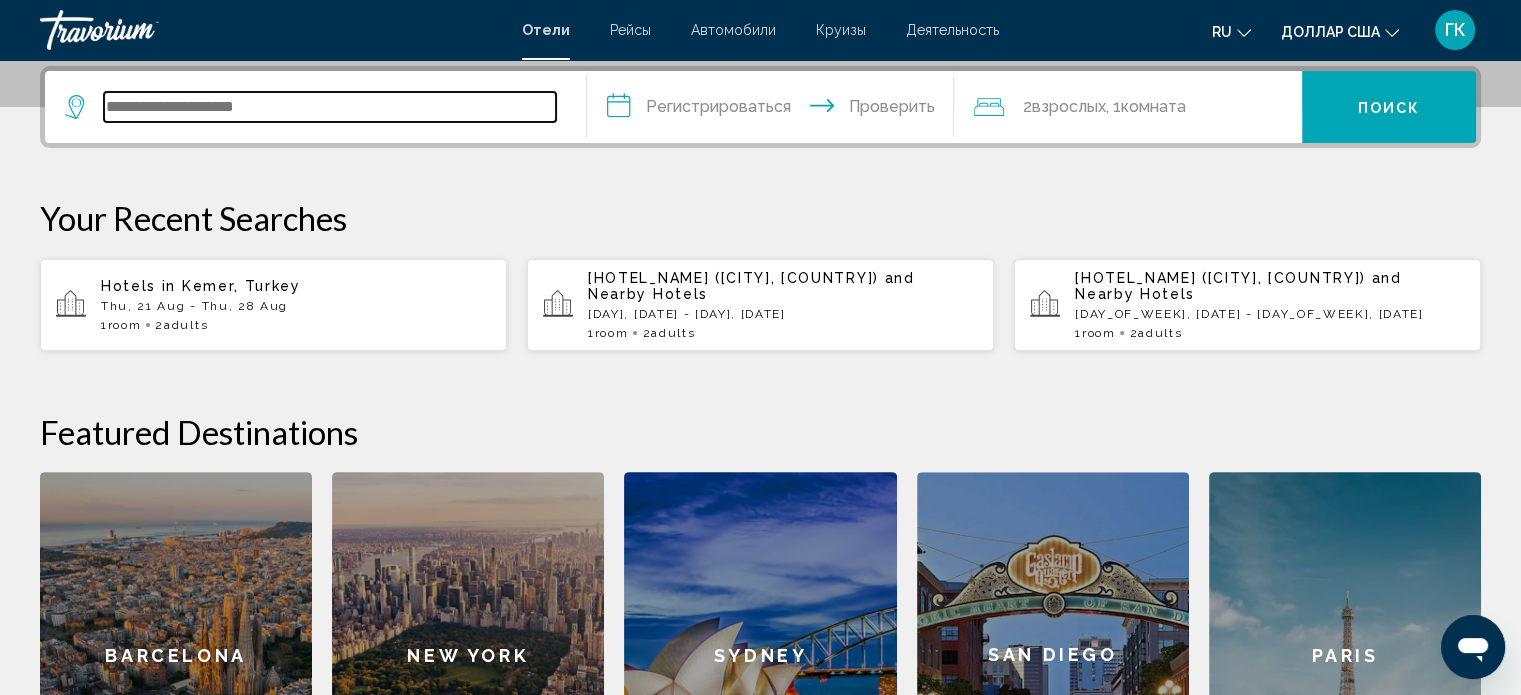 type on "*" 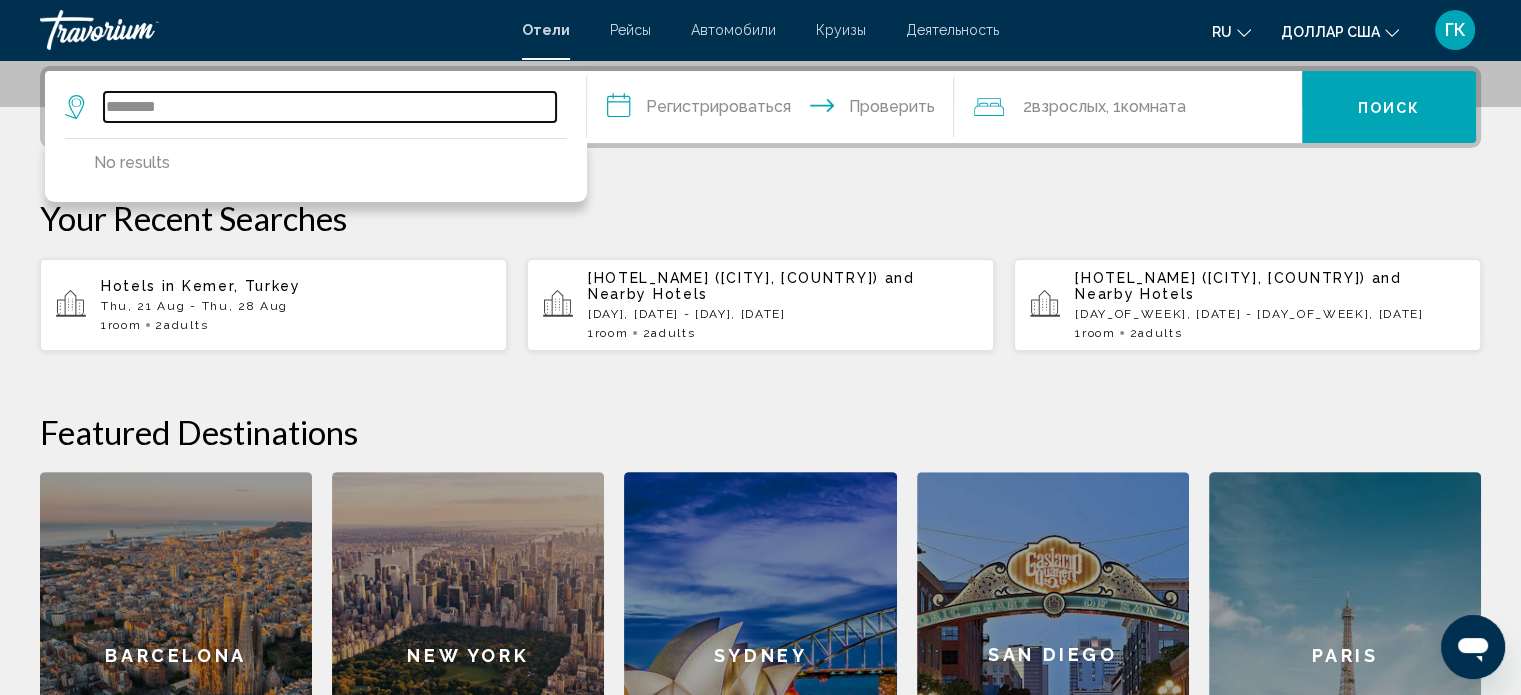 type on "********" 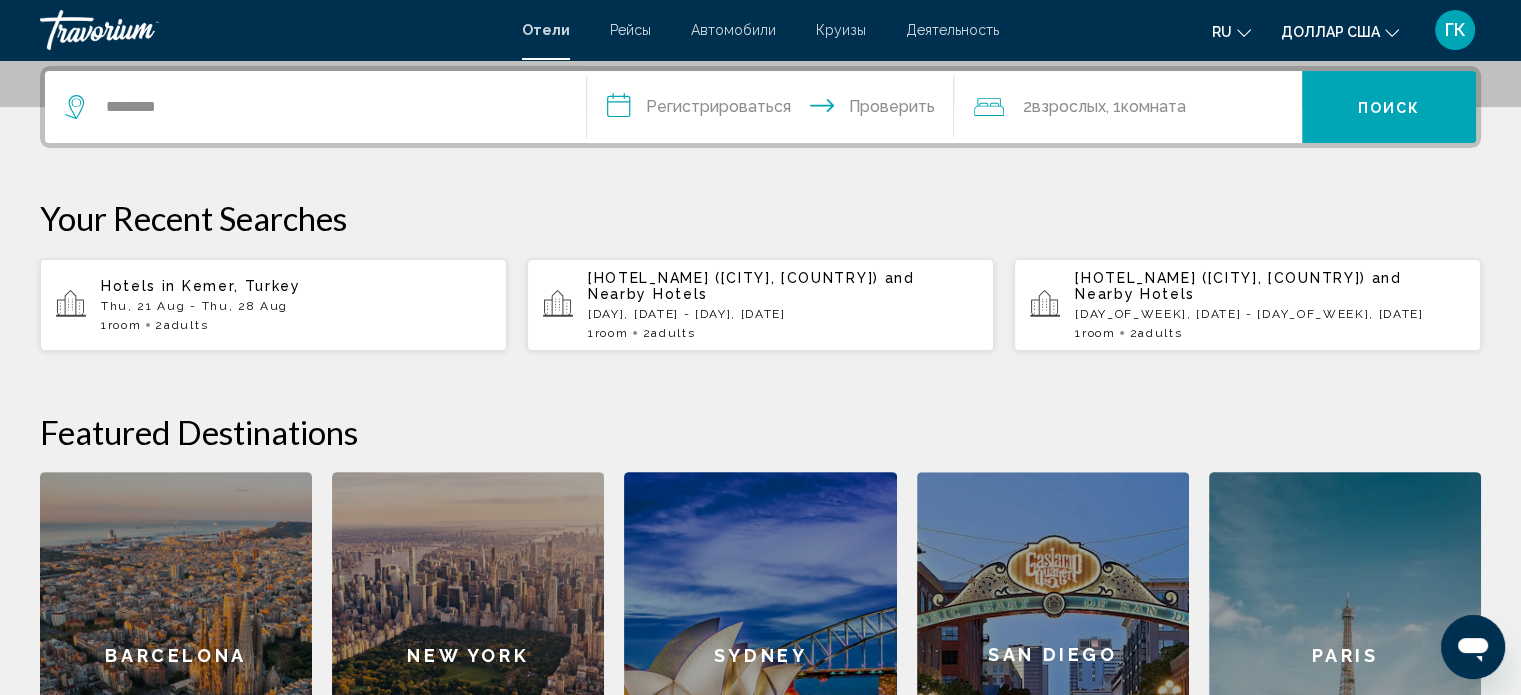 click on "**********" at bounding box center (775, 110) 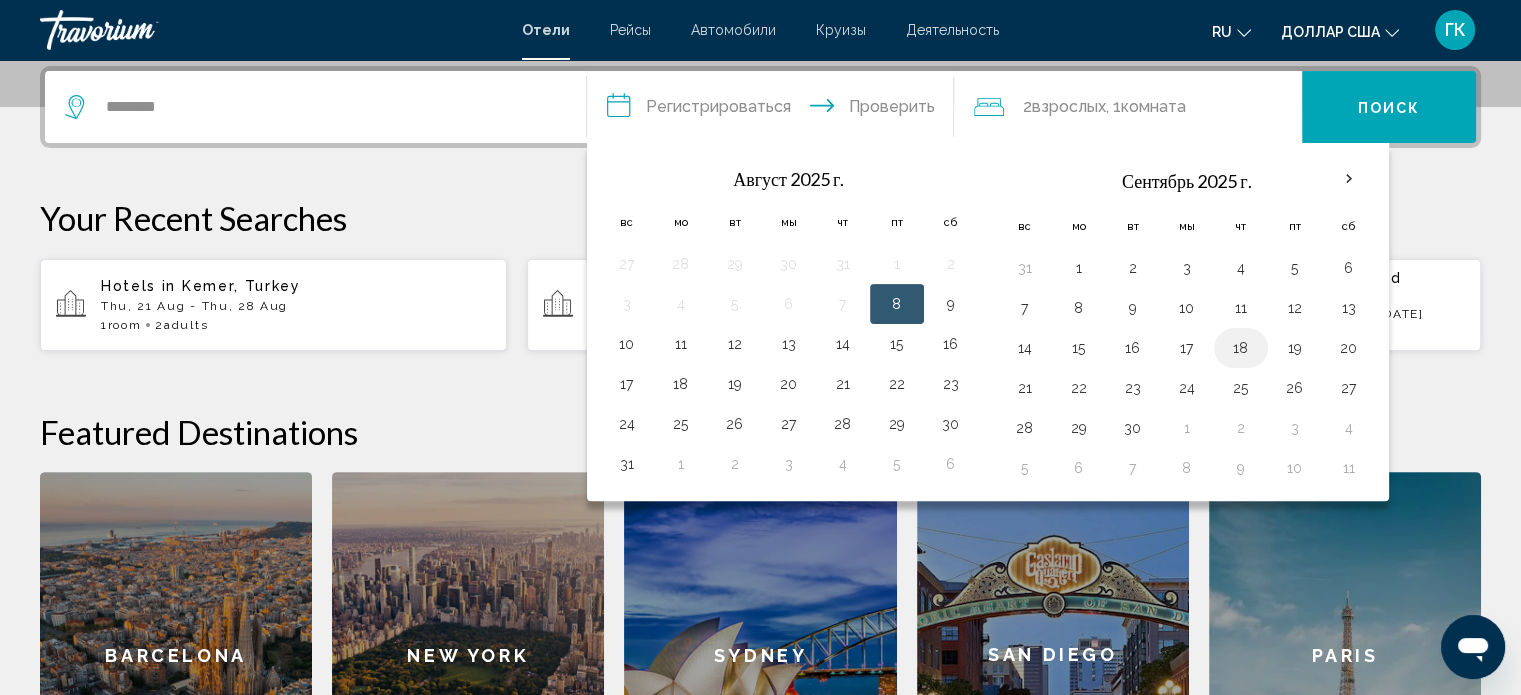 click on "18" at bounding box center [1241, 348] 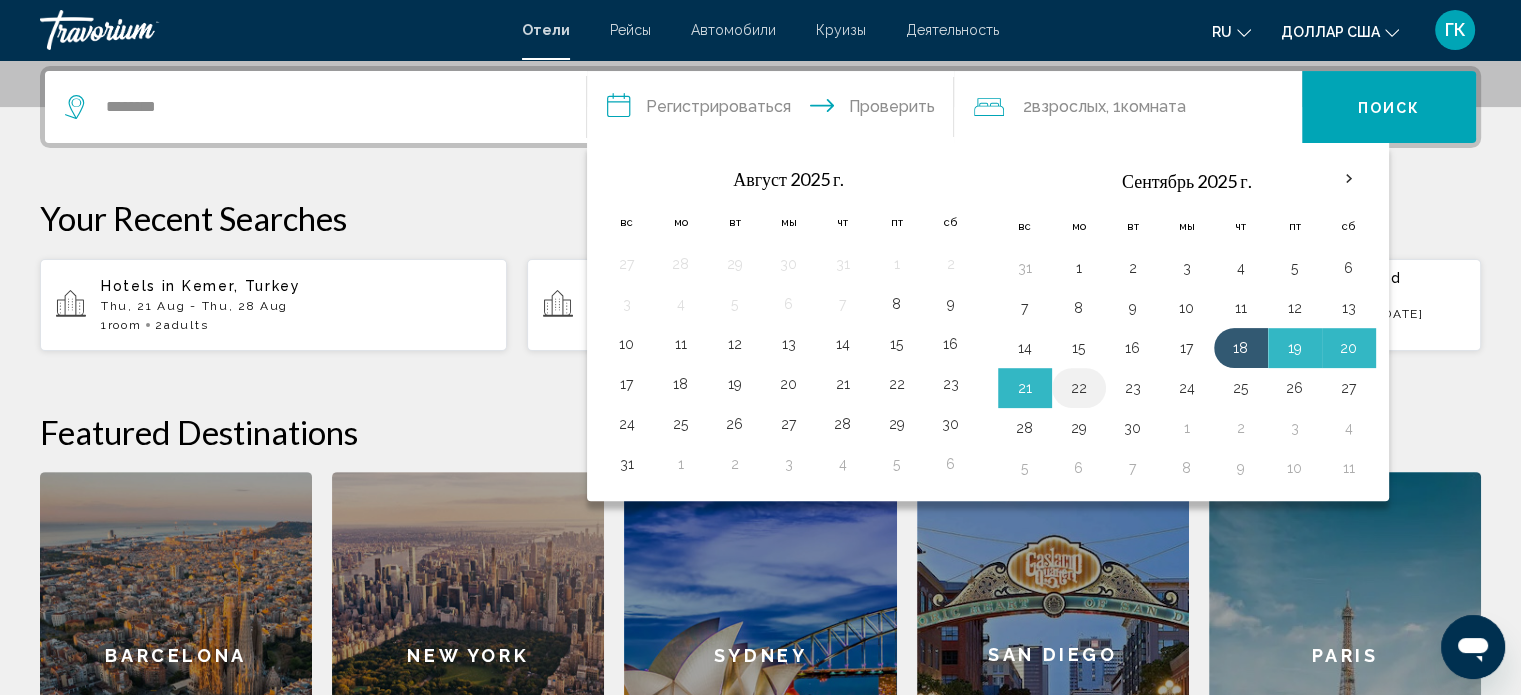 click on "22" at bounding box center (1079, 388) 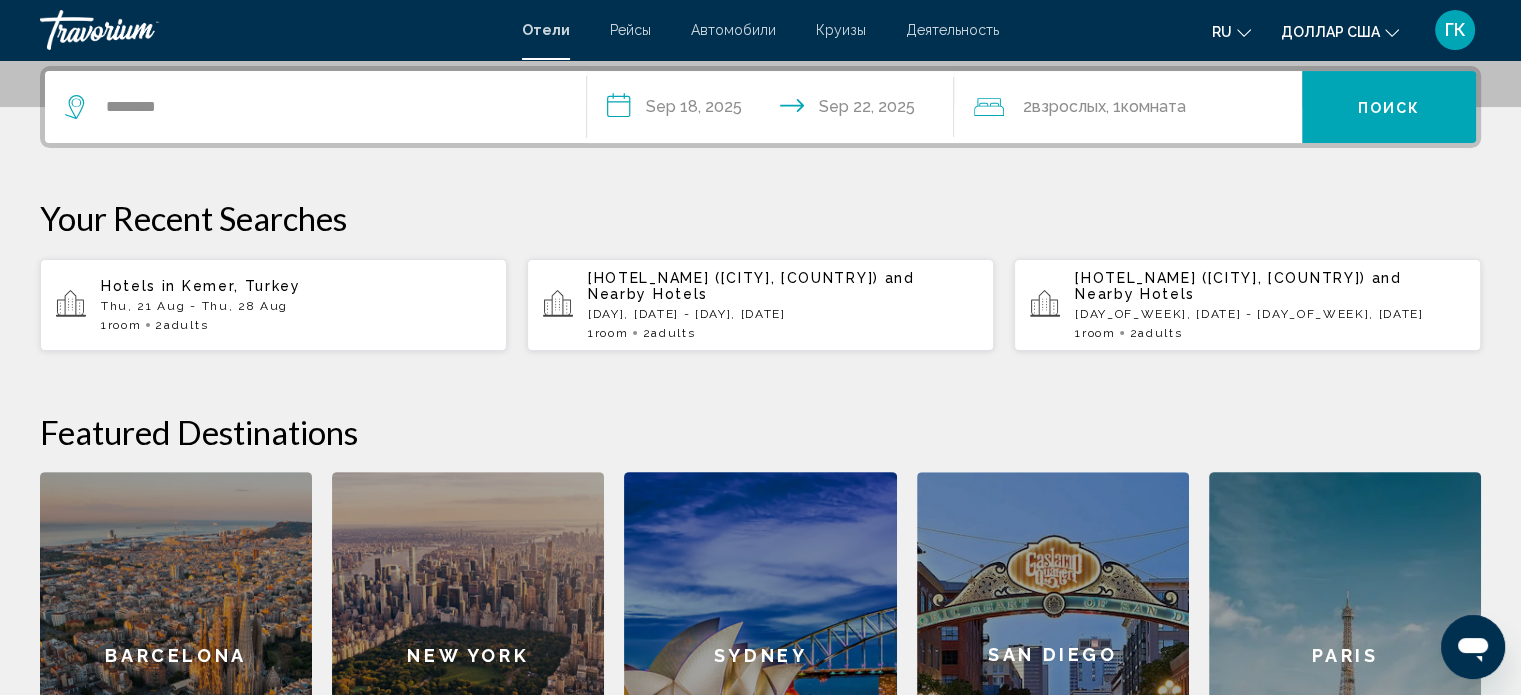 click on "Поиск" at bounding box center [1389, 108] 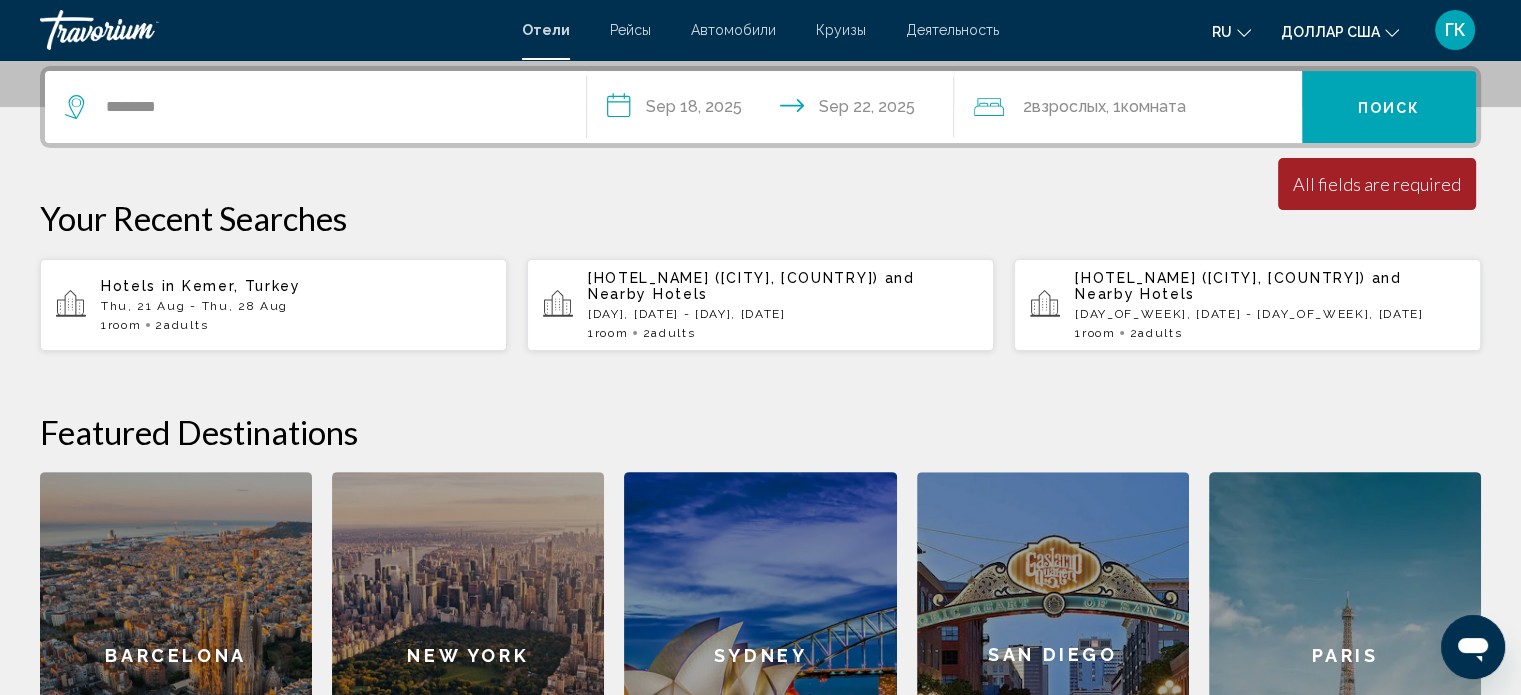 click on "Поиск" at bounding box center [1389, 108] 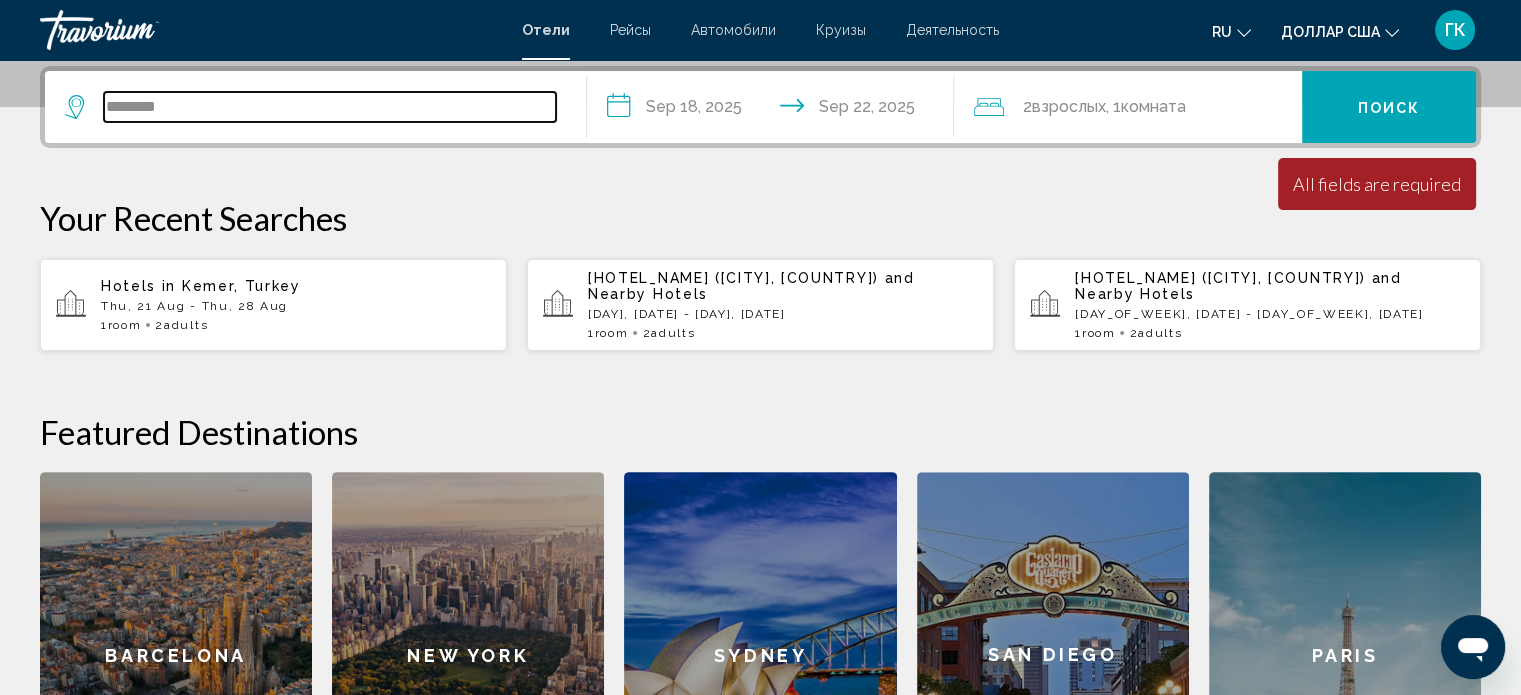 click on "********" at bounding box center (330, 107) 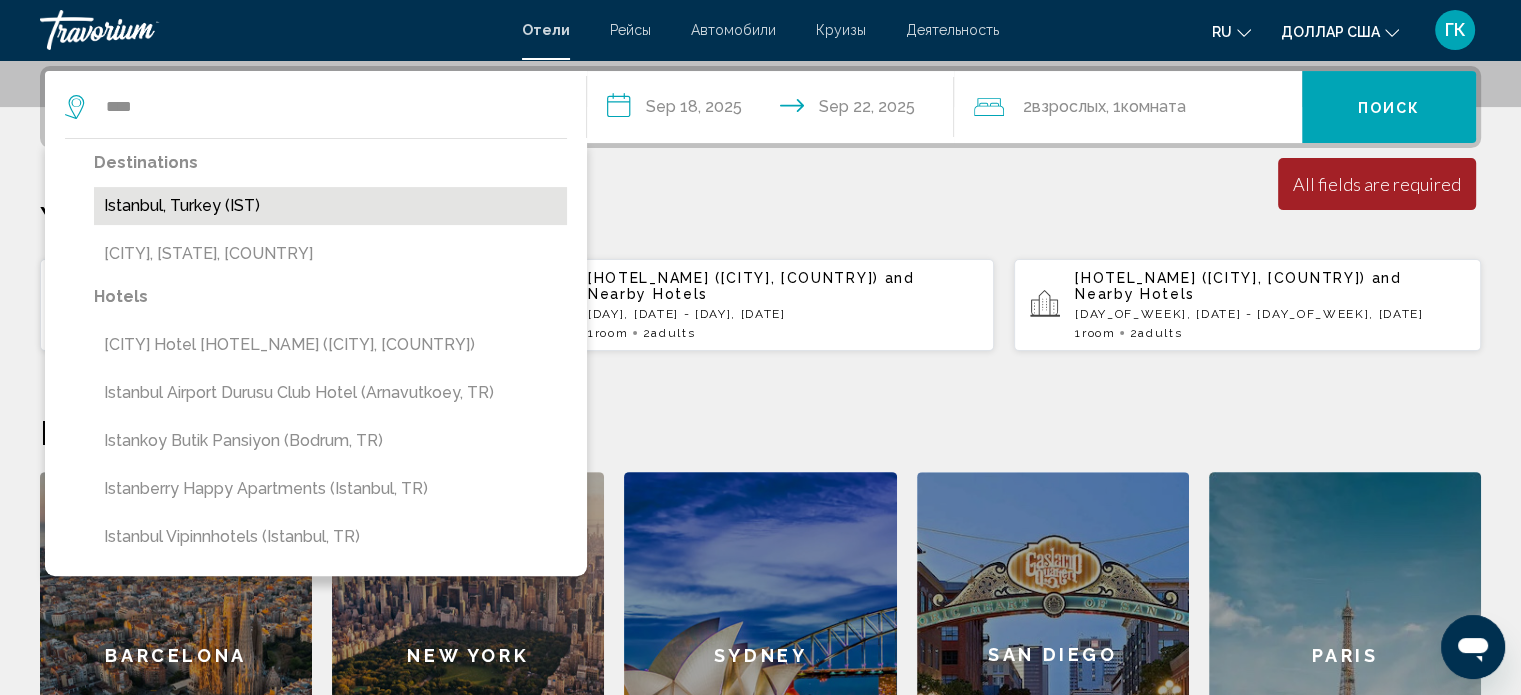 click on "Istanbul, Turkey (IST)" at bounding box center [330, 206] 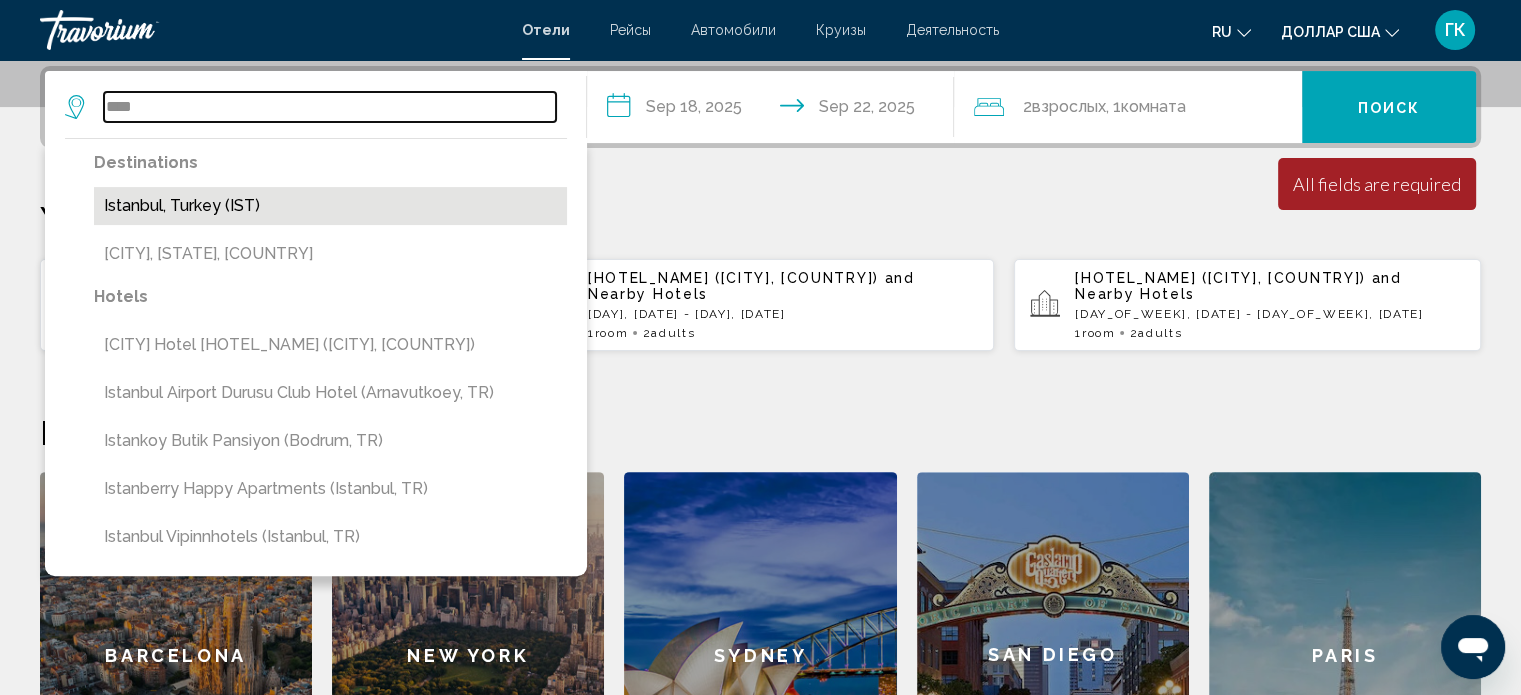 type on "**********" 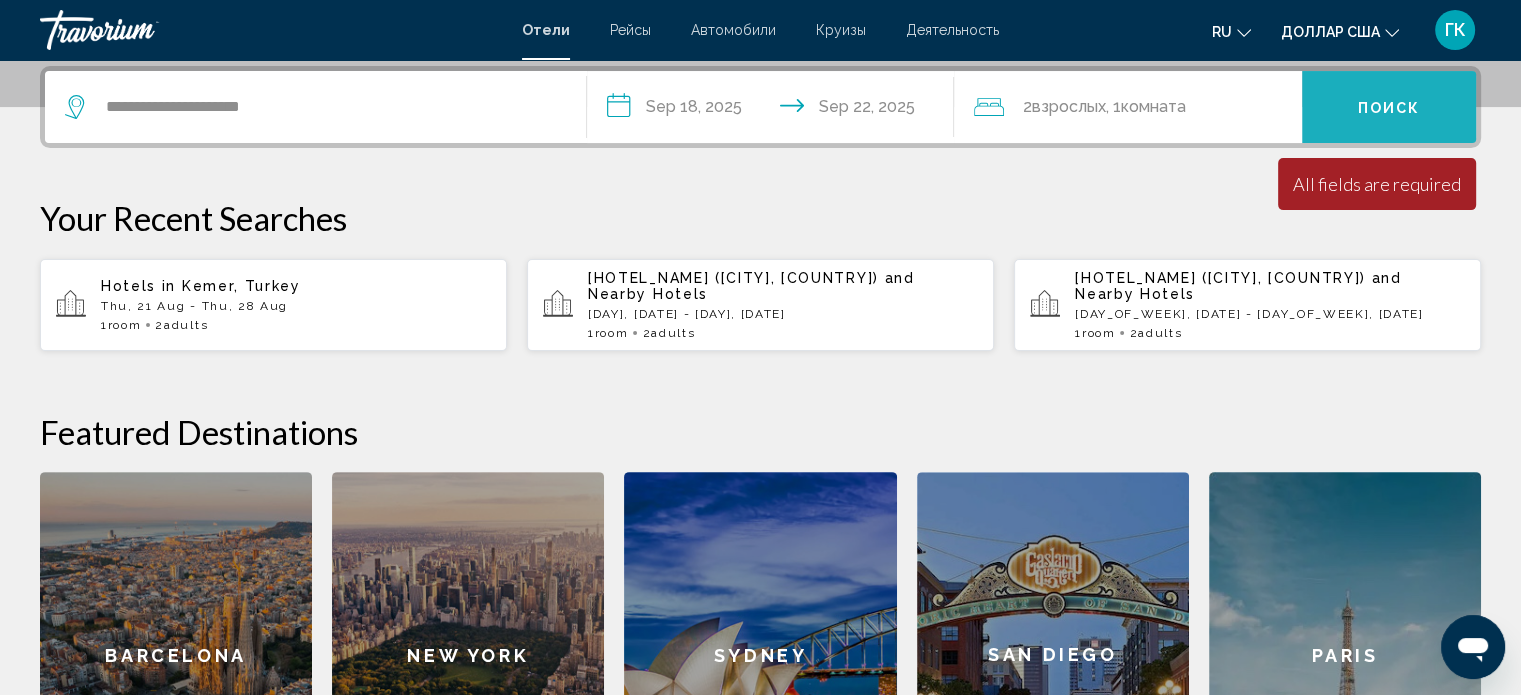 click on "Поиск" at bounding box center (1389, 108) 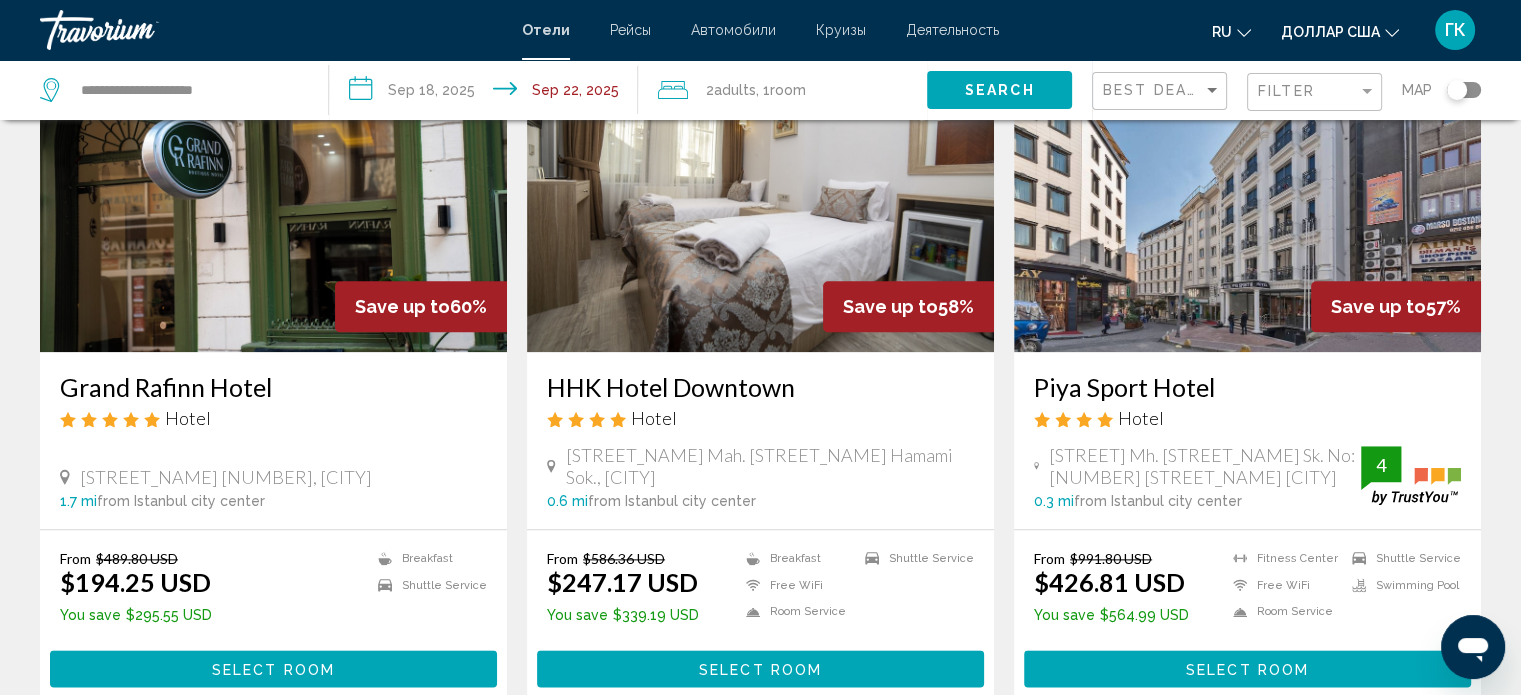 scroll, scrollTop: 2300, scrollLeft: 0, axis: vertical 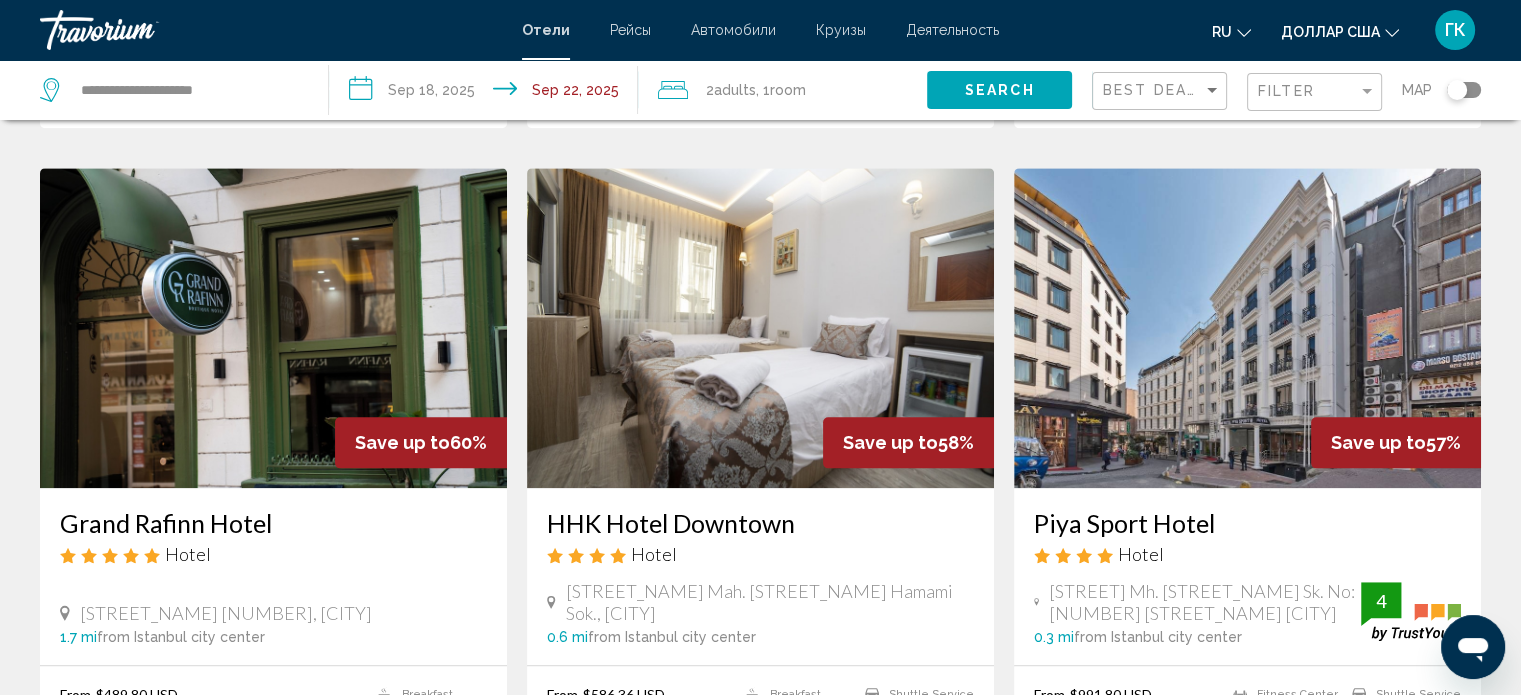 click at bounding box center [273, 328] 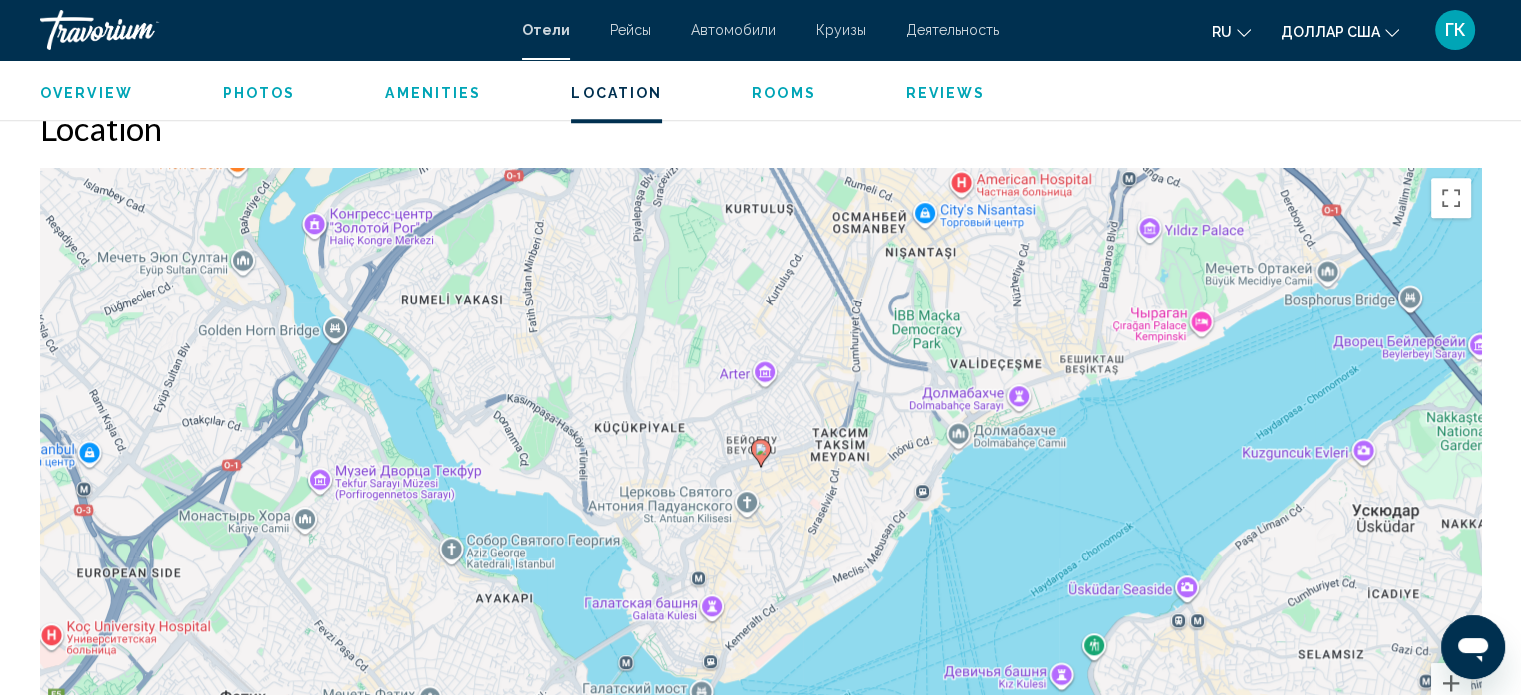 scroll, scrollTop: 1812, scrollLeft: 0, axis: vertical 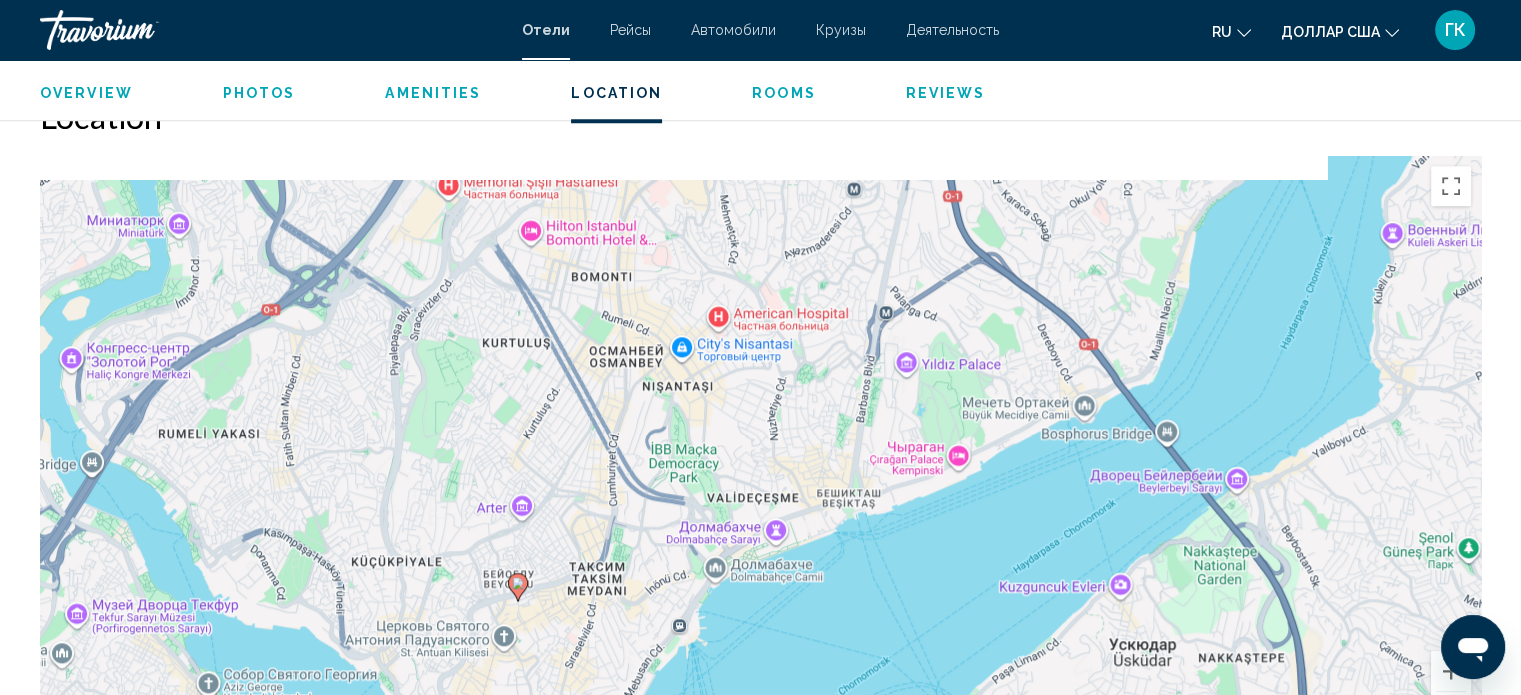 drag, startPoint x: 1068, startPoint y: 300, endPoint x: 801, endPoint y: 459, distance: 310.75714 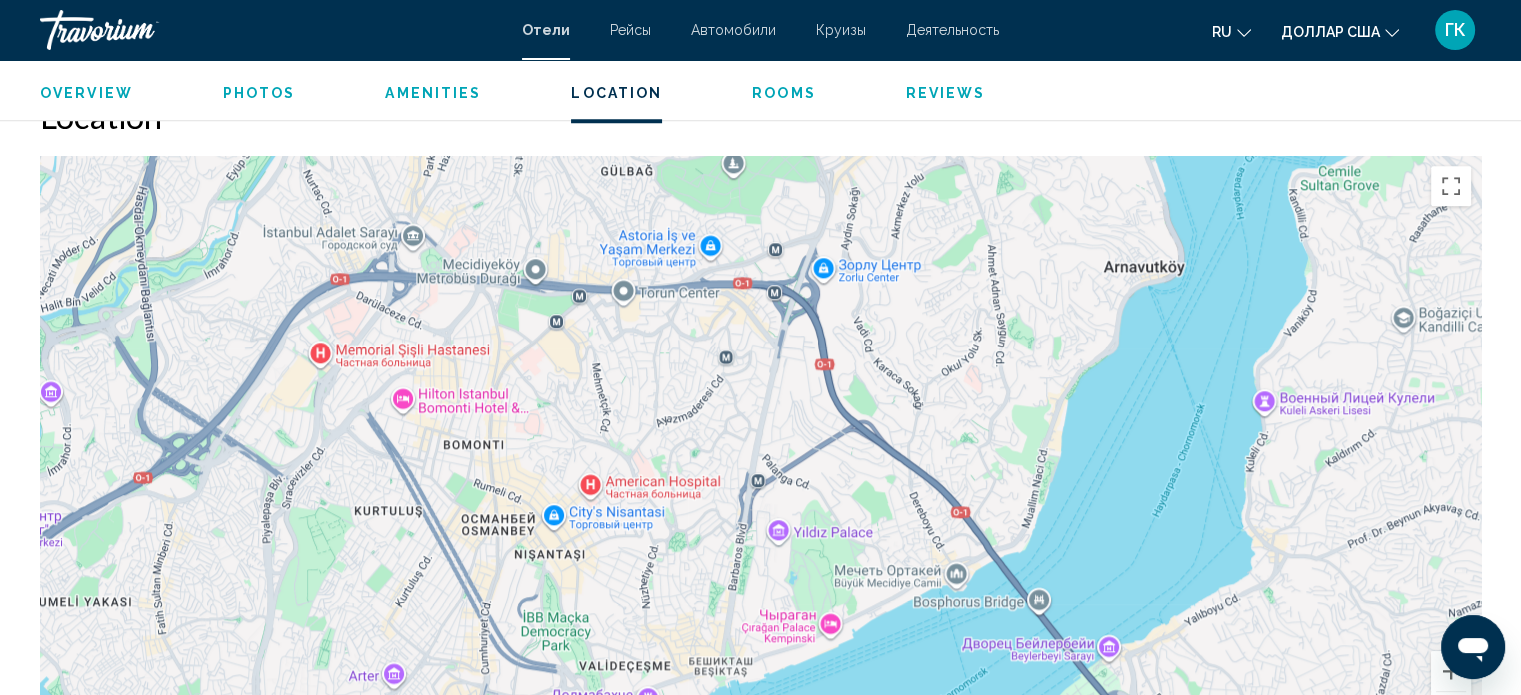 drag, startPoint x: 1035, startPoint y: 278, endPoint x: 932, endPoint y: 436, distance: 188.60806 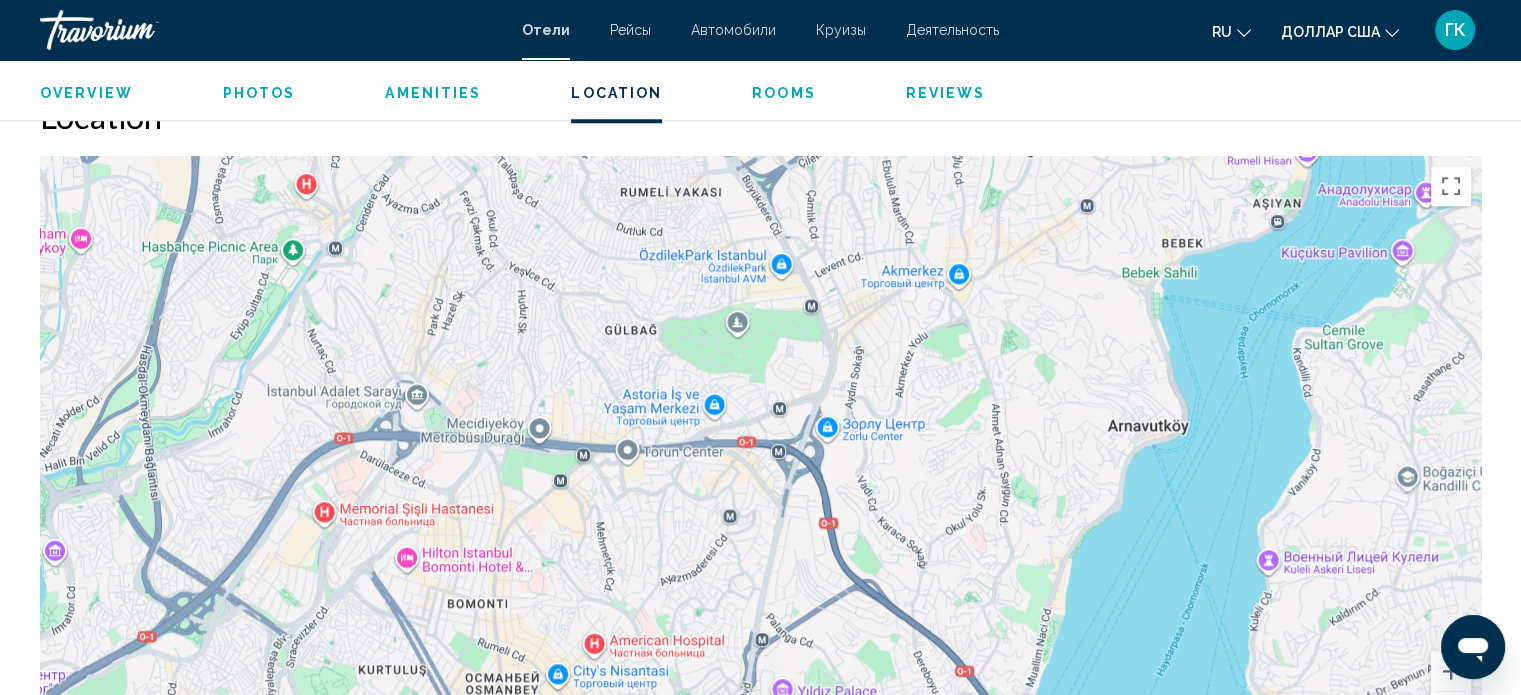drag, startPoint x: 867, startPoint y: 346, endPoint x: 874, endPoint y: 524, distance: 178.13759 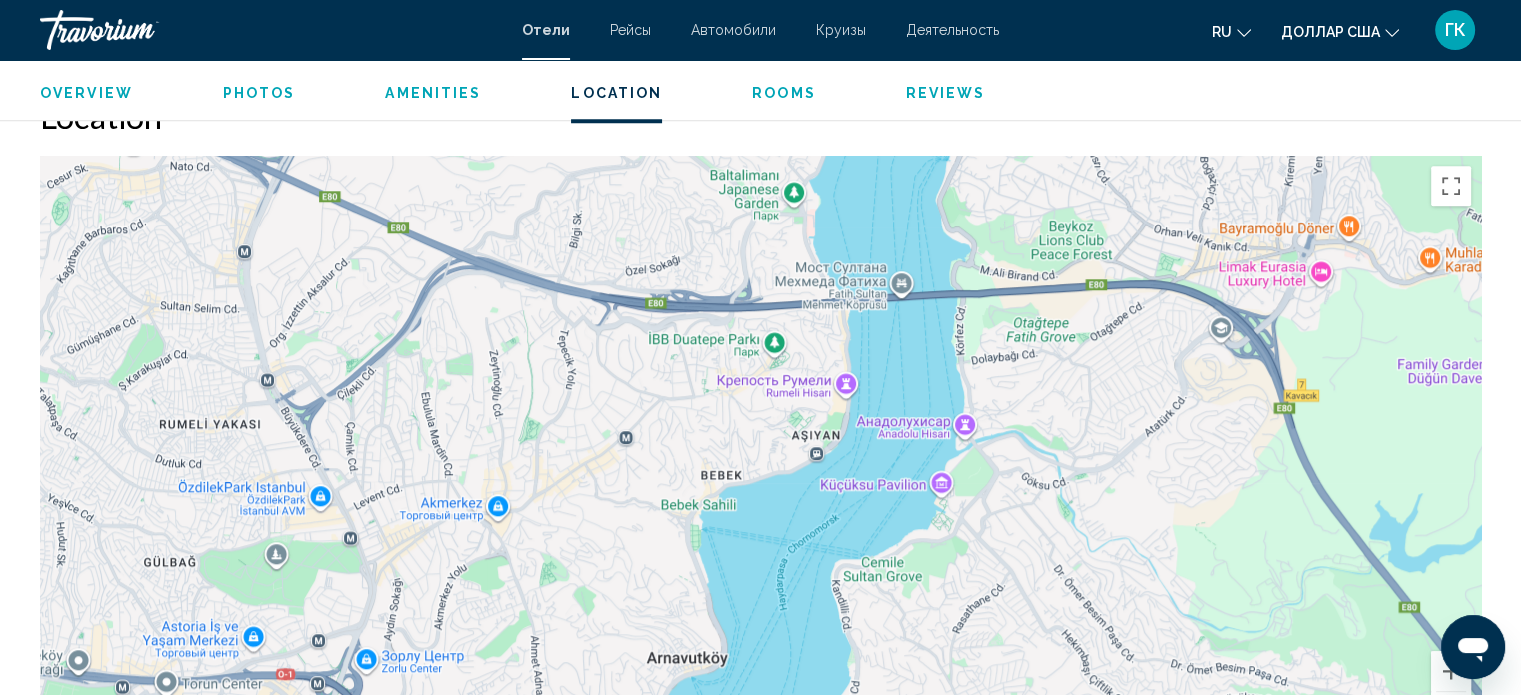 drag, startPoint x: 1036, startPoint y: 277, endPoint x: 572, endPoint y: 487, distance: 509.30933 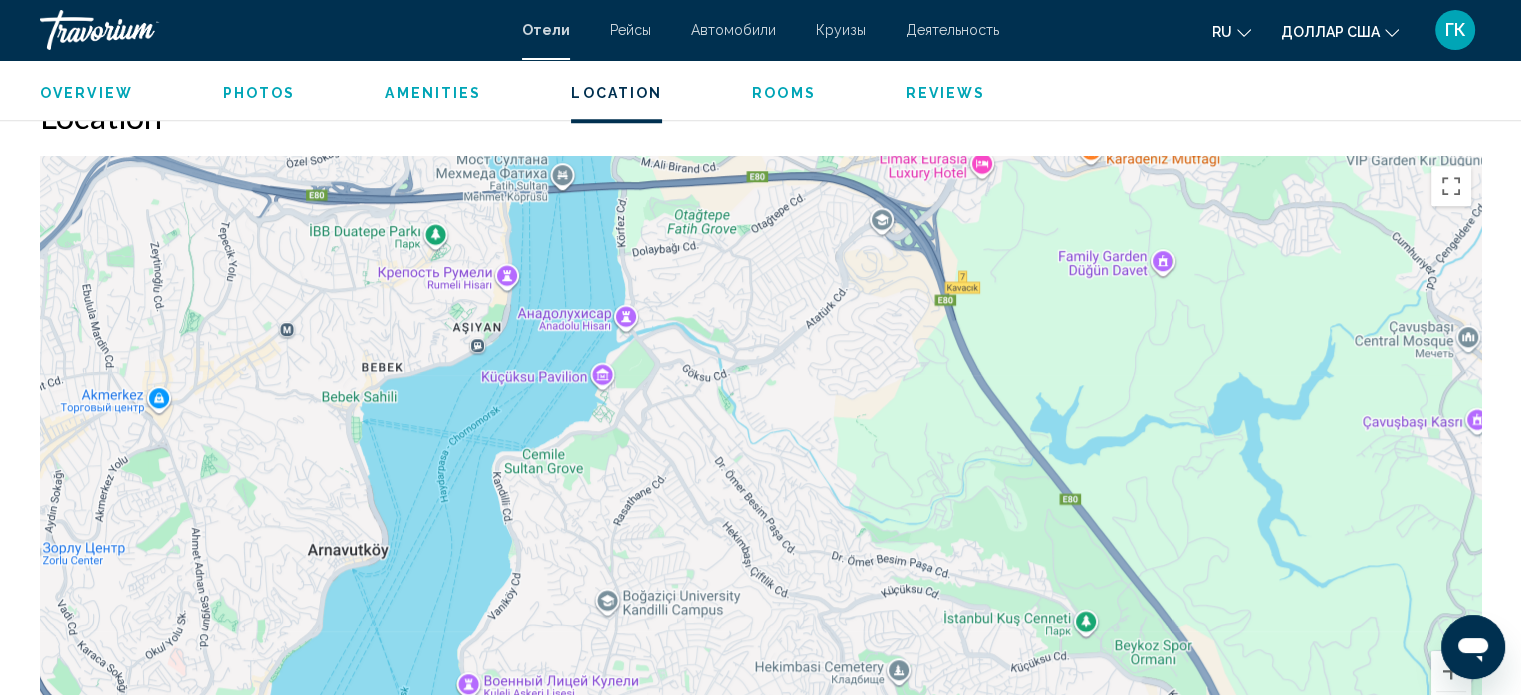 drag, startPoint x: 1128, startPoint y: 342, endPoint x: 812, endPoint y: 175, distance: 357.41434 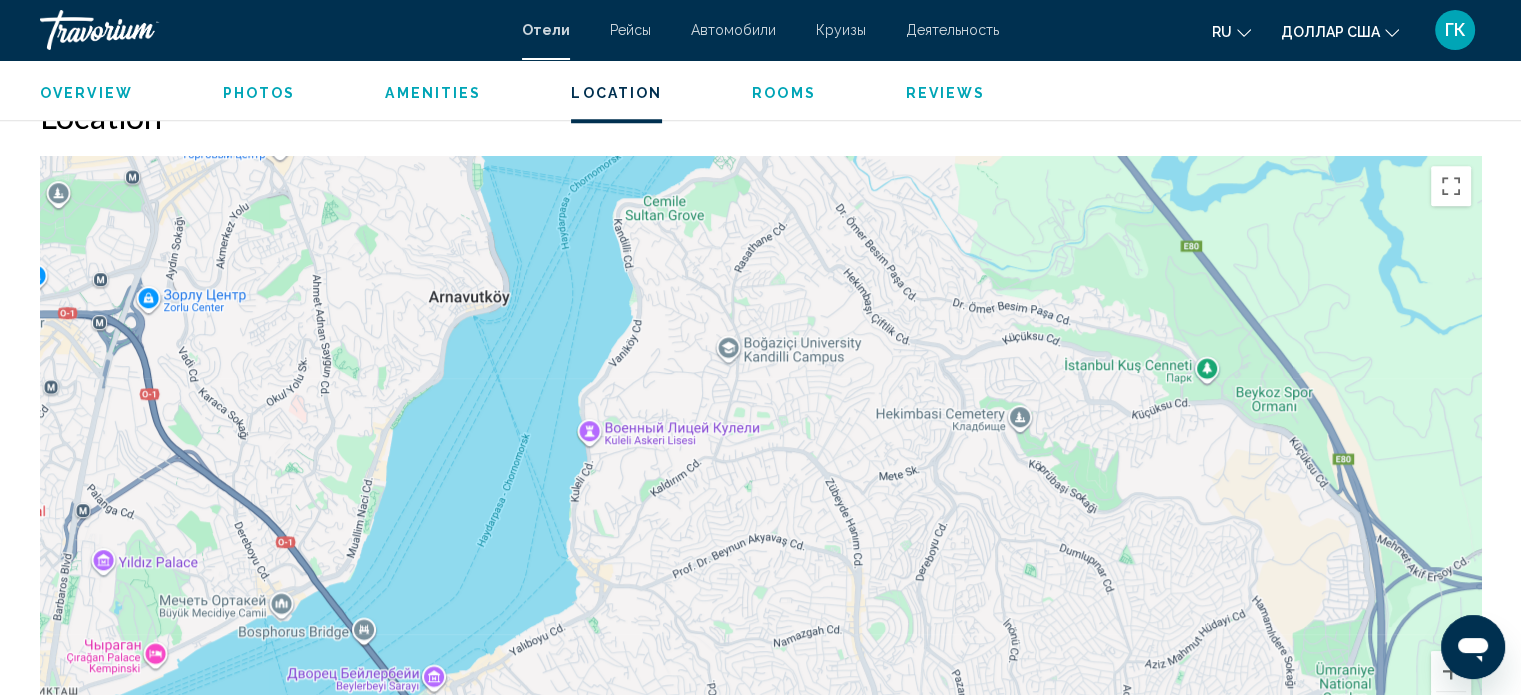drag, startPoint x: 835, startPoint y: 602, endPoint x: 1014, endPoint y: 345, distance: 313.19324 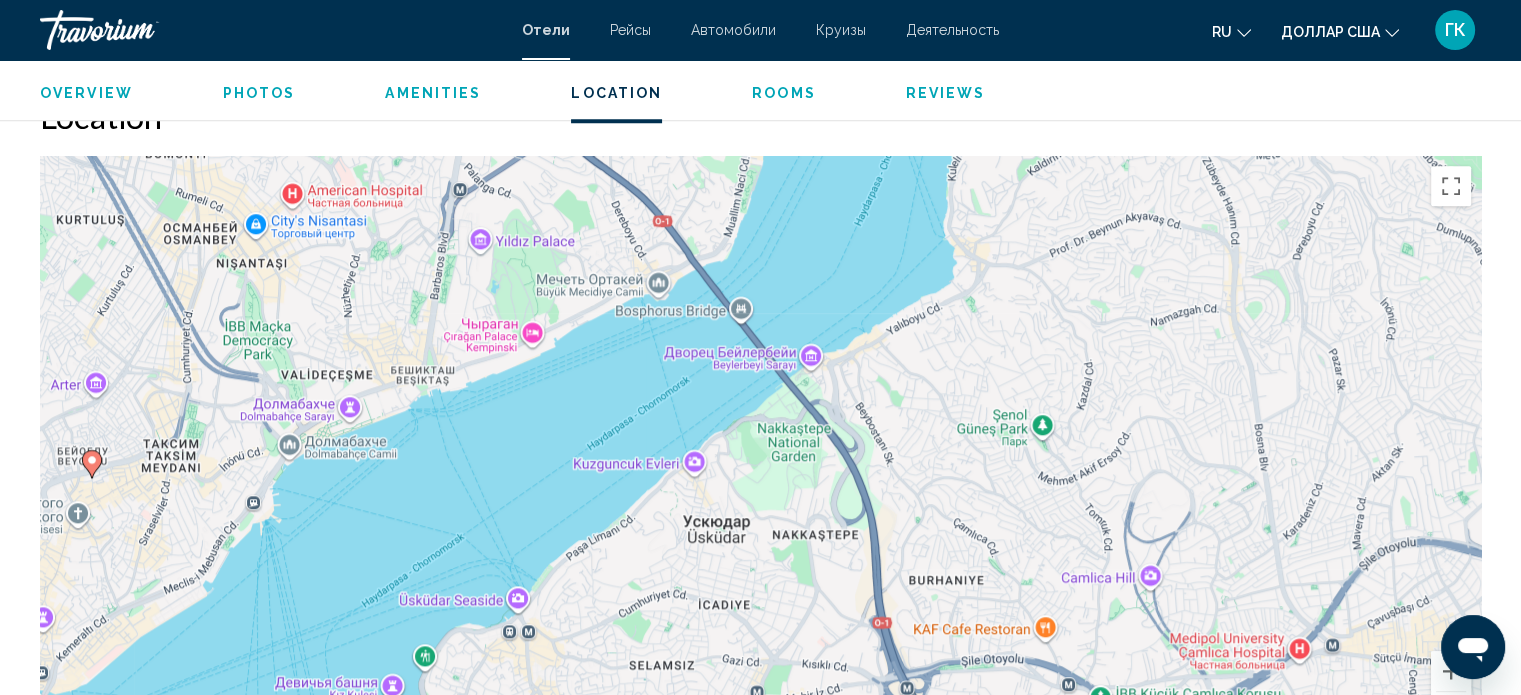 drag, startPoint x: 778, startPoint y: 618, endPoint x: 1072, endPoint y: 366, distance: 387.22086 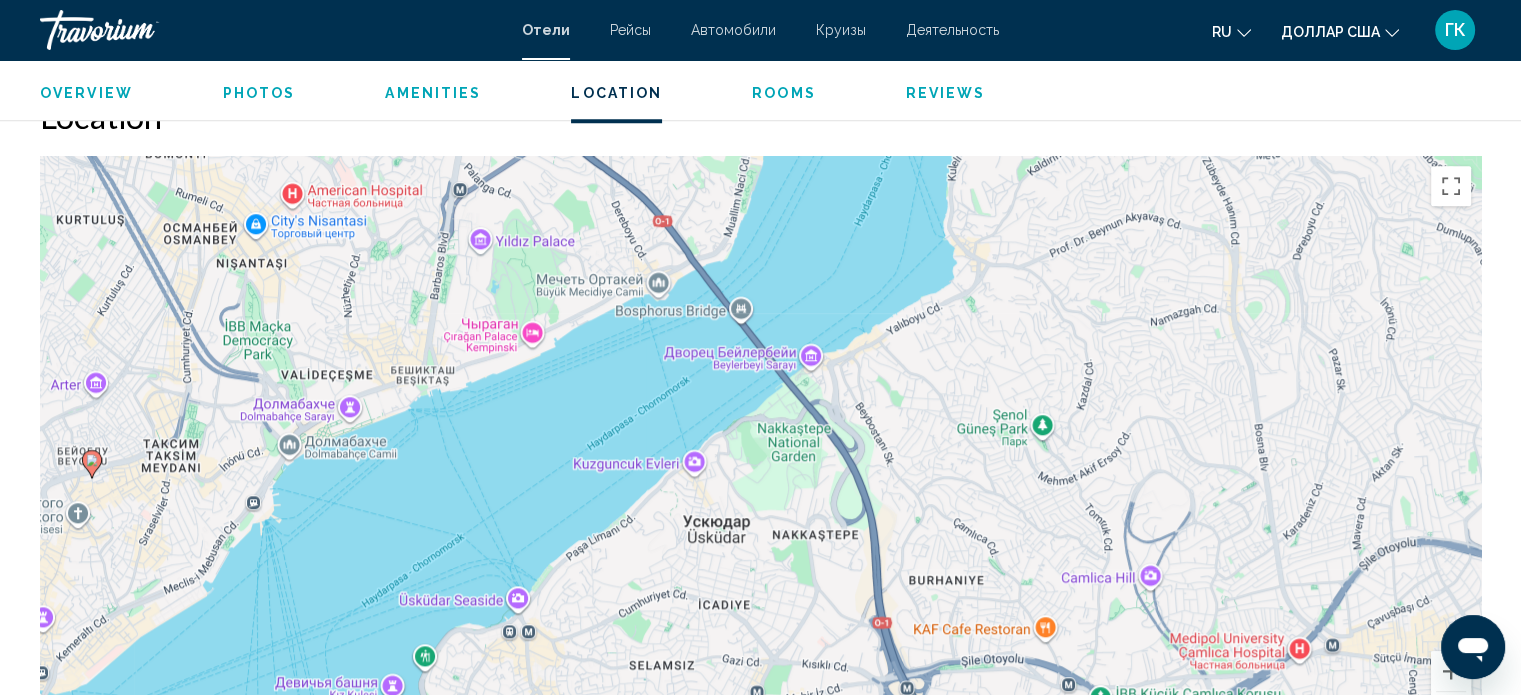 click on "Чтобы активировать перетаскивание с помощью клавиатуры, нажмите Alt + Ввод. После этого перемещайте маркер, используя клавиши со стрелками. Чтобы завершить перетаскивание, нажмите клавишу Ввод. Чтобы отменить действие, нажмите клавишу Esc." at bounding box center (760, 456) 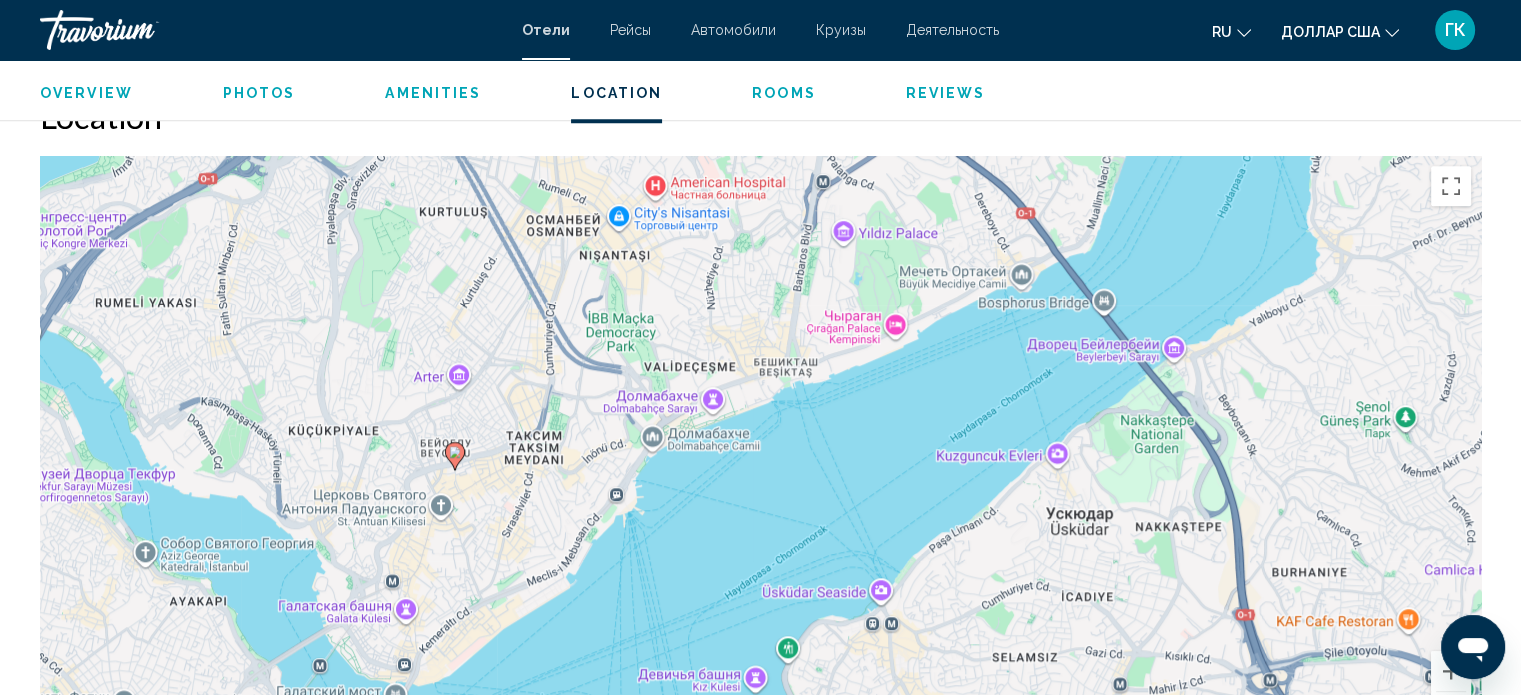 drag, startPoint x: 830, startPoint y: 580, endPoint x: 1188, endPoint y: 591, distance: 358.16895 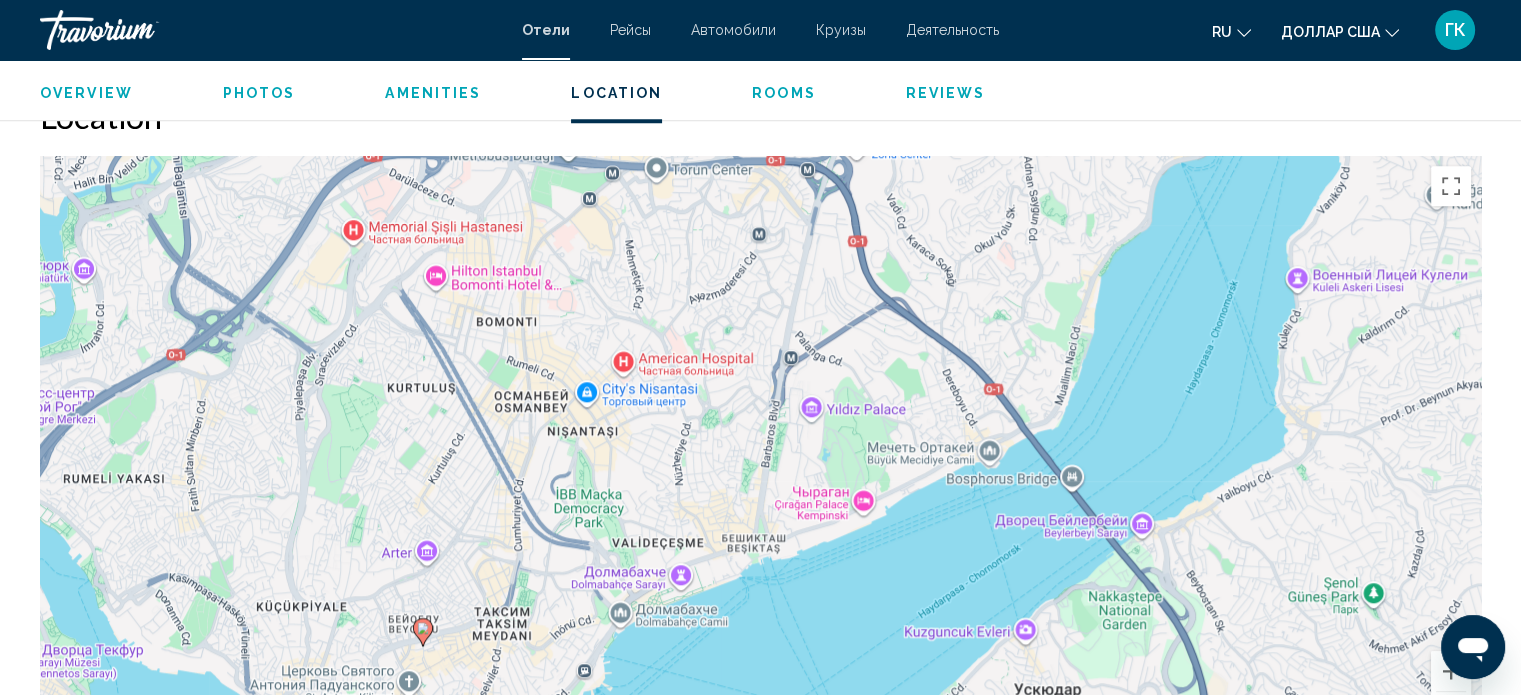 drag, startPoint x: 786, startPoint y: 333, endPoint x: 754, endPoint y: 511, distance: 180.85353 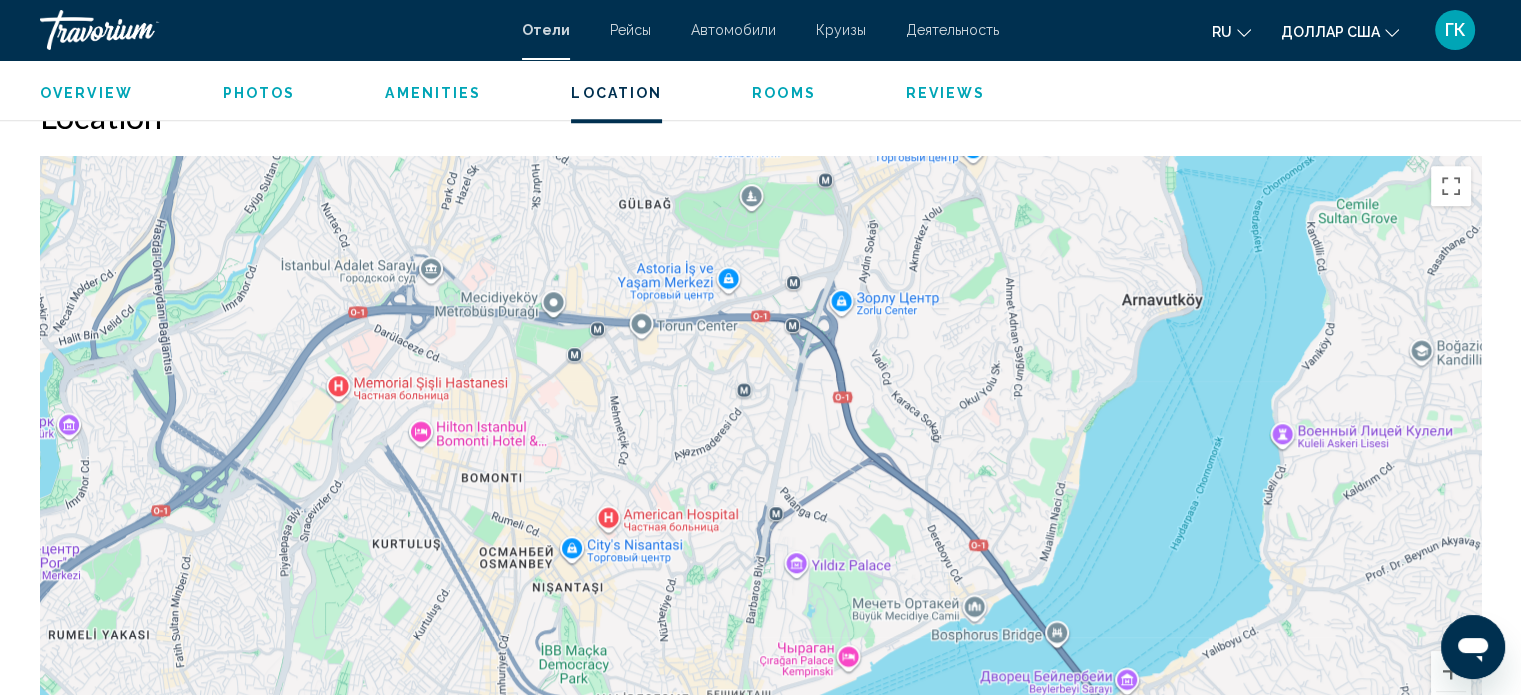 drag, startPoint x: 939, startPoint y: 286, endPoint x: 923, endPoint y: 447, distance: 161.79308 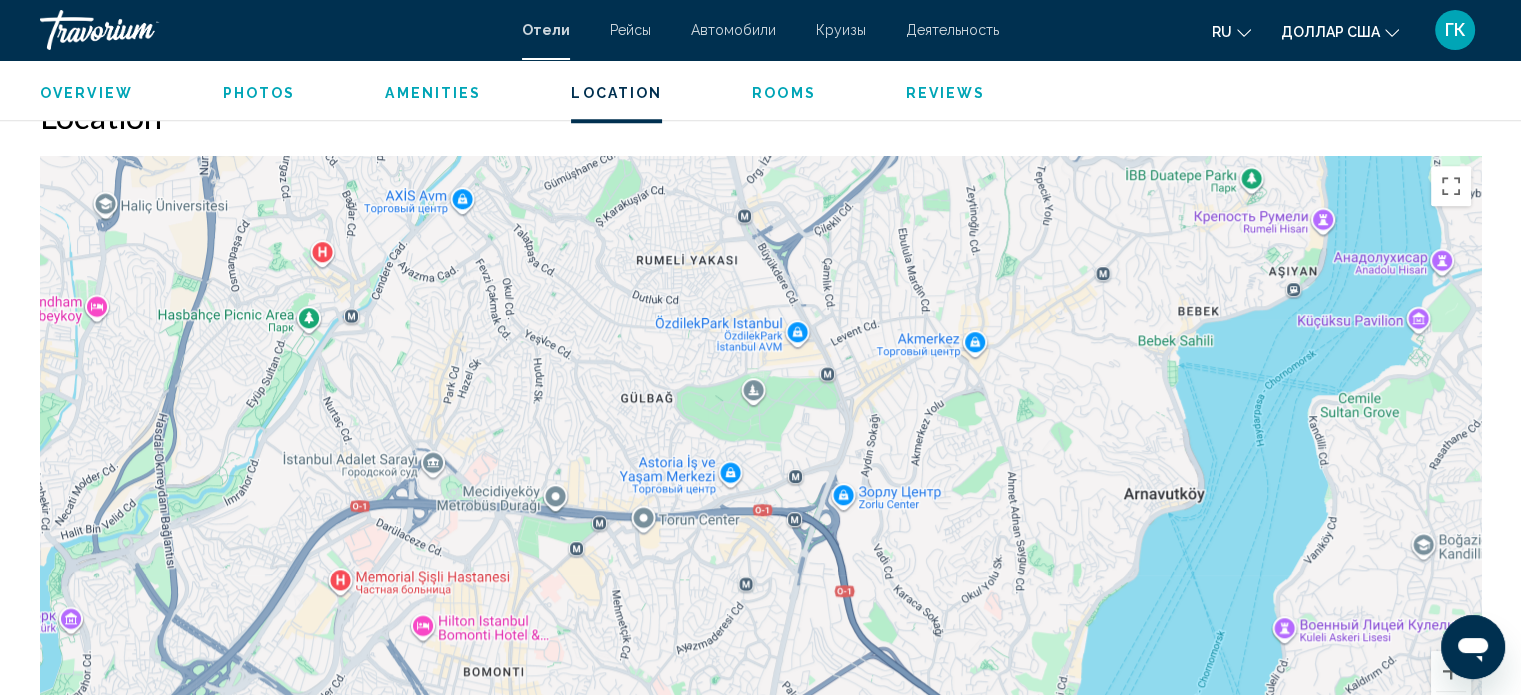 drag, startPoint x: 855, startPoint y: 259, endPoint x: 857, endPoint y: 459, distance: 200.01 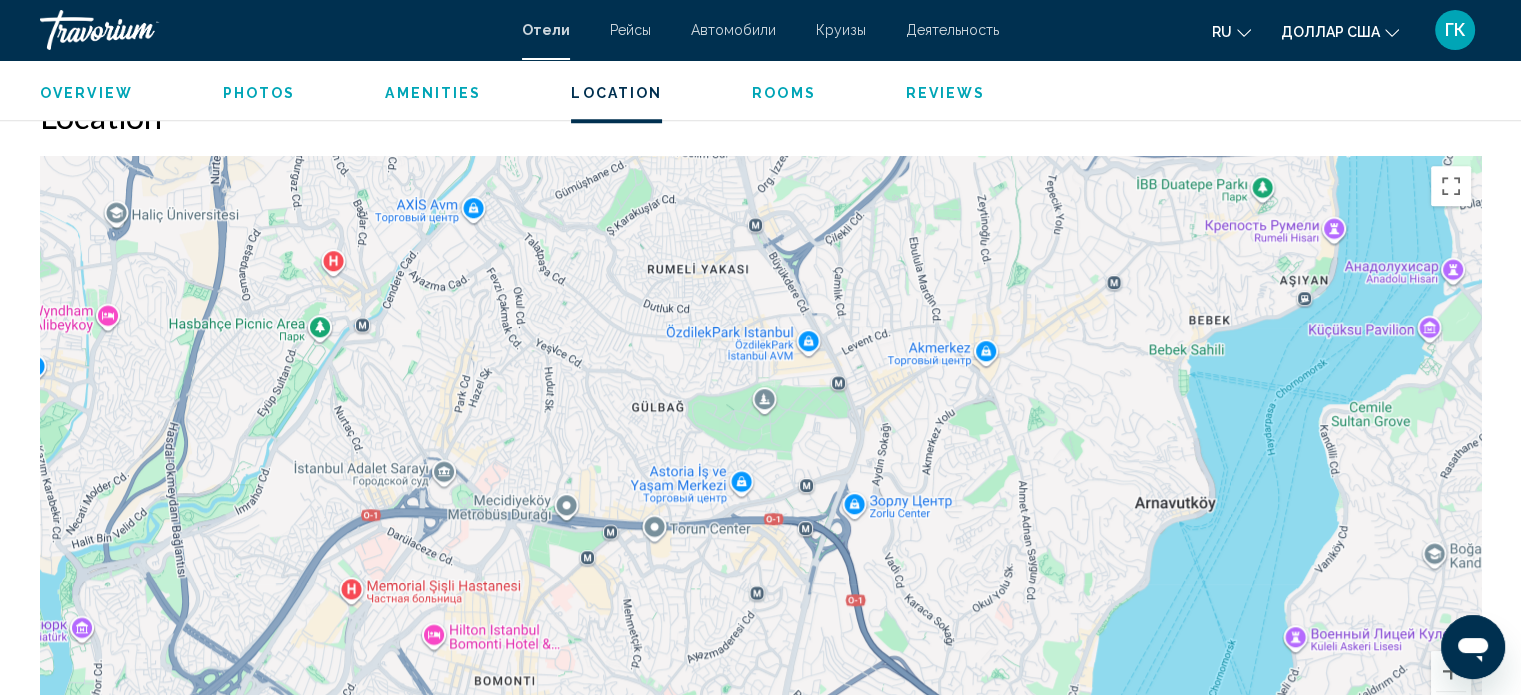 drag, startPoint x: 915, startPoint y: 263, endPoint x: 973, endPoint y: 220, distance: 72.20111 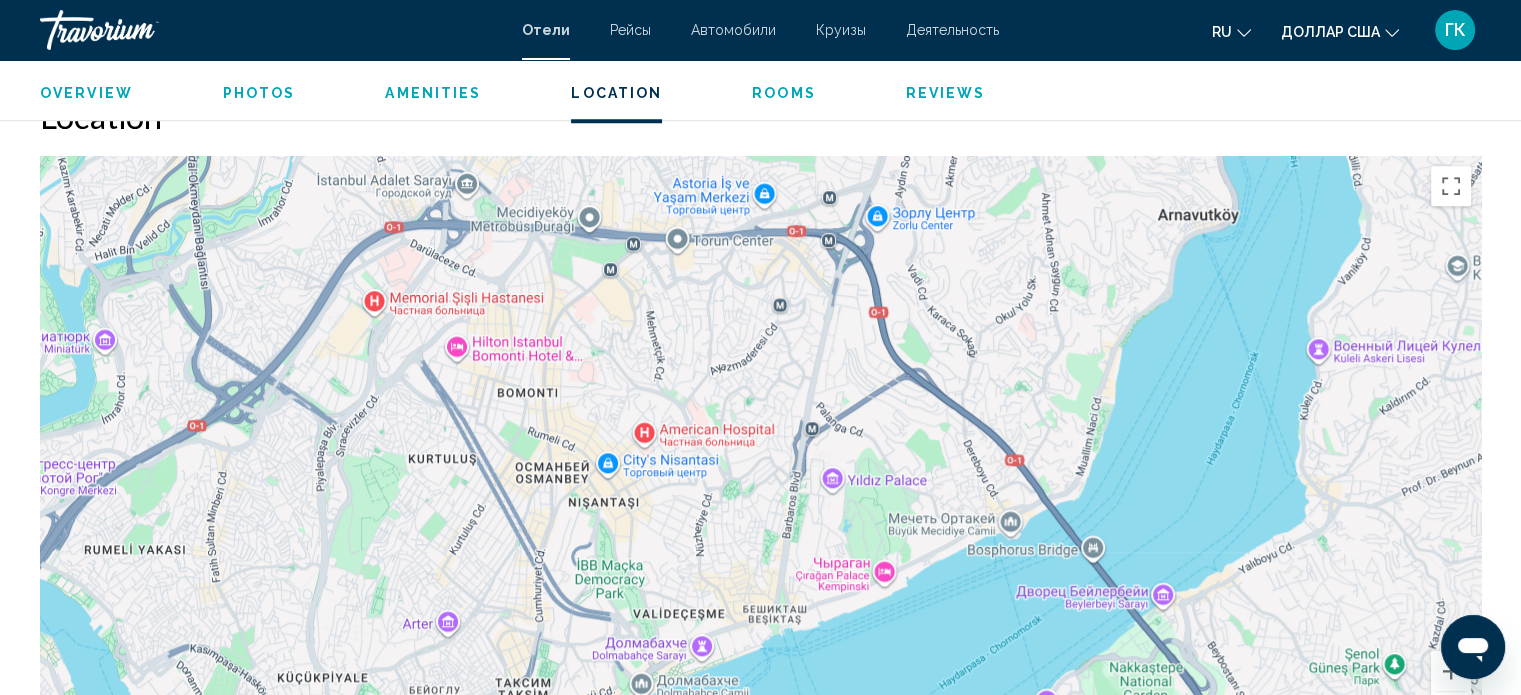 drag, startPoint x: 795, startPoint y: 581, endPoint x: 755, endPoint y: 288, distance: 295.71777 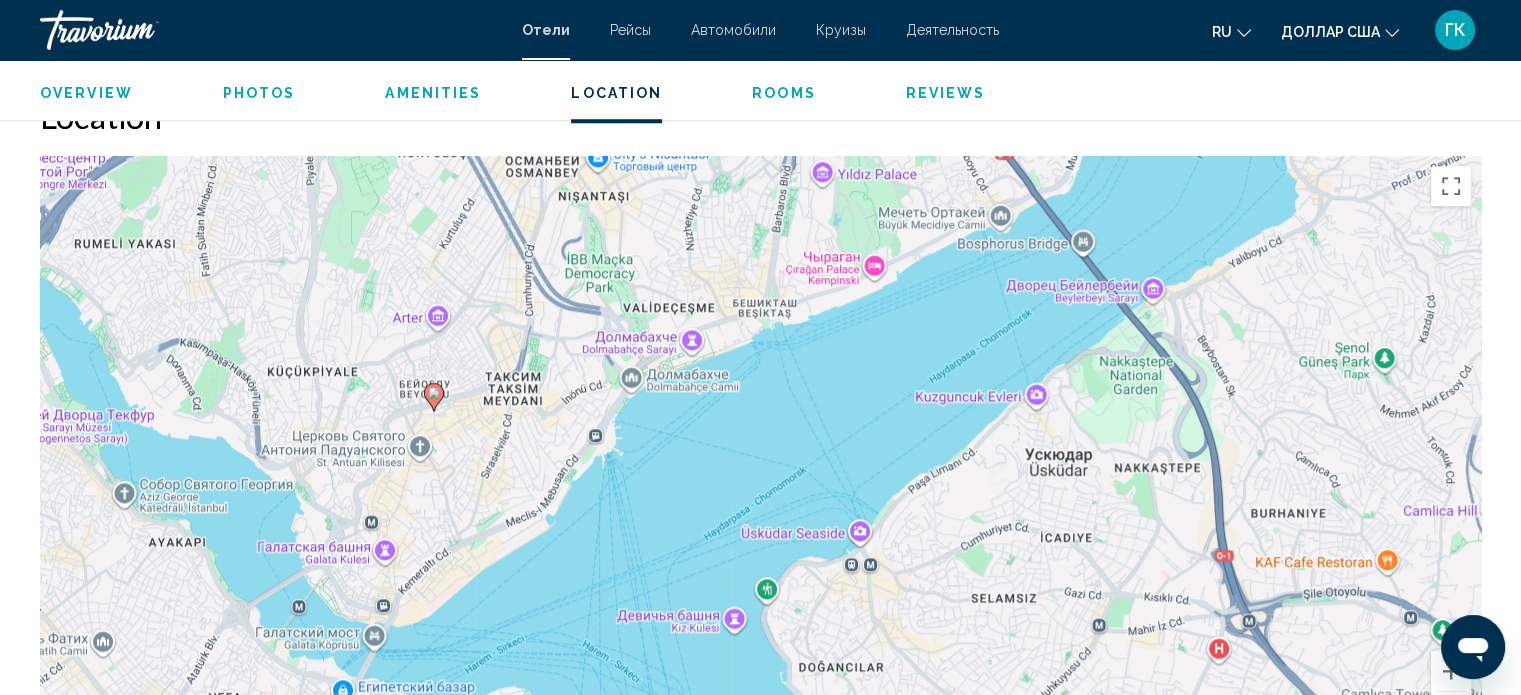 drag, startPoint x: 998, startPoint y: 551, endPoint x: 1001, endPoint y: 334, distance: 217.02074 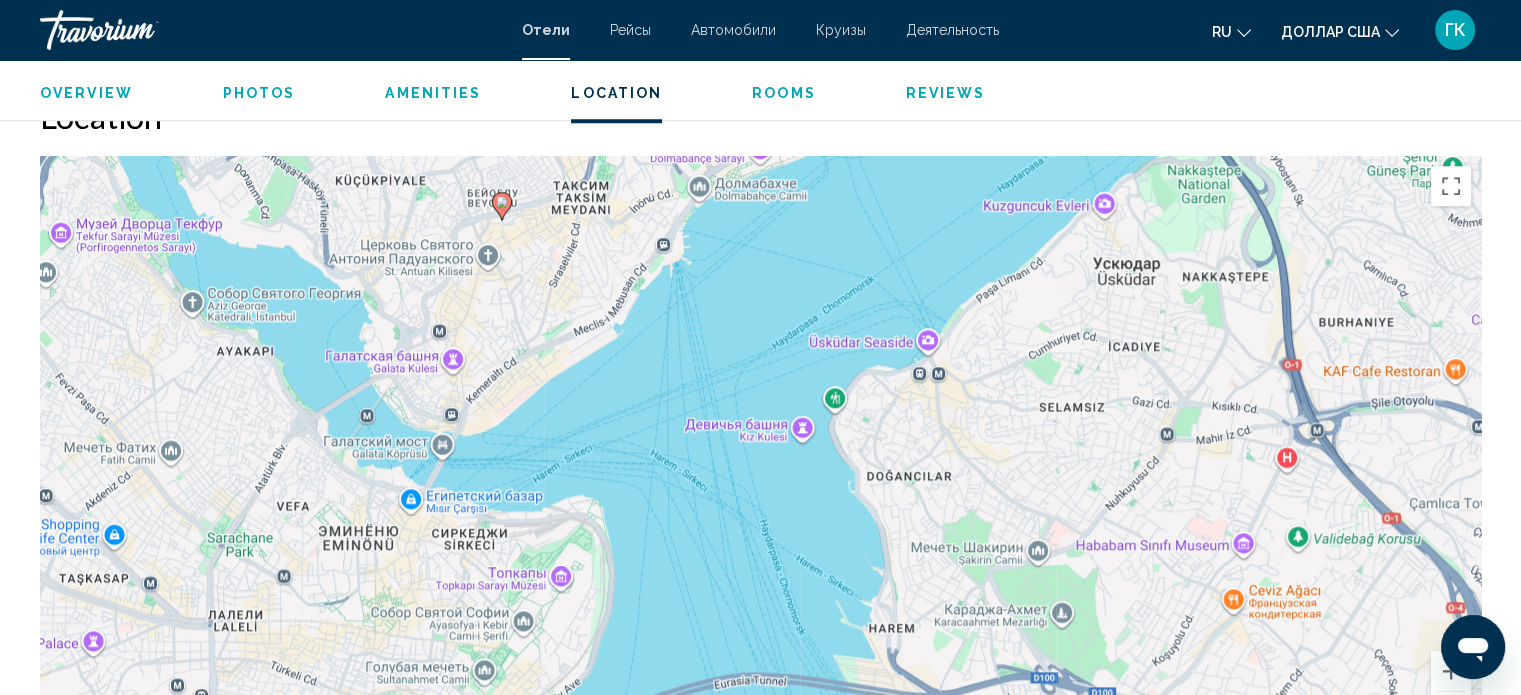drag, startPoint x: 604, startPoint y: 531, endPoint x: 672, endPoint y: 339, distance: 203.68604 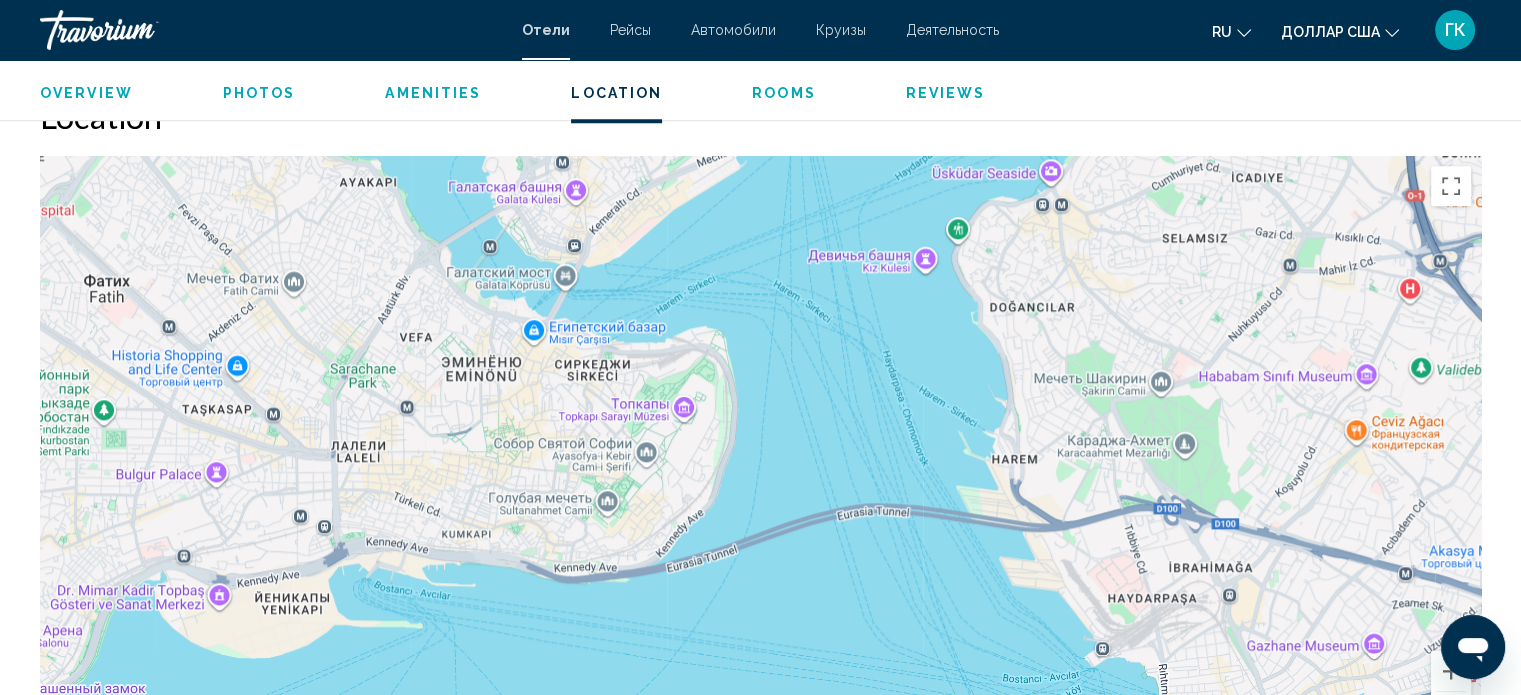 drag, startPoint x: 900, startPoint y: 539, endPoint x: 921, endPoint y: 427, distance: 113.951744 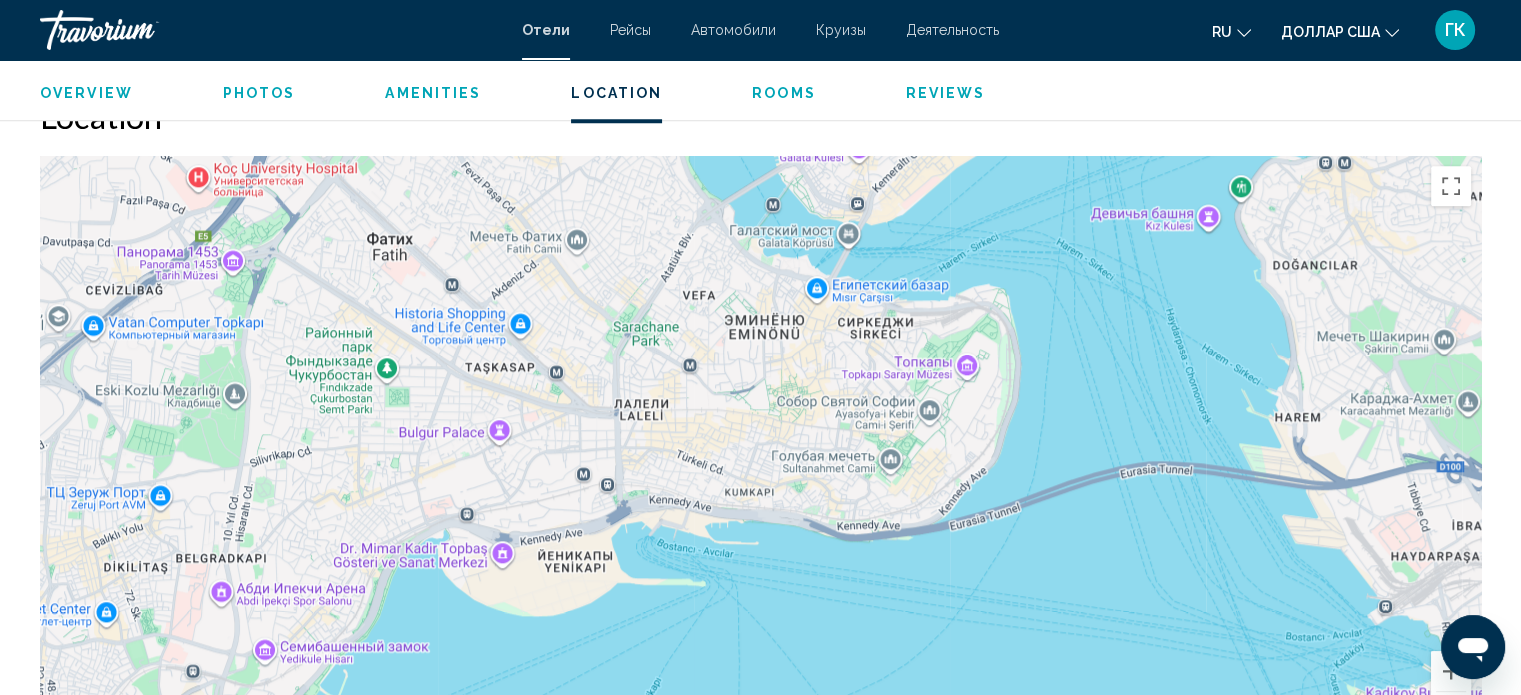 drag, startPoint x: 652, startPoint y: 514, endPoint x: 916, endPoint y: 468, distance: 267.9776 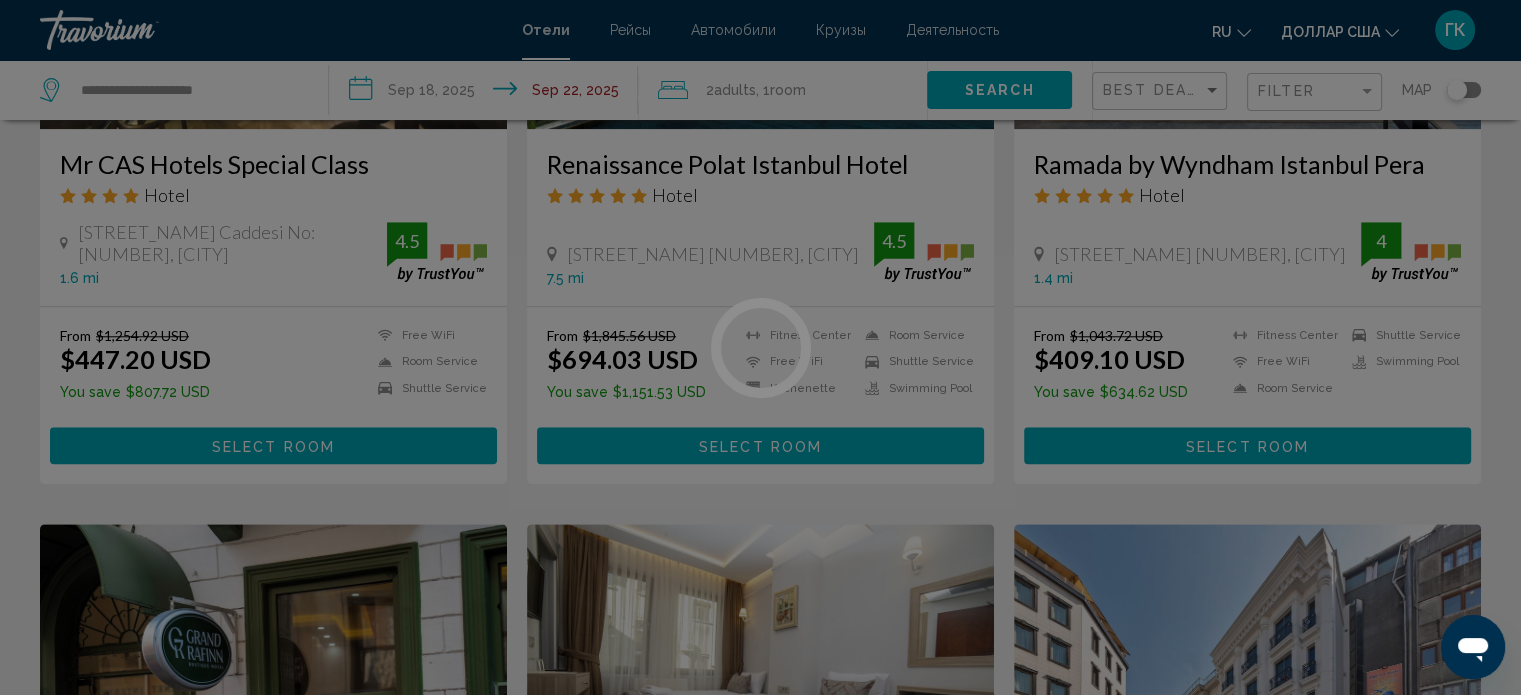 scroll, scrollTop: 0, scrollLeft: 0, axis: both 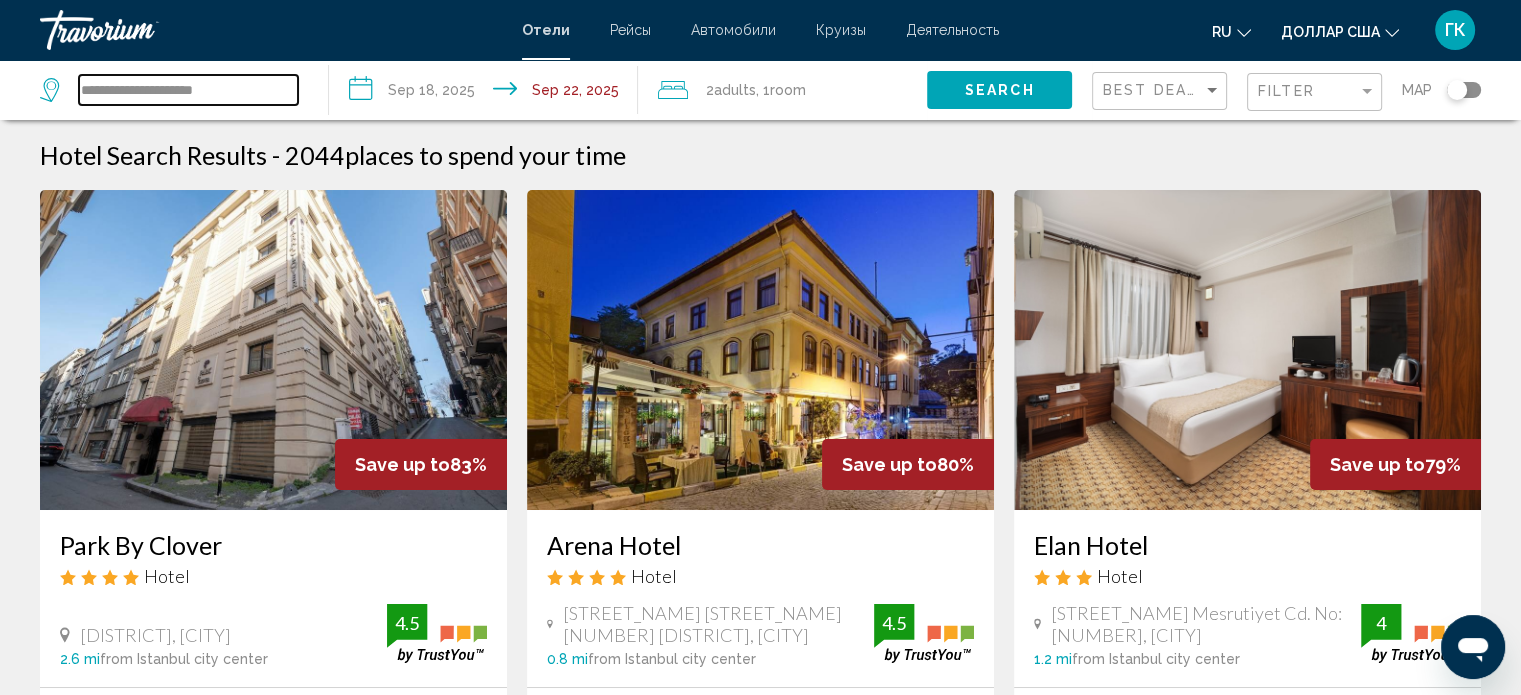 click on "**********" at bounding box center (188, 90) 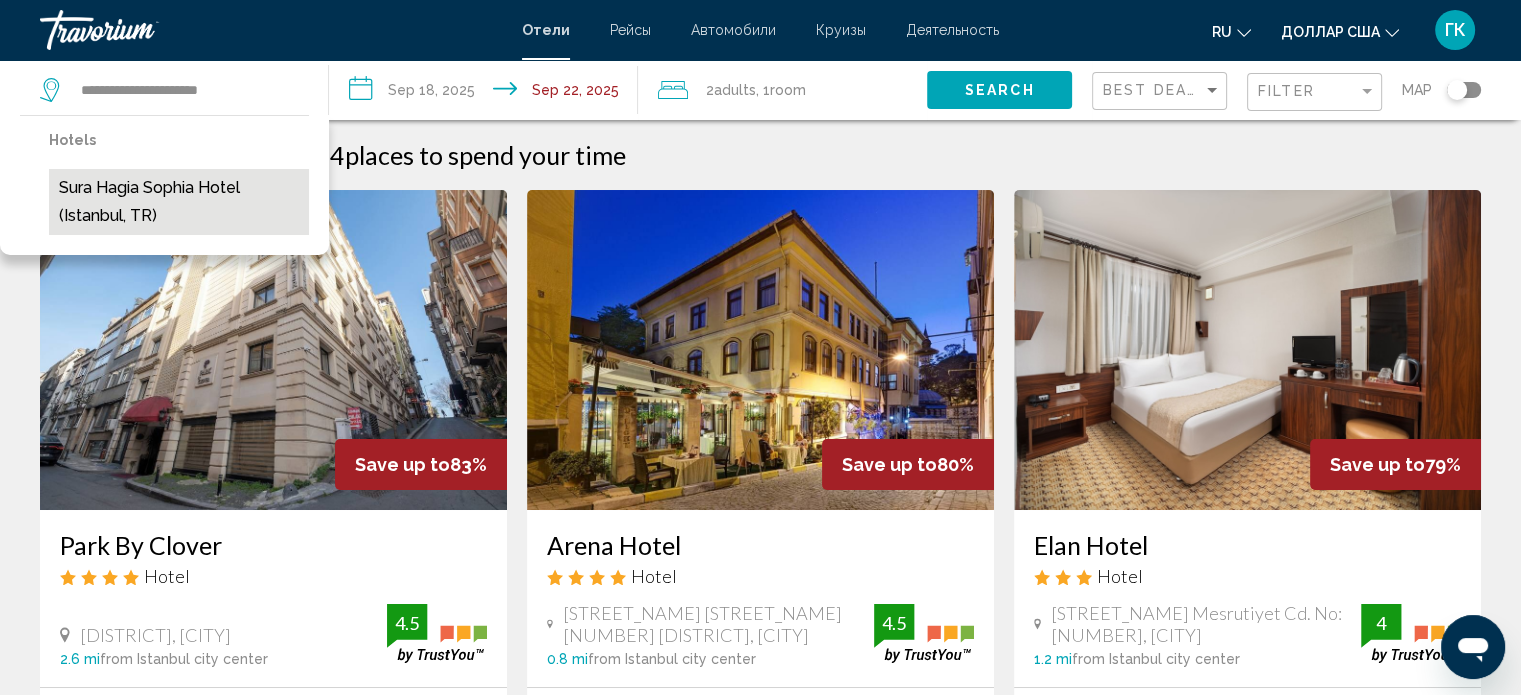 click on "Sura Hagia Sophia Hotel (Istanbul, TR)" at bounding box center [179, 202] 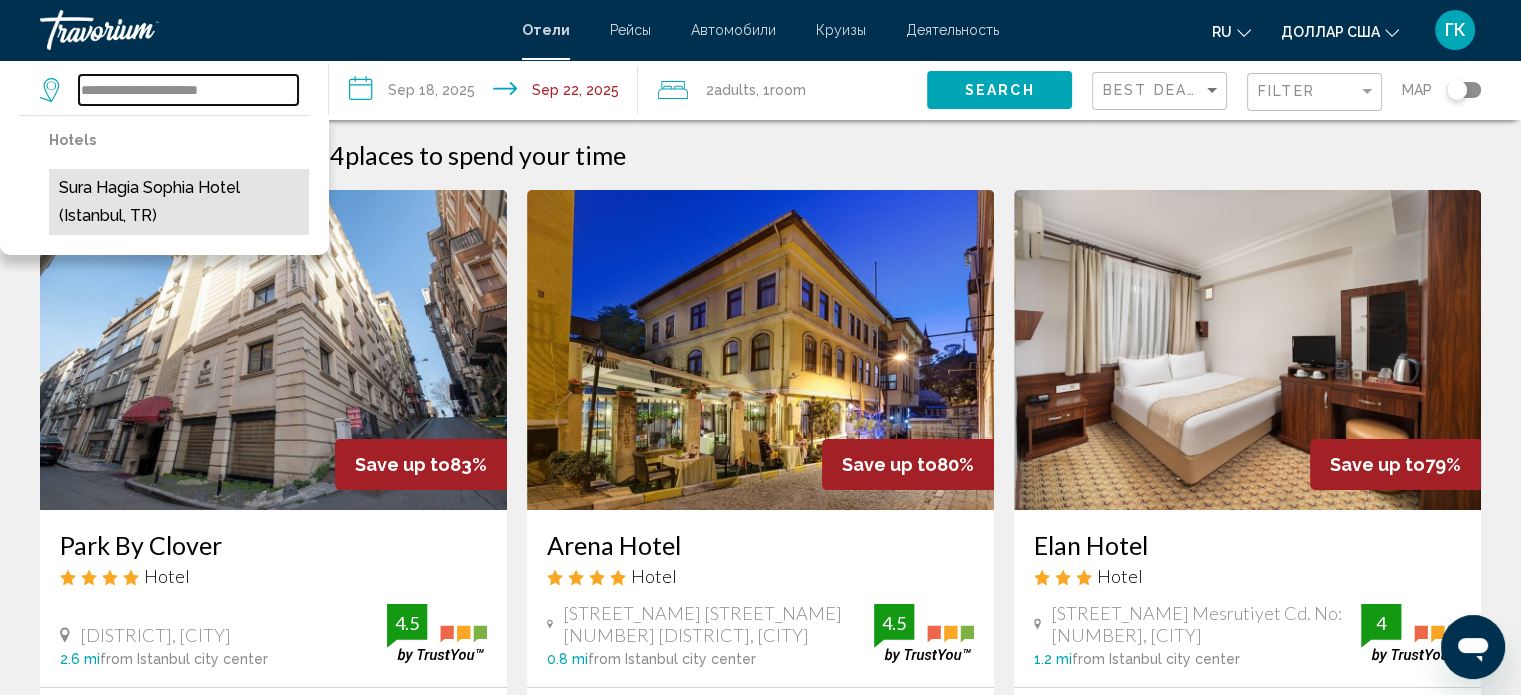 type on "**********" 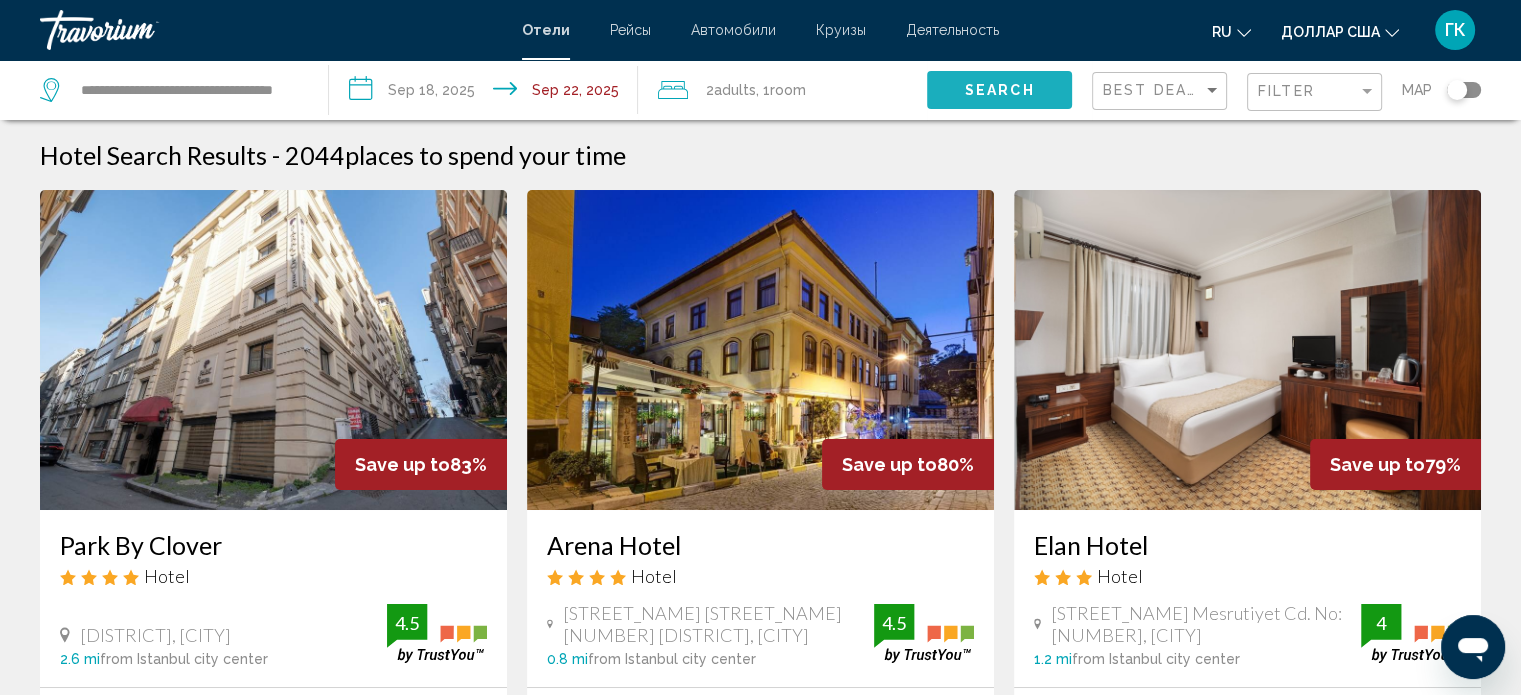 click on "Search" 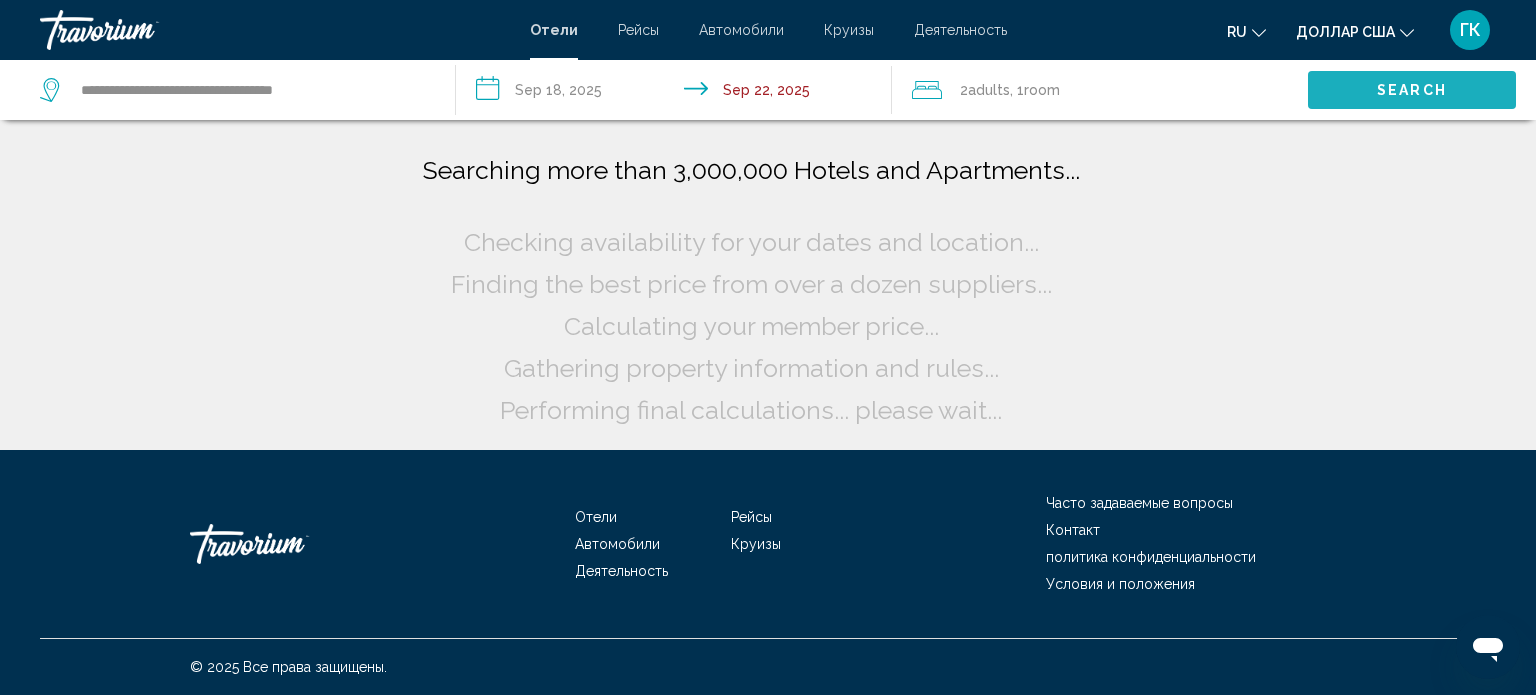 click on "Search" 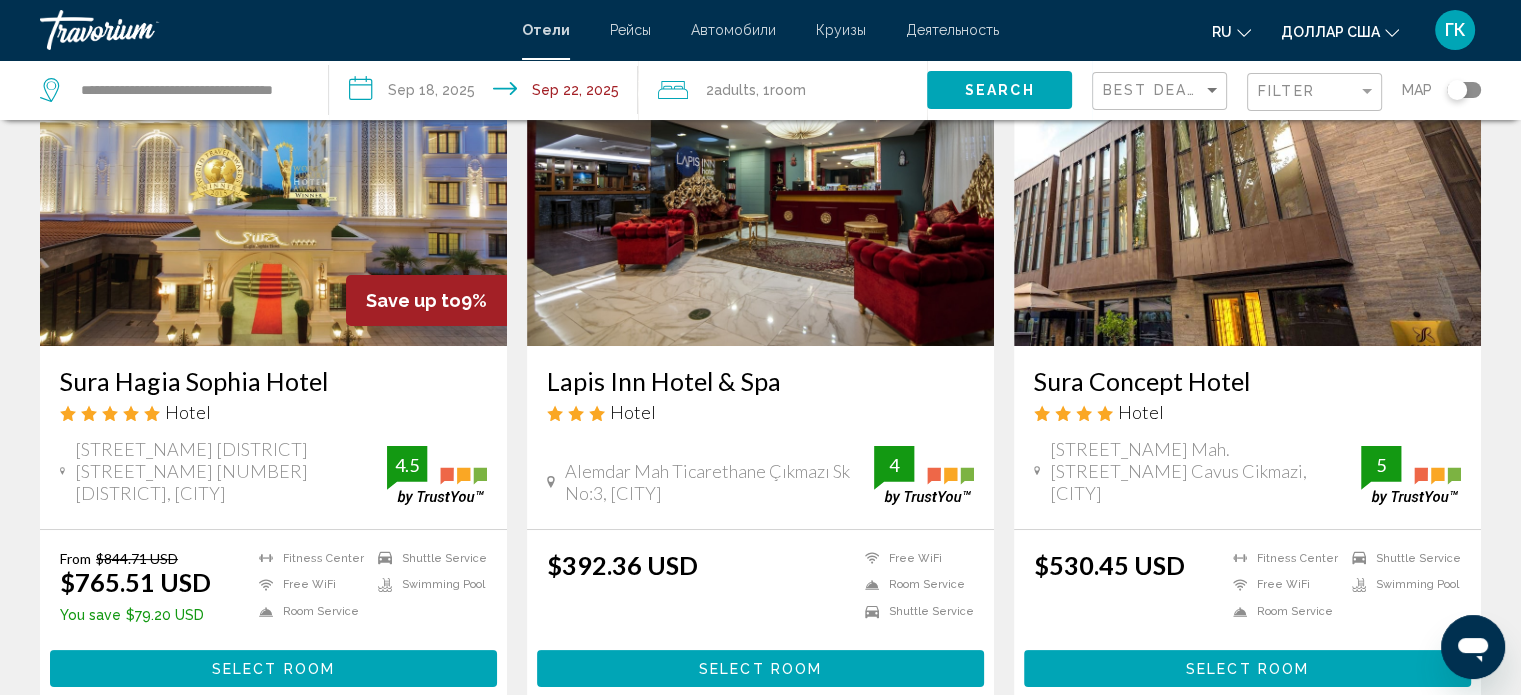 scroll, scrollTop: 200, scrollLeft: 0, axis: vertical 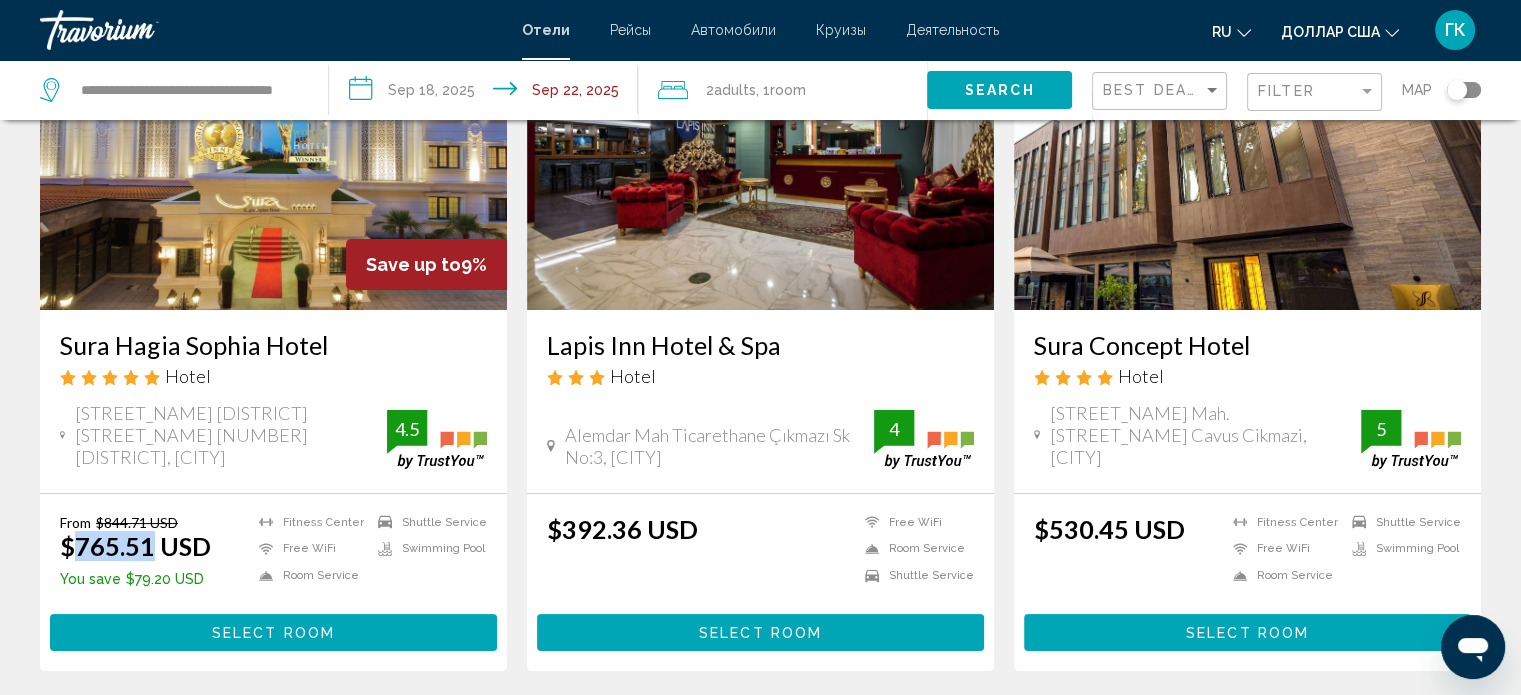 drag, startPoint x: 68, startPoint y: 539, endPoint x: 150, endPoint y: 541, distance: 82.02438 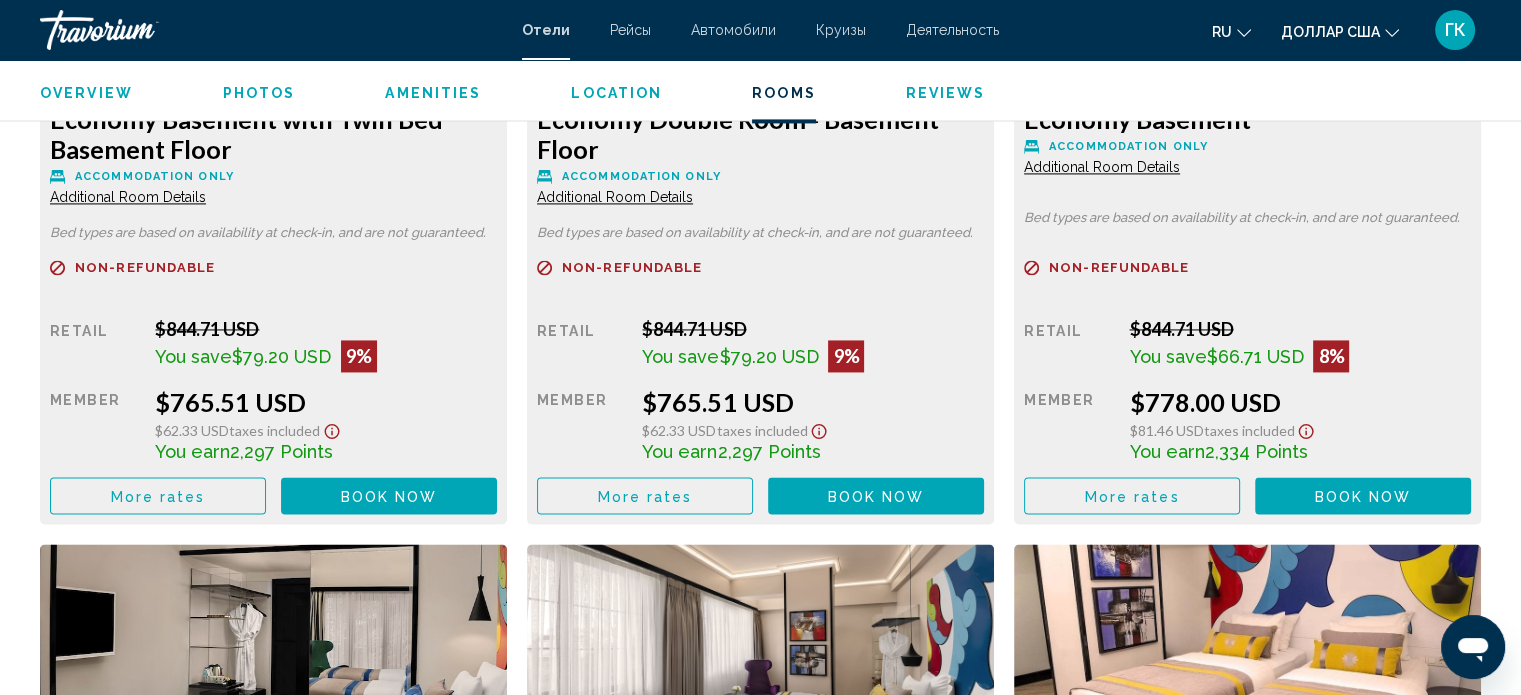 scroll, scrollTop: 2912, scrollLeft: 0, axis: vertical 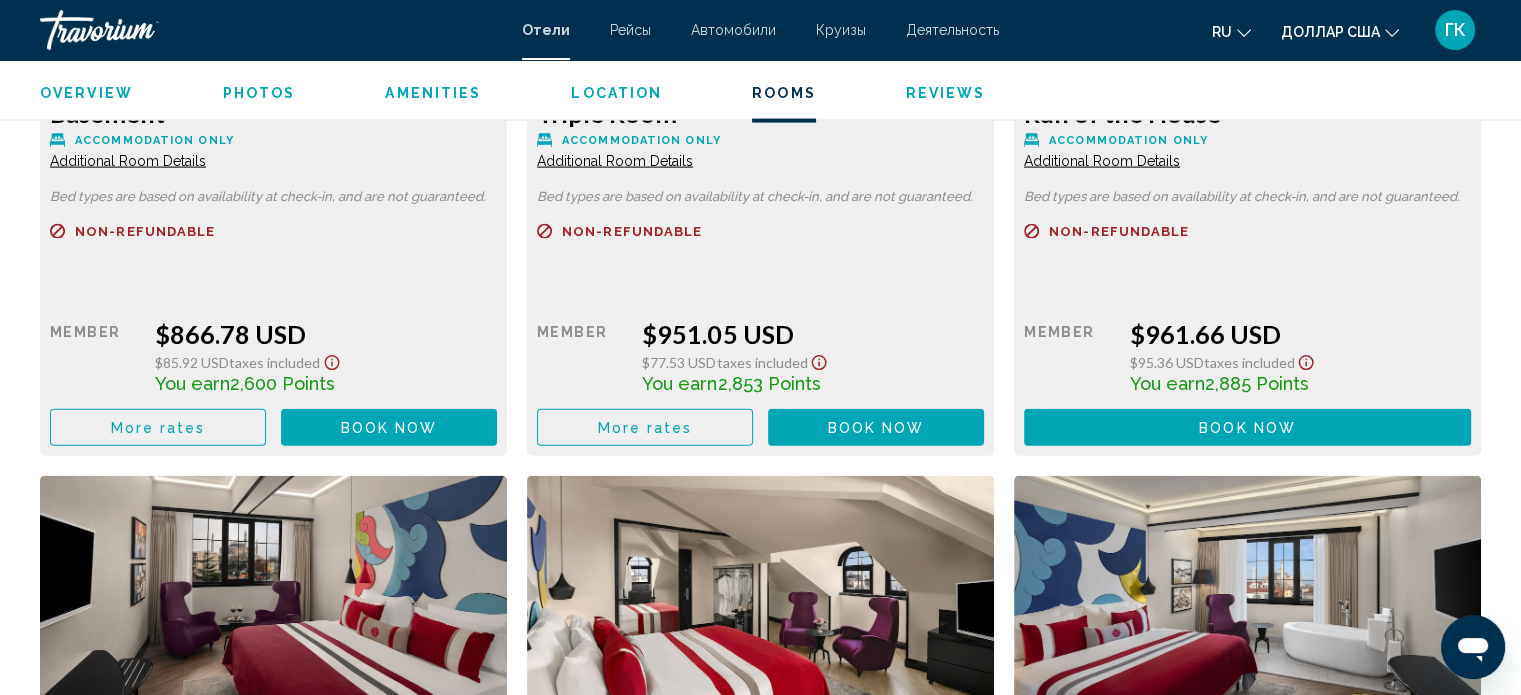 drag, startPoint x: 862, startPoint y: 219, endPoint x: 848, endPoint y: 283, distance: 65.51336 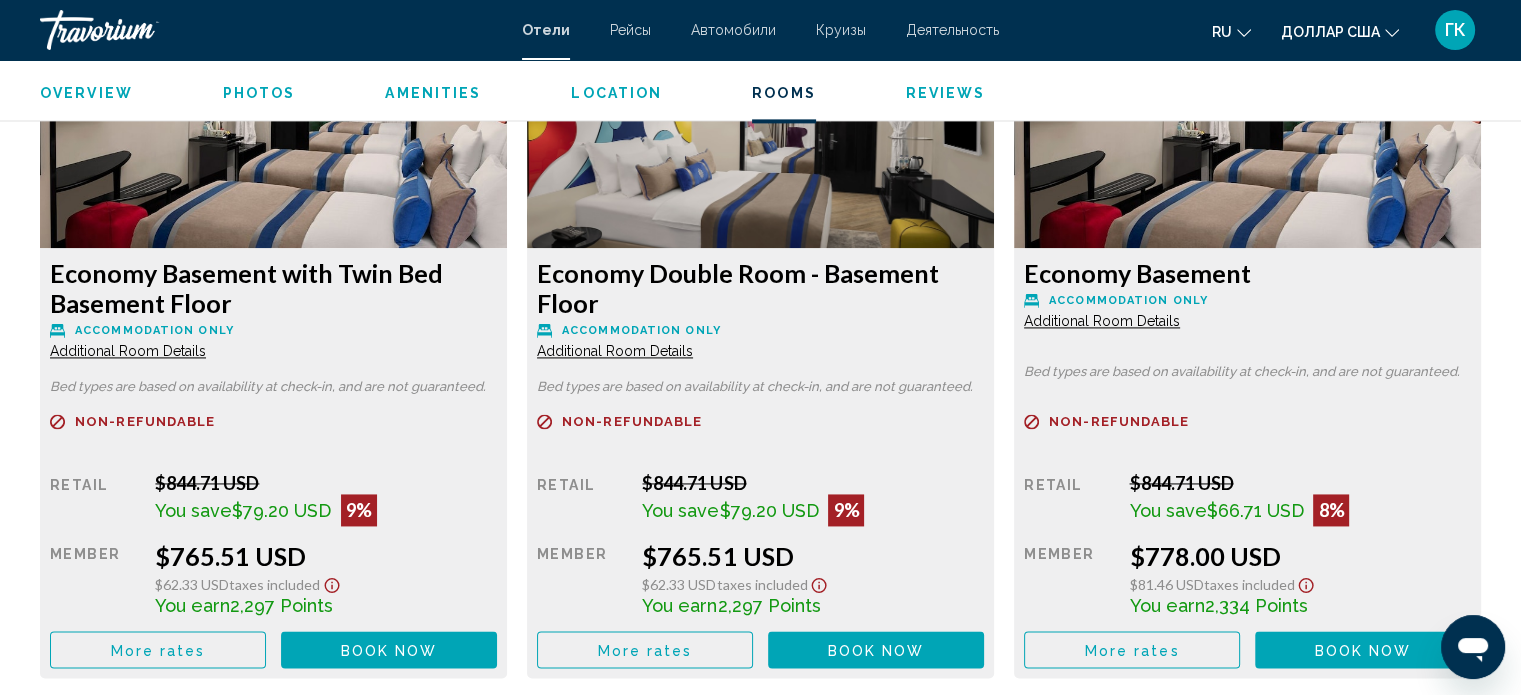 scroll, scrollTop: 2869, scrollLeft: 0, axis: vertical 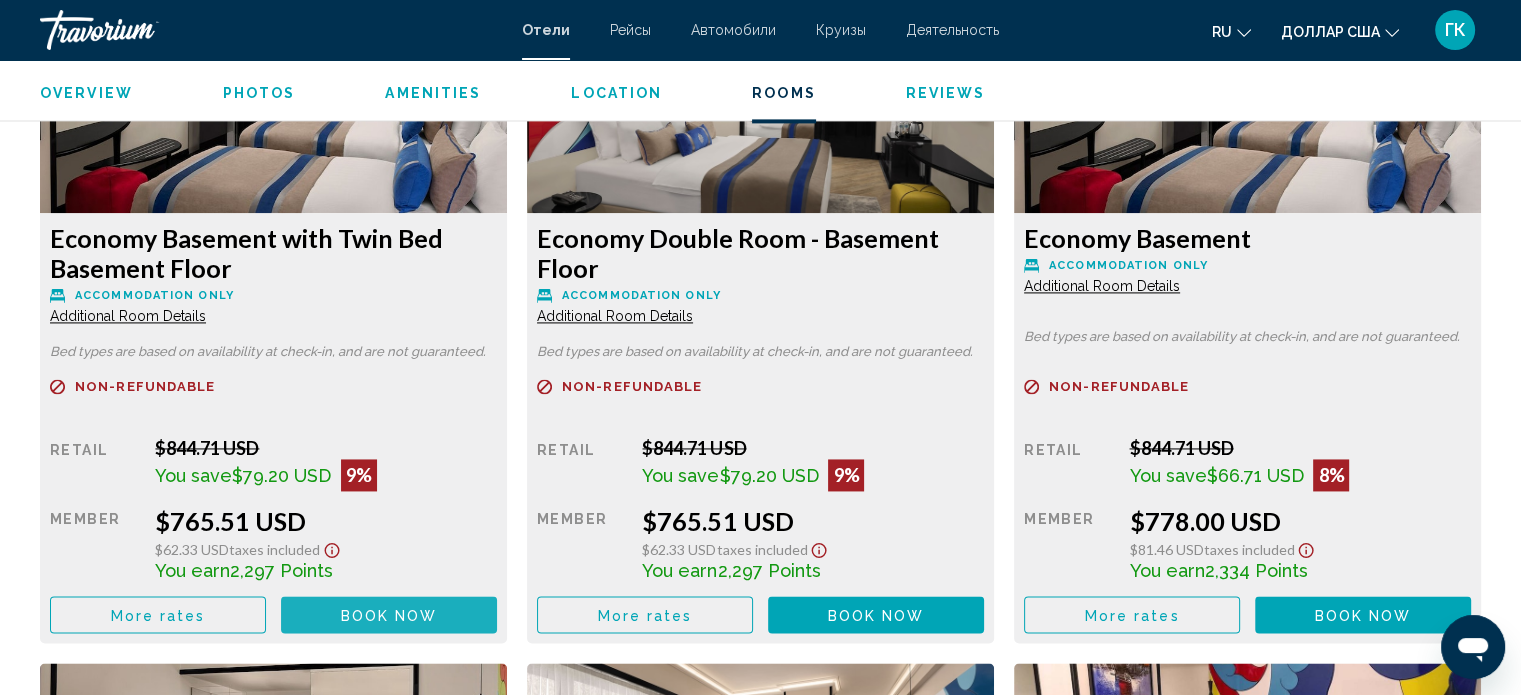 click on "Book now" at bounding box center (389, 615) 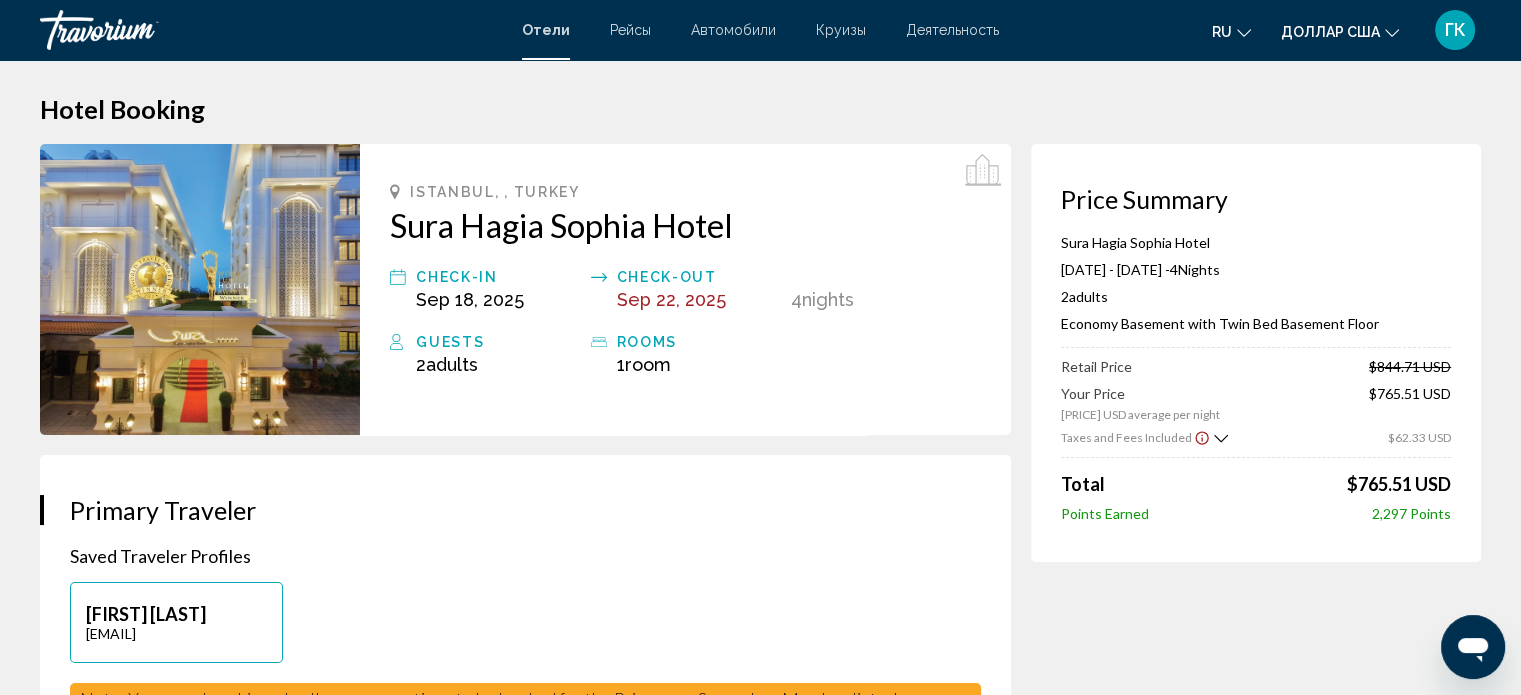 scroll, scrollTop: 0, scrollLeft: 0, axis: both 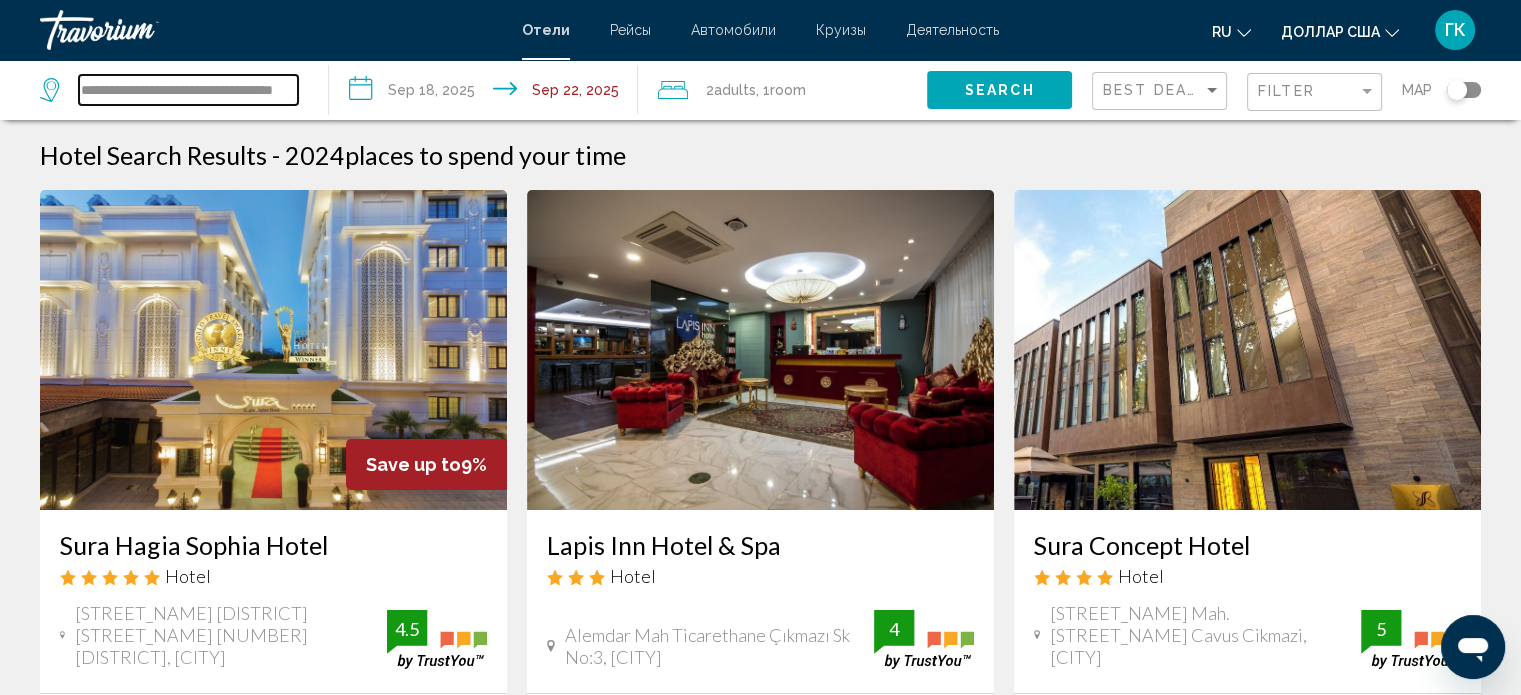 click on "**********" at bounding box center (188, 90) 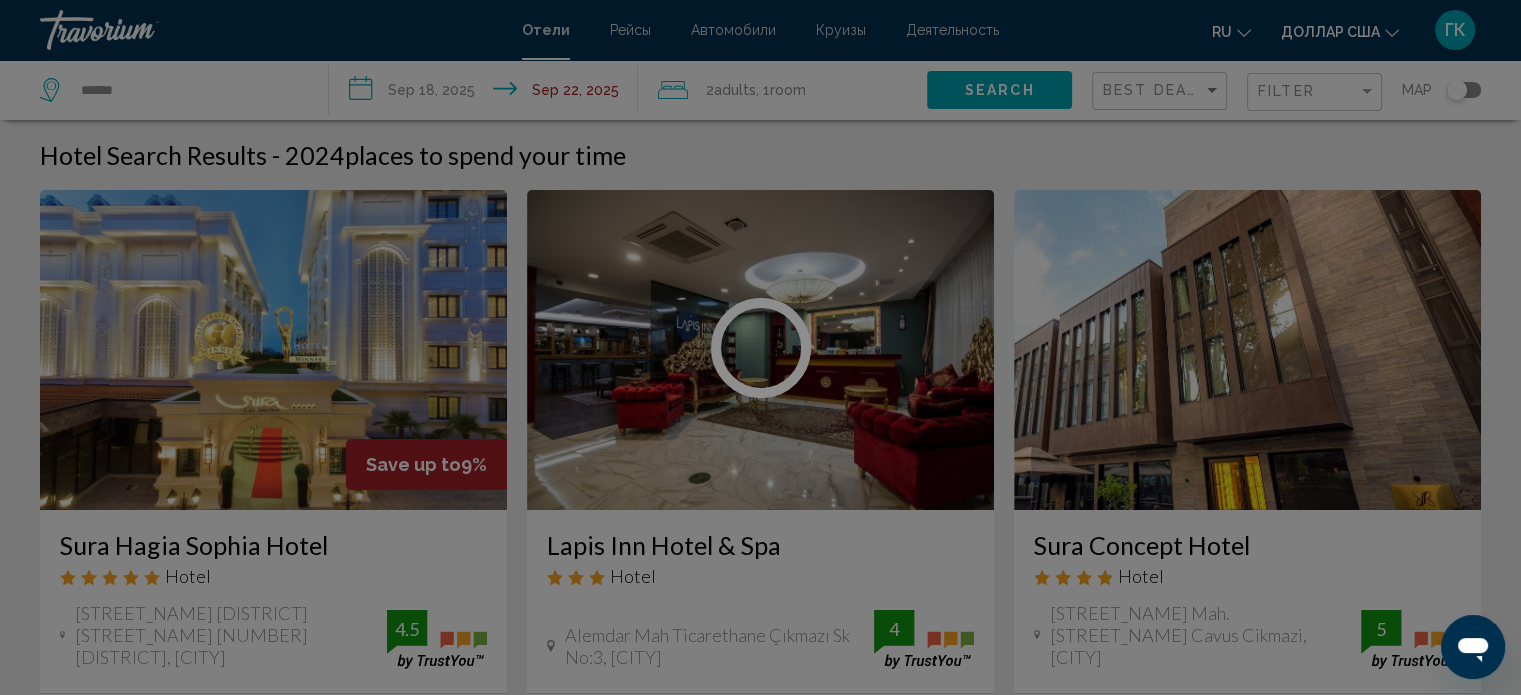 drag, startPoint x: 156, startPoint y: 83, endPoint x: 0, endPoint y: 73, distance: 156.32019 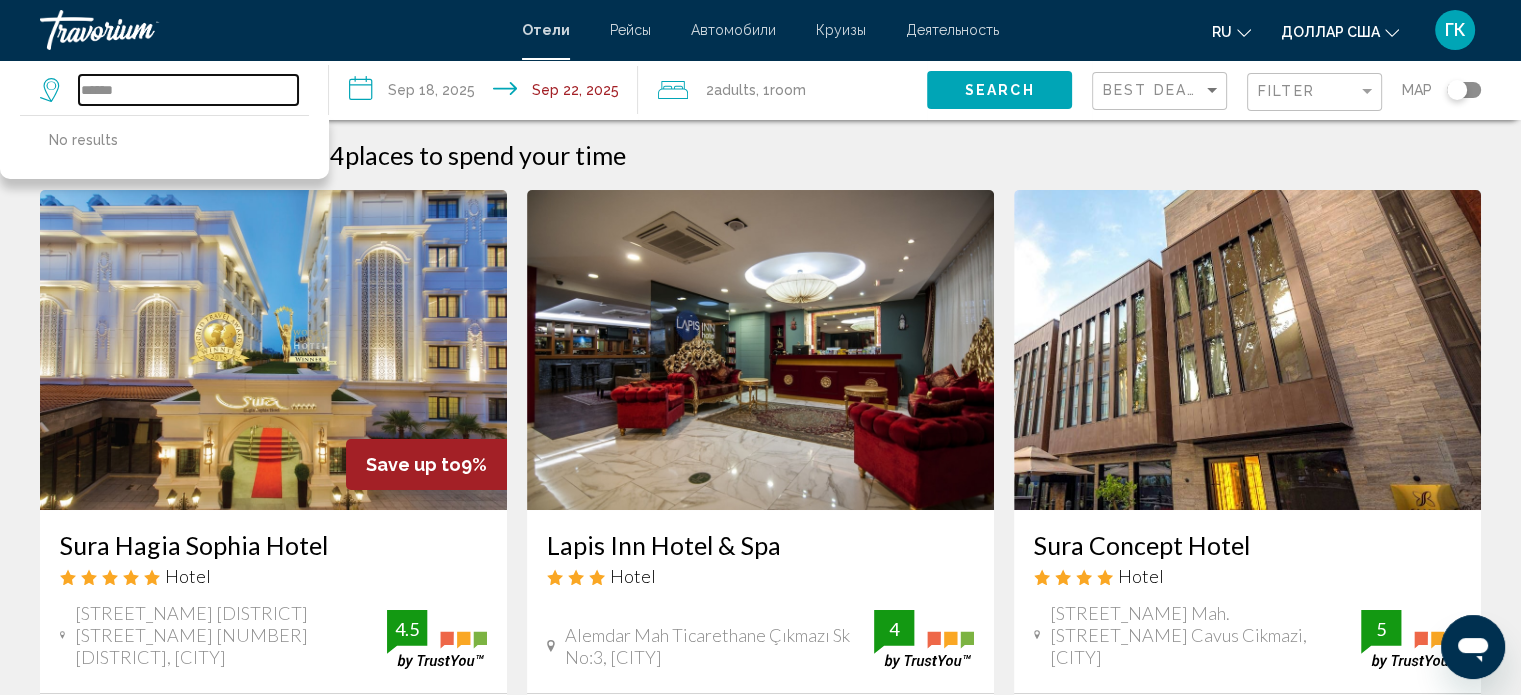 drag, startPoint x: 196, startPoint y: 86, endPoint x: 0, endPoint y: 78, distance: 196.1632 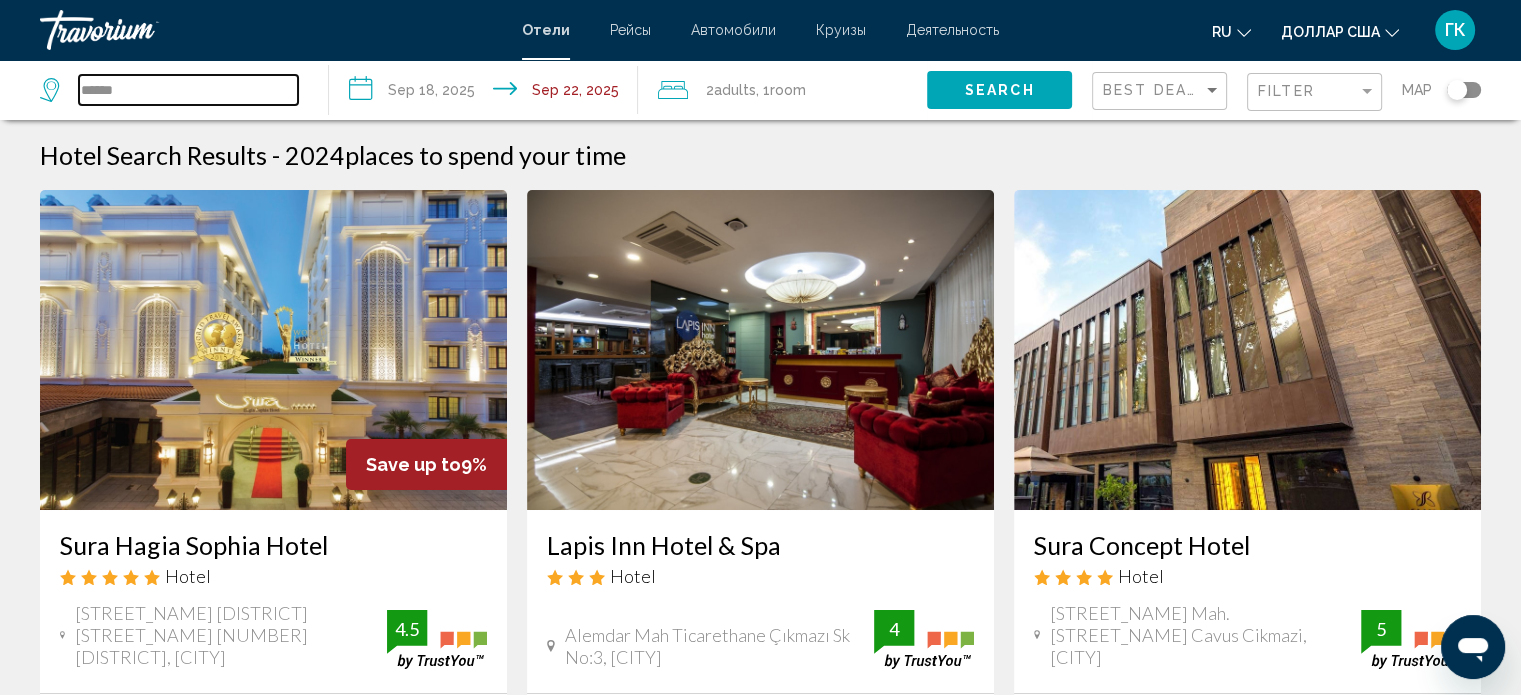 paste on "*****" 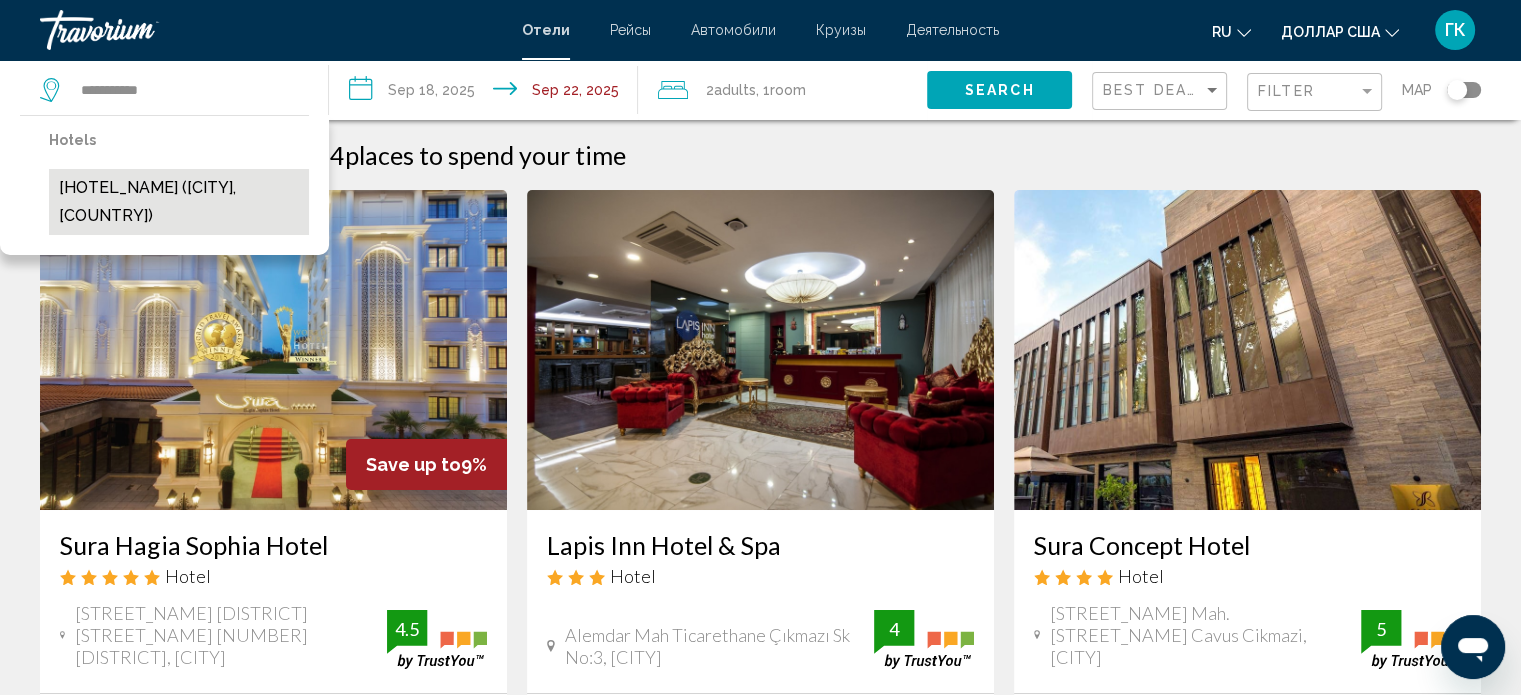 click on "[HOTEL_NAME] ([CITY], [COUNTRY])" at bounding box center [179, 202] 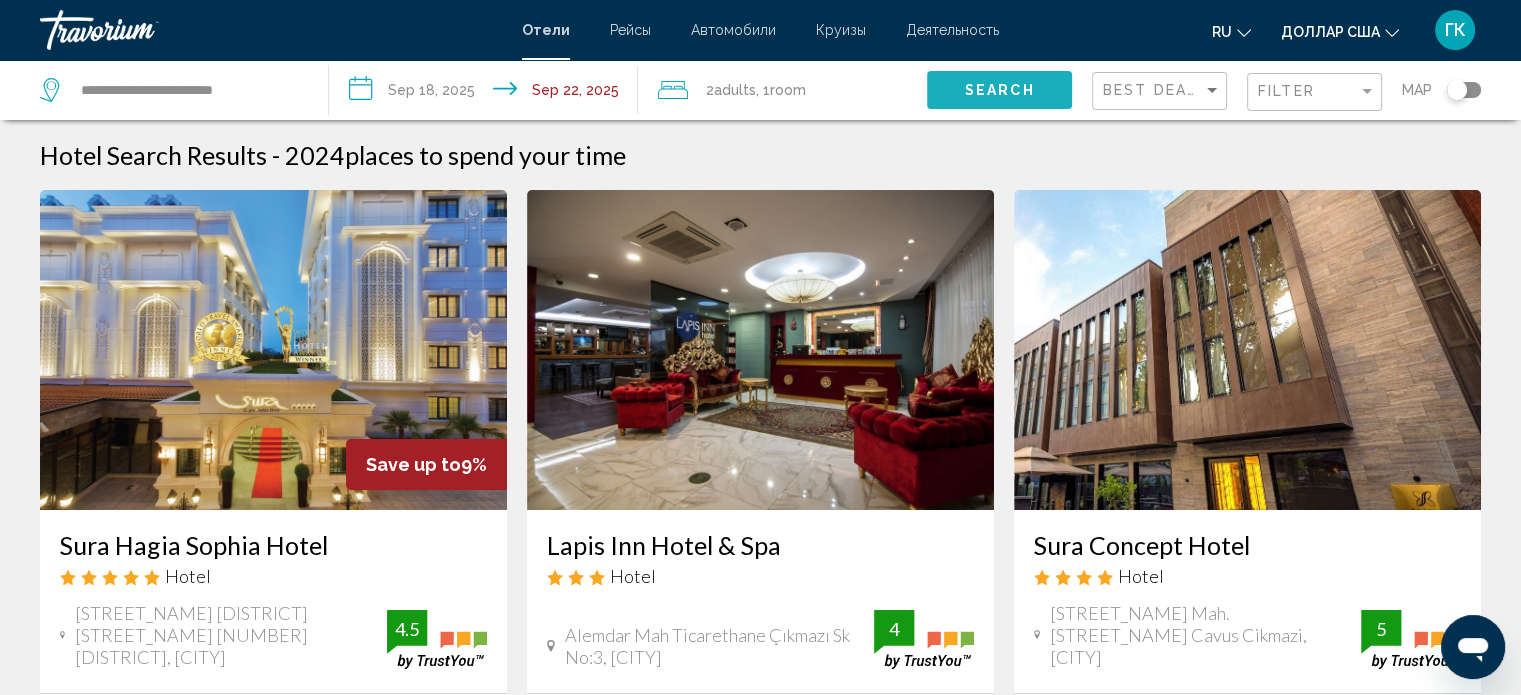 click on "Search" 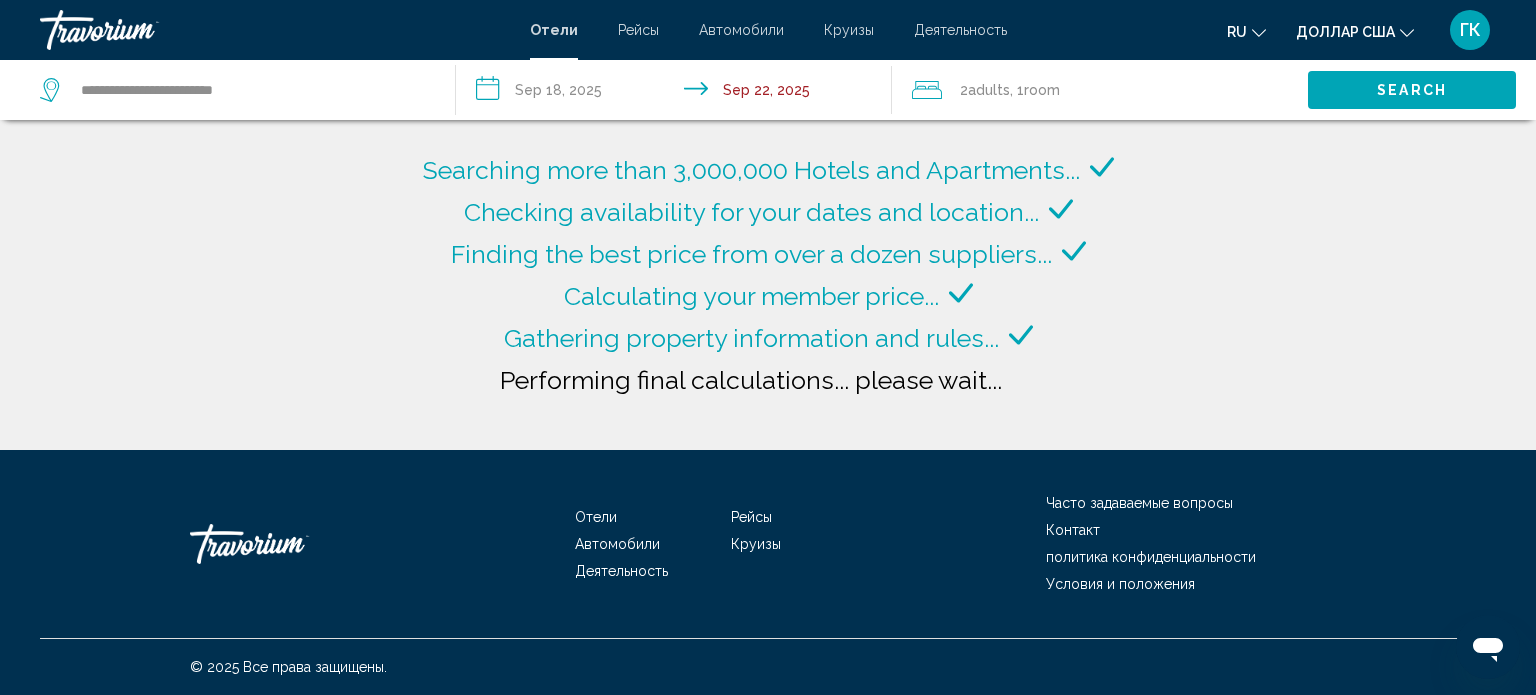 click on "доллар США" 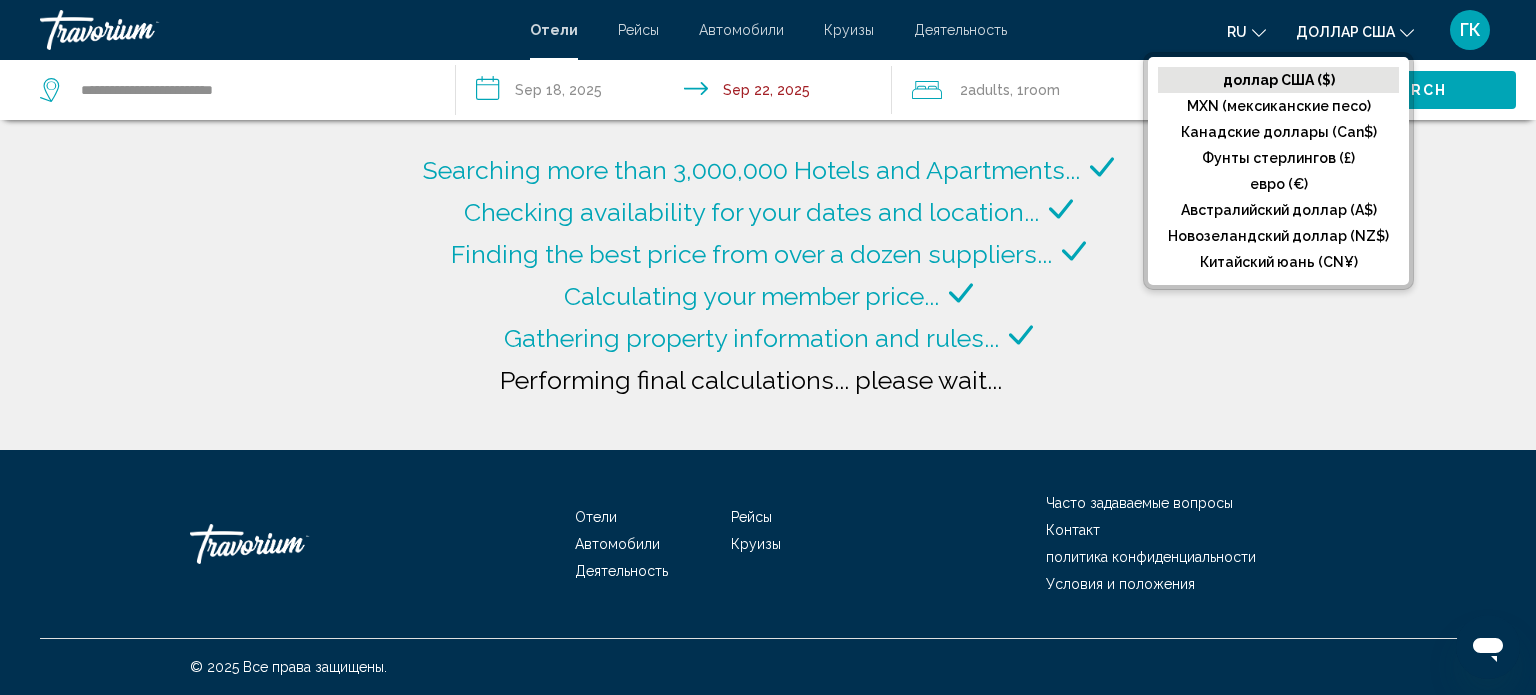 click on "Searching more than 3,000,000 Hotels and Apartments...
Checking availability for your dates and location..." 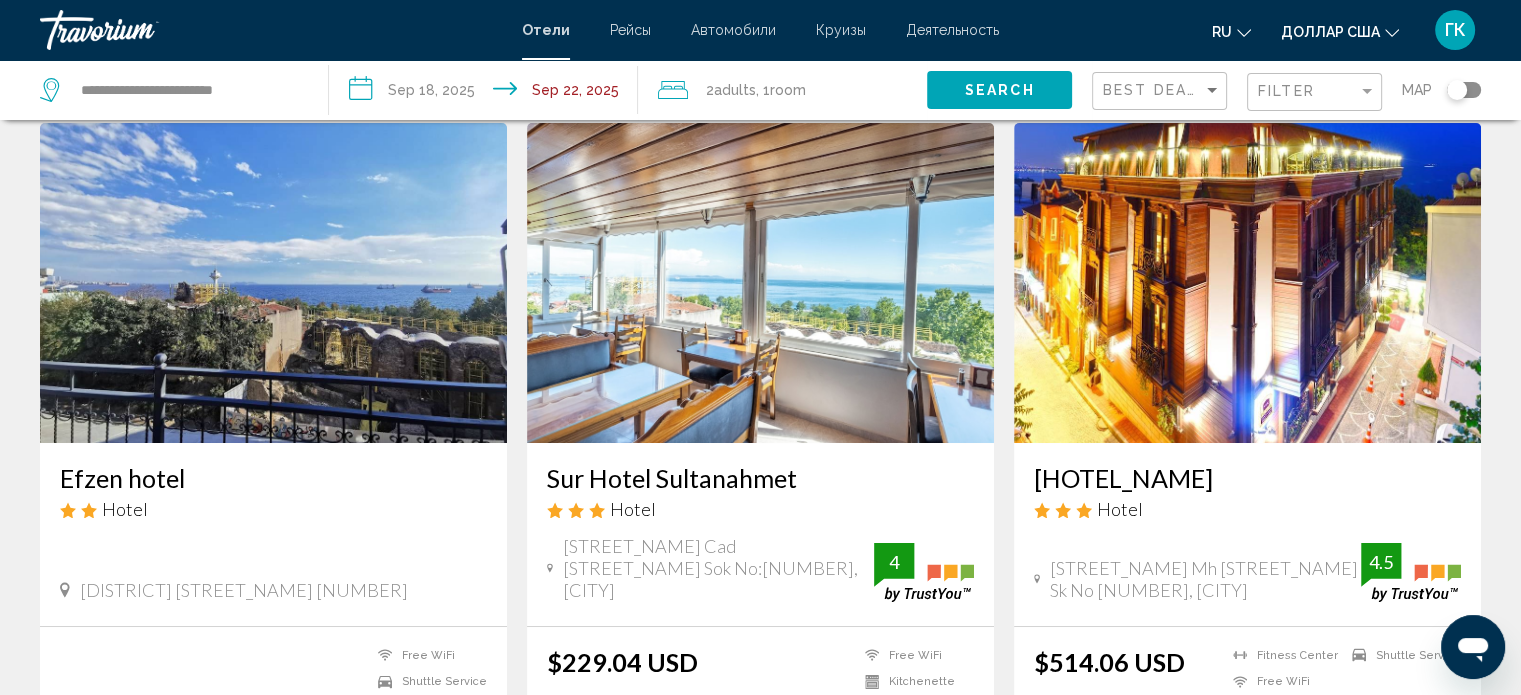 scroll, scrollTop: 0, scrollLeft: 0, axis: both 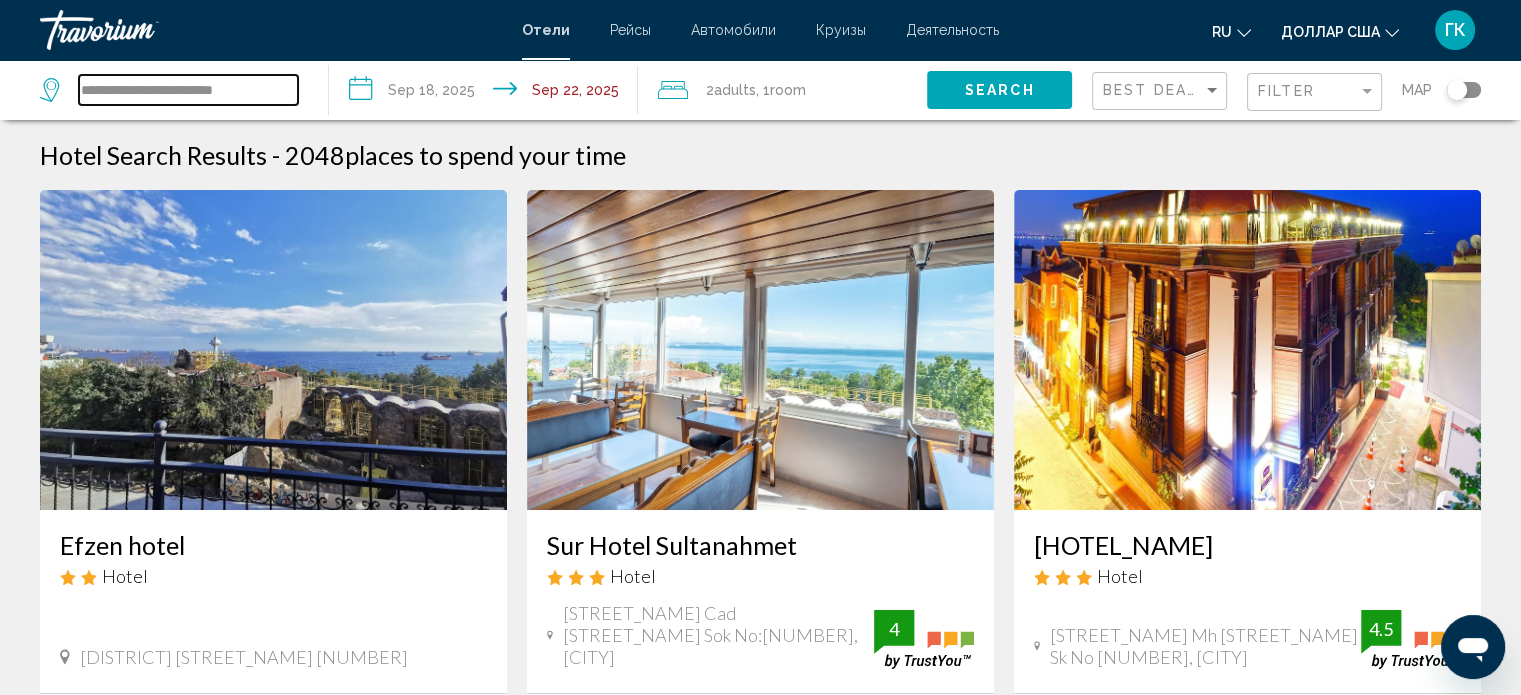 drag, startPoint x: 283, startPoint y: 89, endPoint x: 0, endPoint y: 102, distance: 283.29843 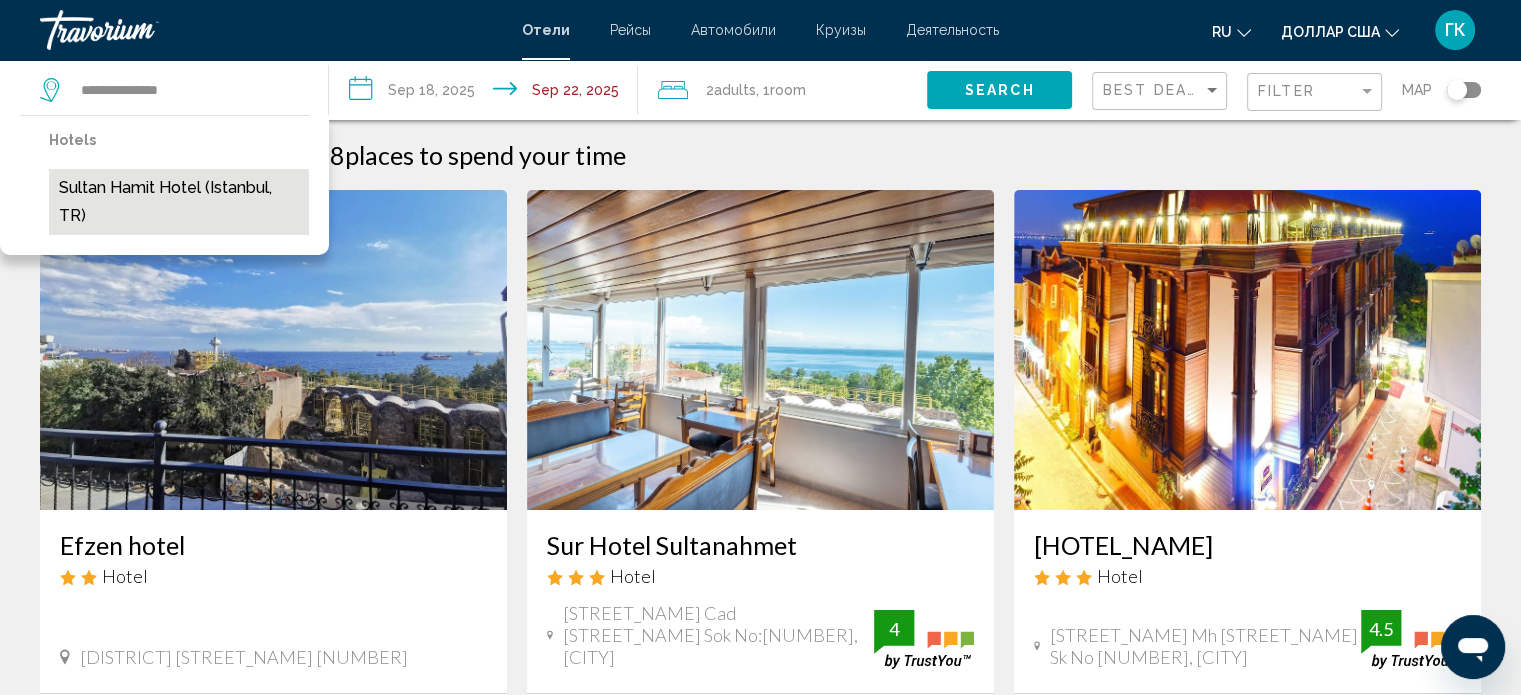 click on "Sultan Hamit Hotel (Istanbul, TR)" at bounding box center [179, 202] 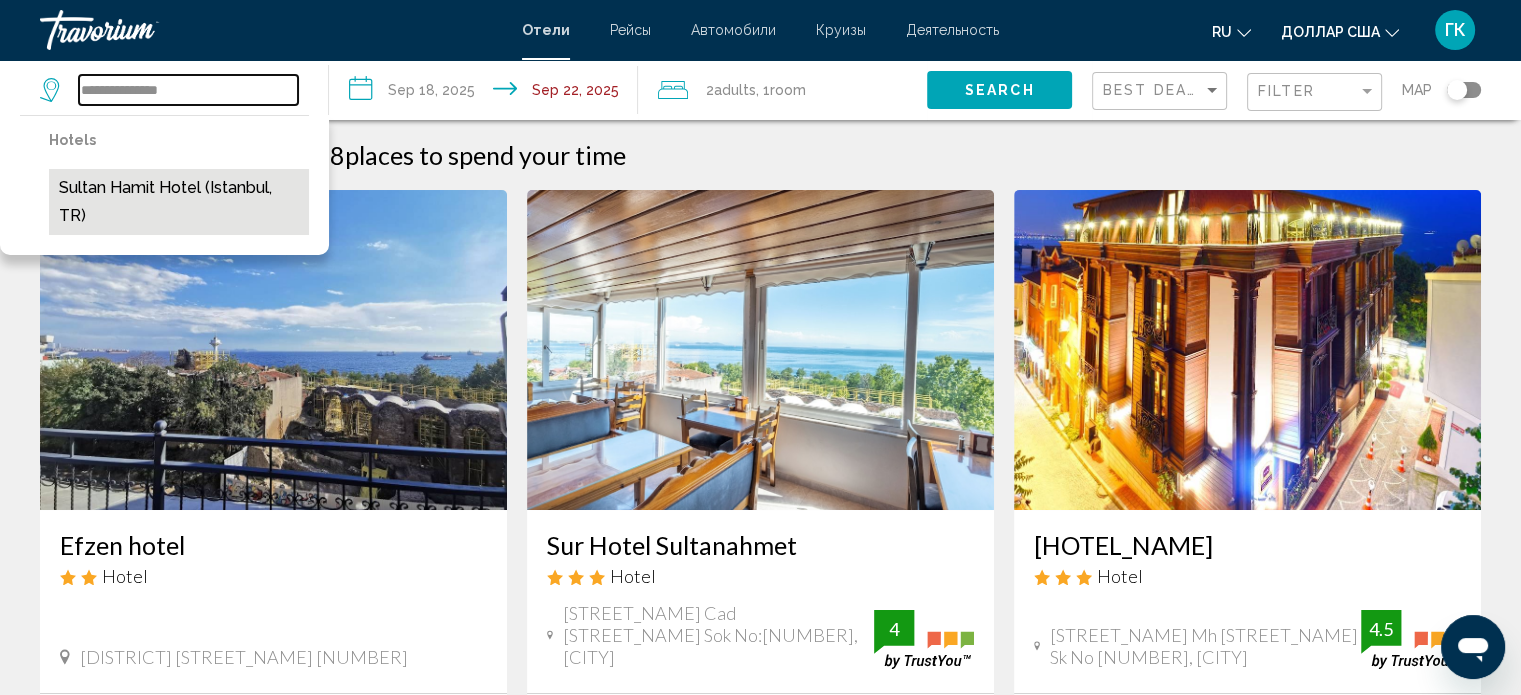 type on "**********" 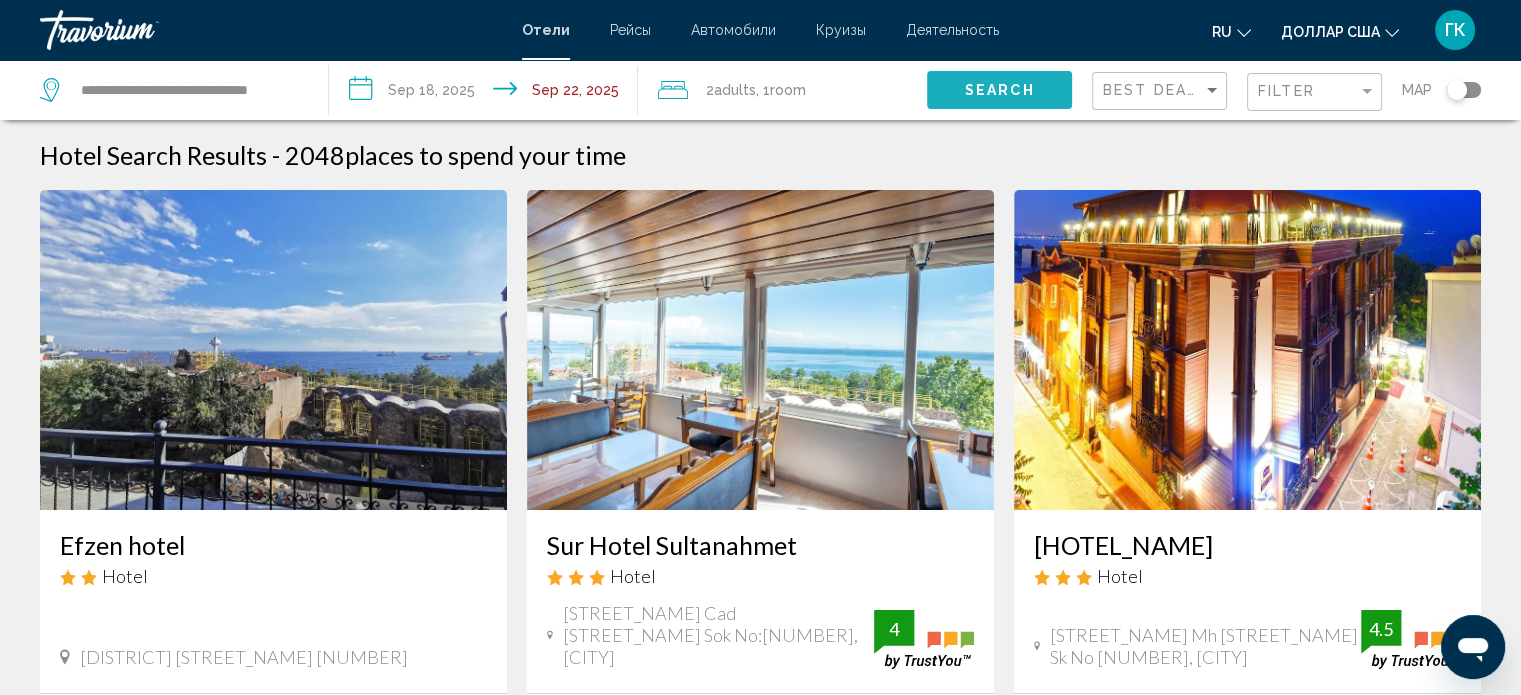 click on "Search" 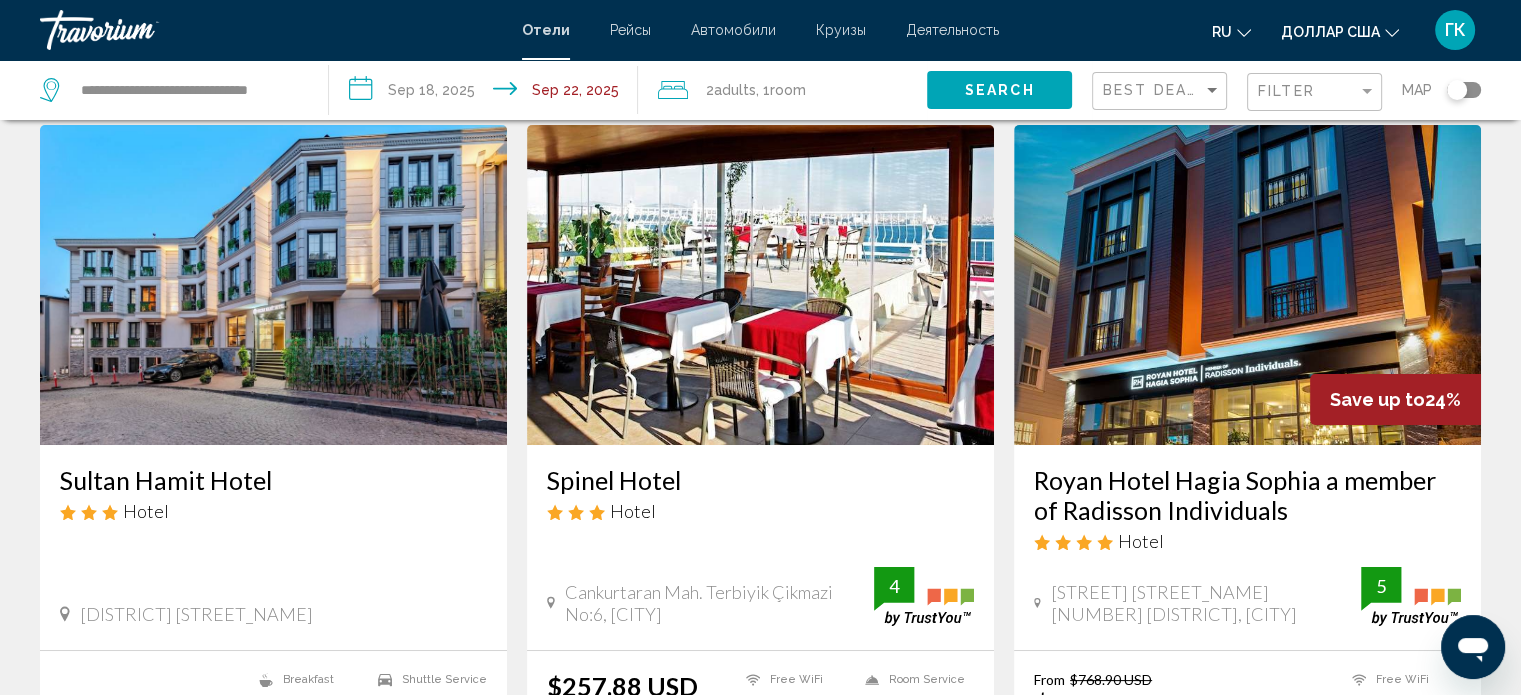scroll, scrollTop: 100, scrollLeft: 0, axis: vertical 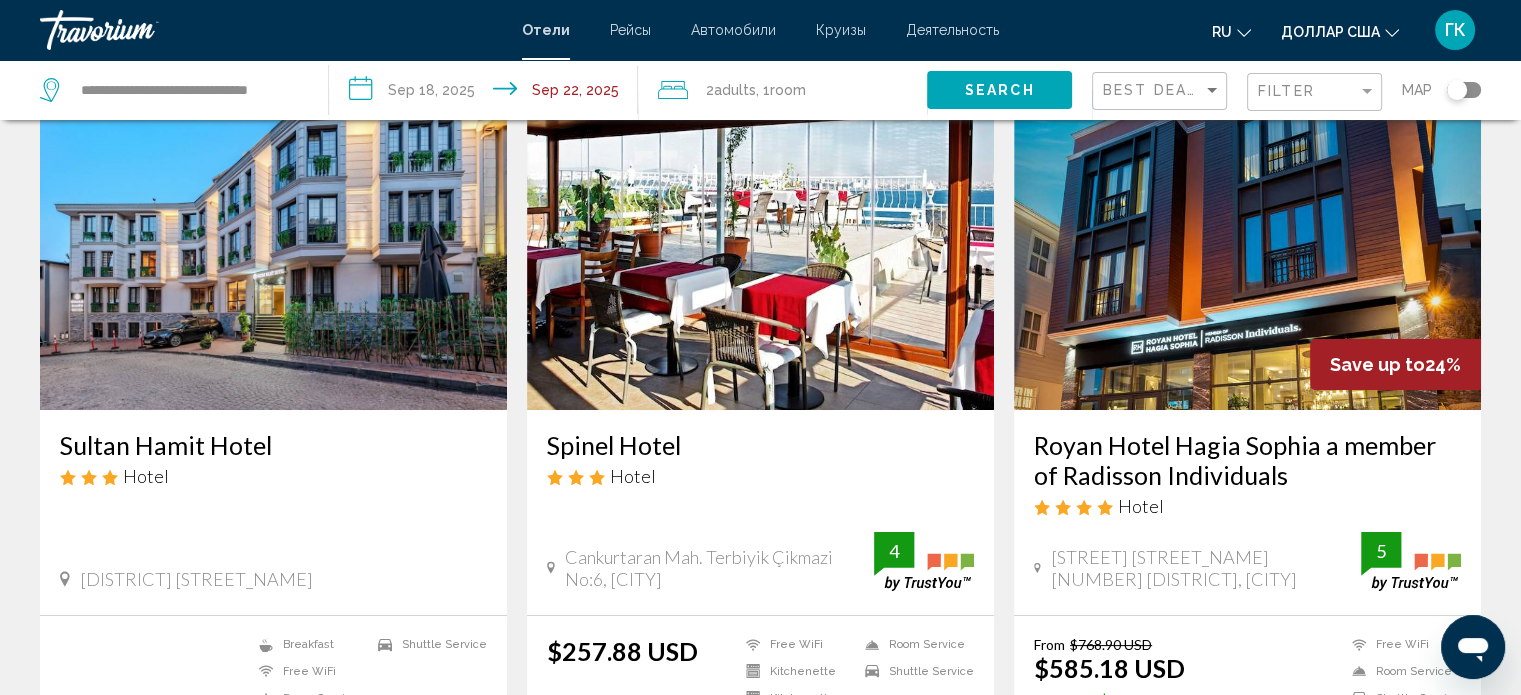 click at bounding box center (273, 250) 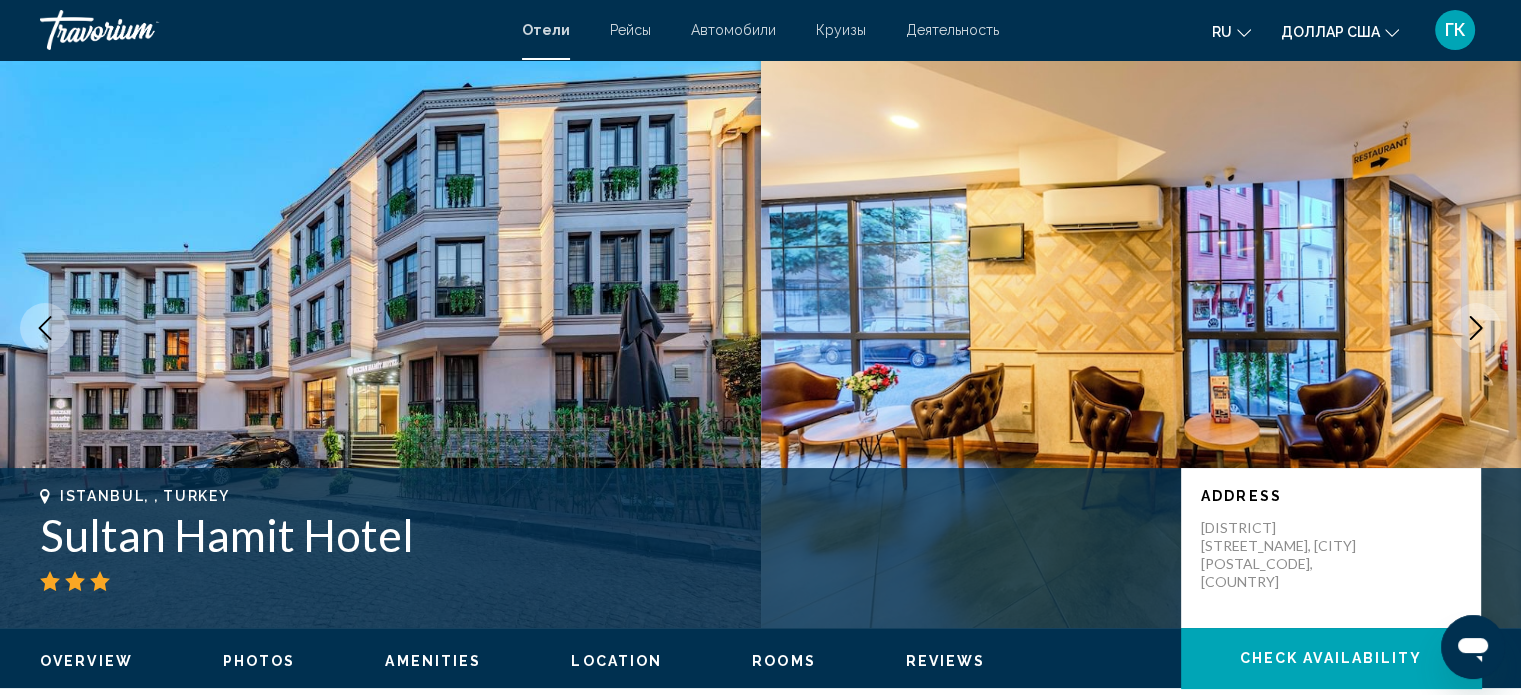 scroll, scrollTop: 0, scrollLeft: 0, axis: both 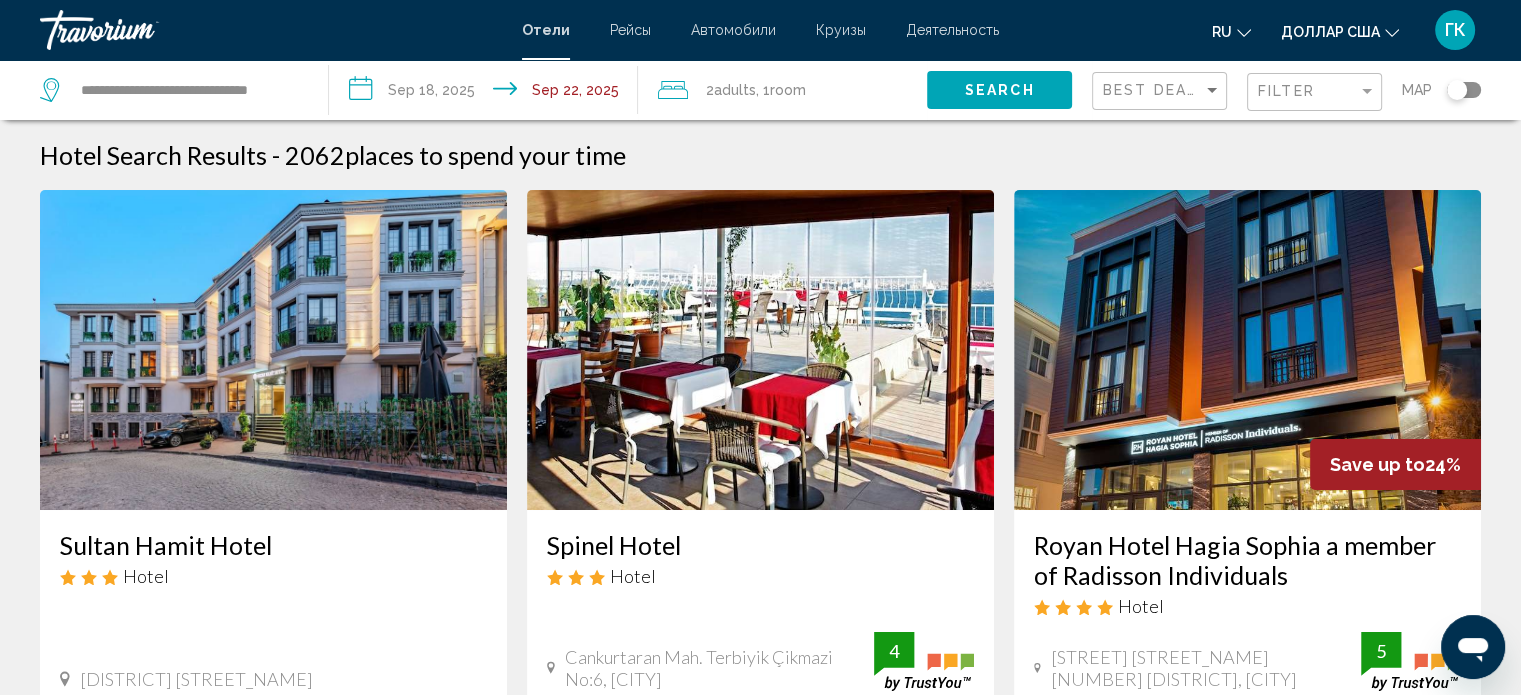 drag, startPoint x: 302, startPoint y: 85, endPoint x: 0, endPoint y: 93, distance: 302.10593 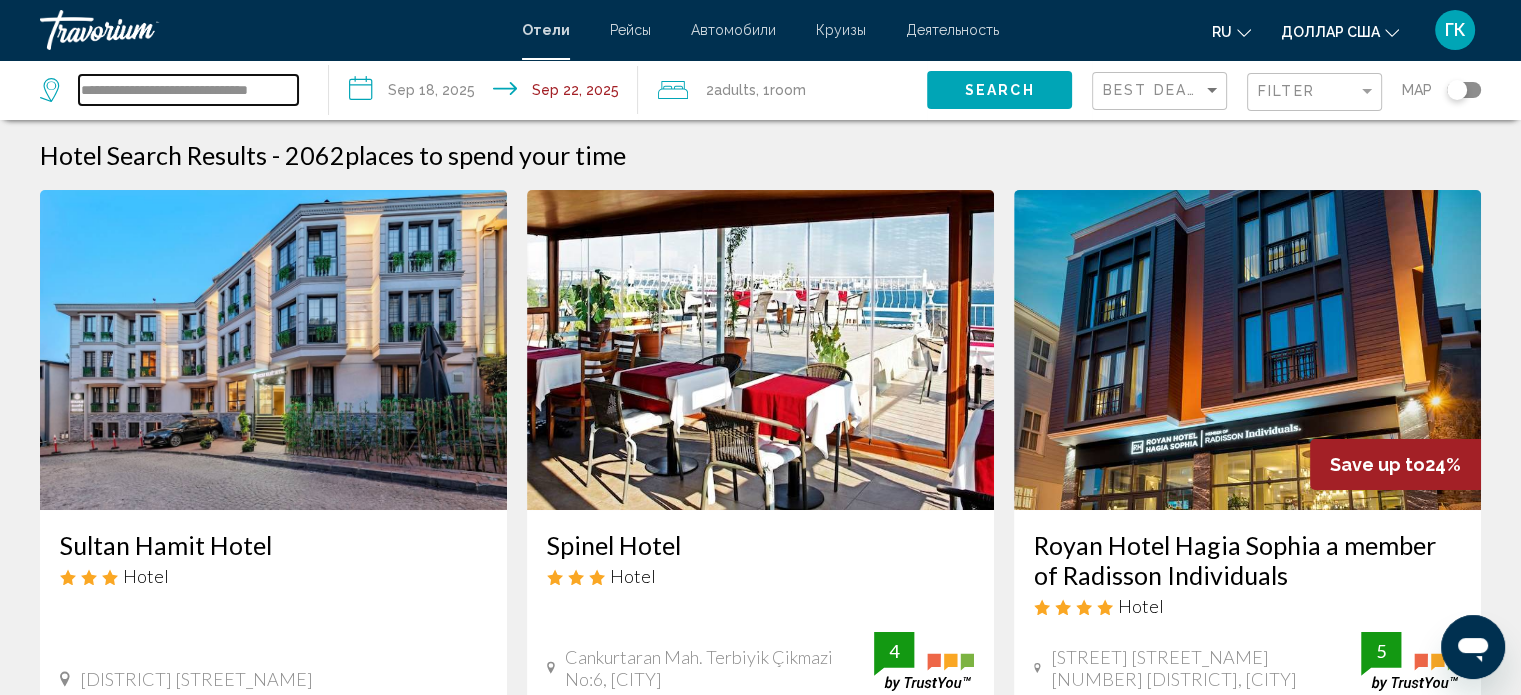 drag, startPoint x: 83, startPoint y: 85, endPoint x: 468, endPoint y: 94, distance: 385.1052 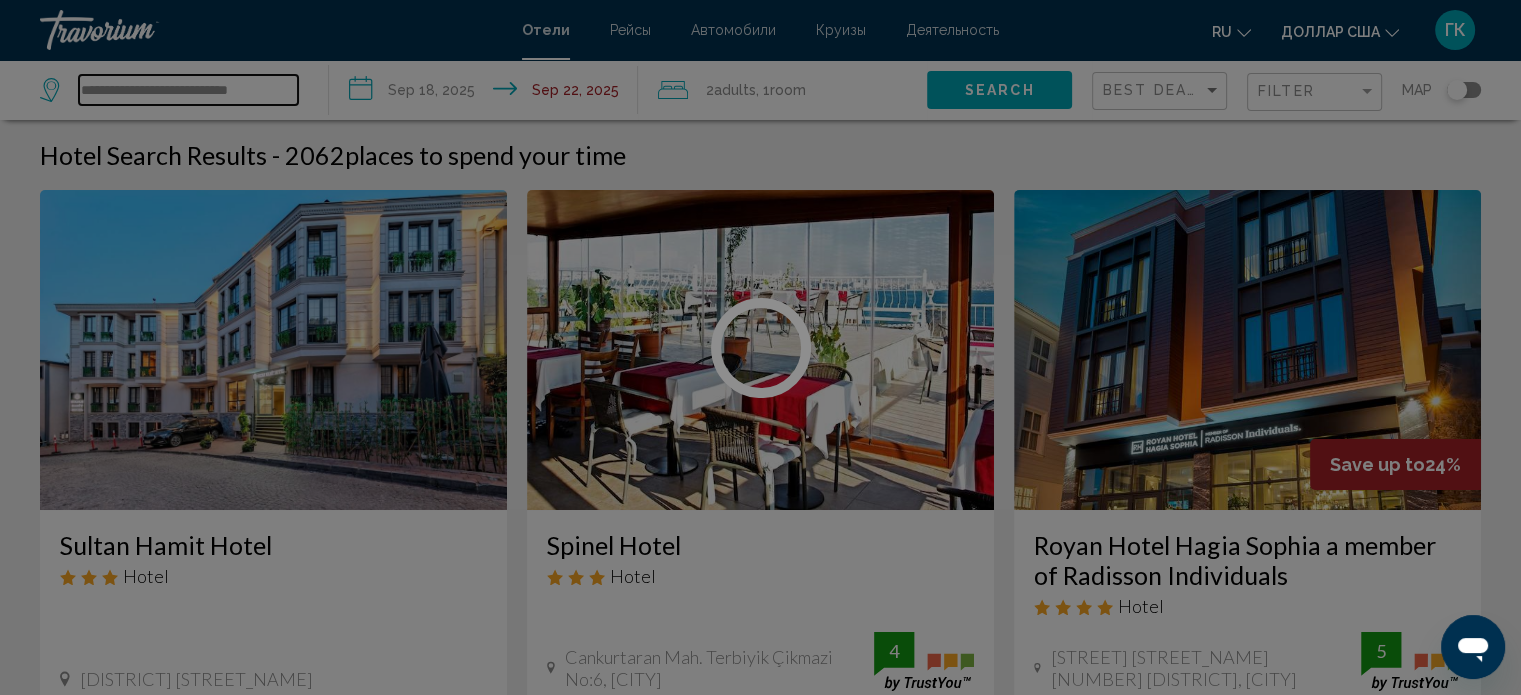 scroll, scrollTop: 0, scrollLeft: 0, axis: both 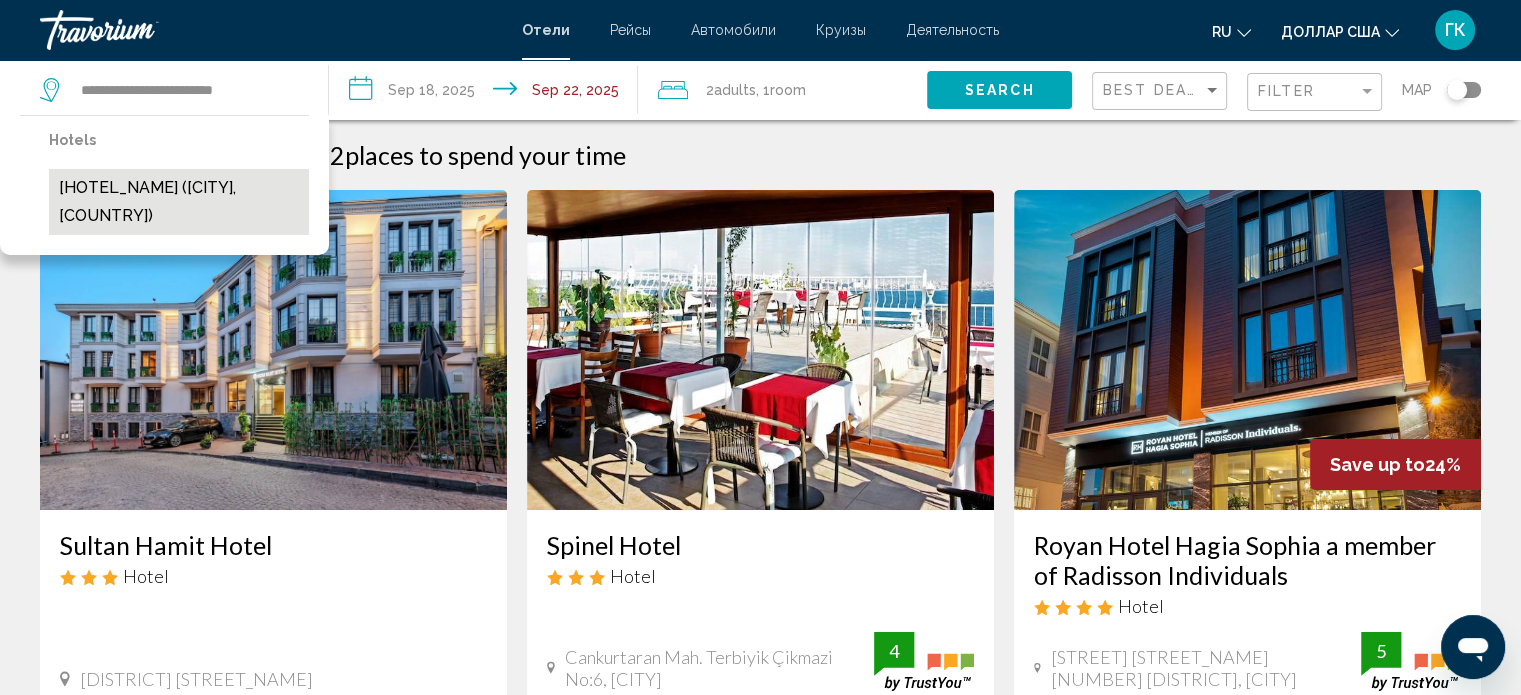 click on "[HOTEL_NAME] ([CITY], [COUNTRY])" at bounding box center [179, 202] 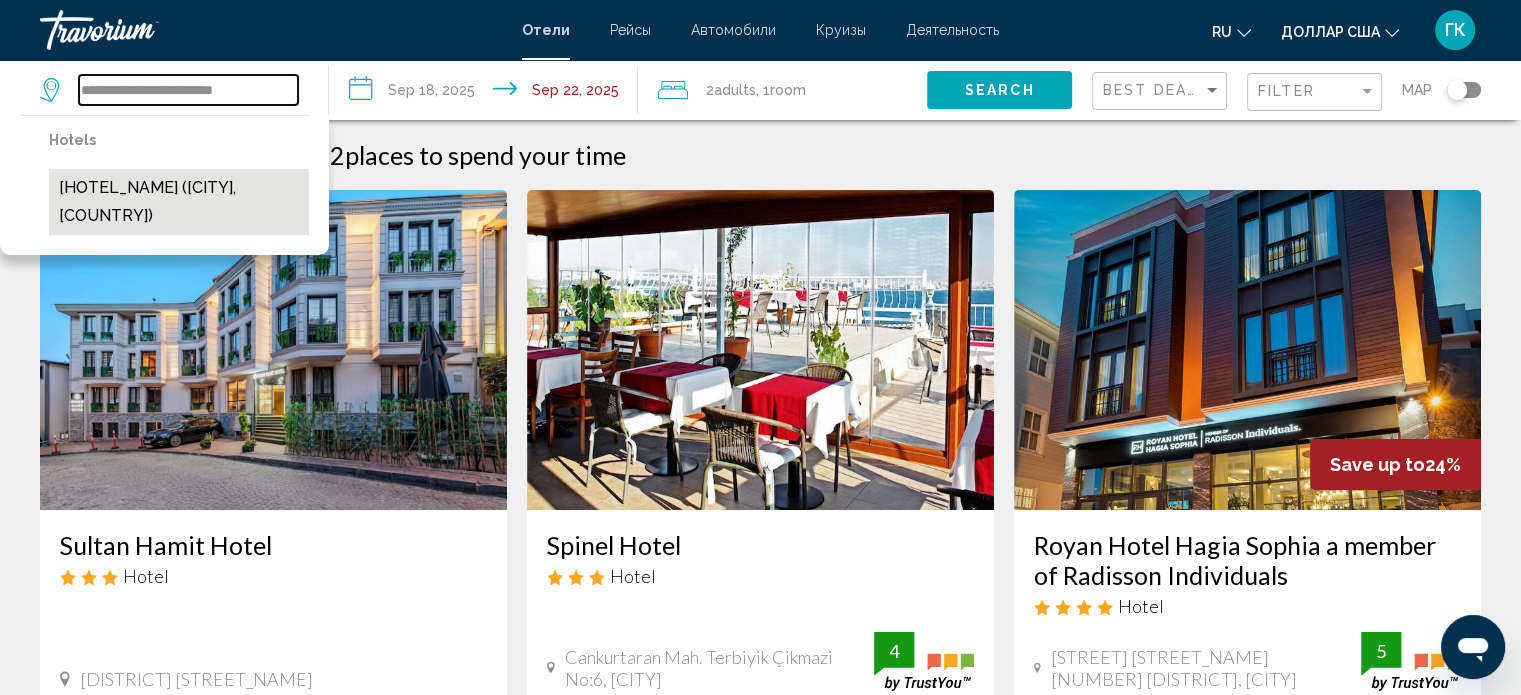 type on "**********" 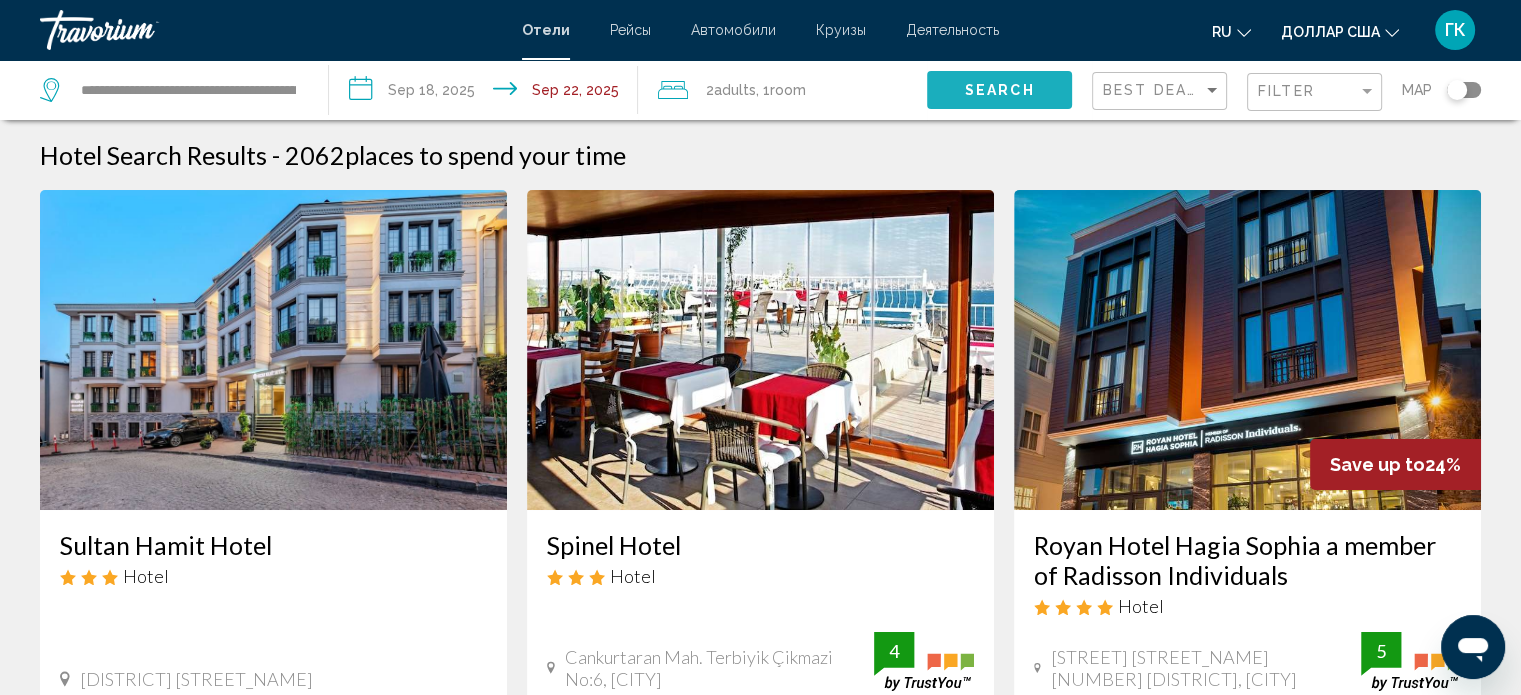 click on "Search" 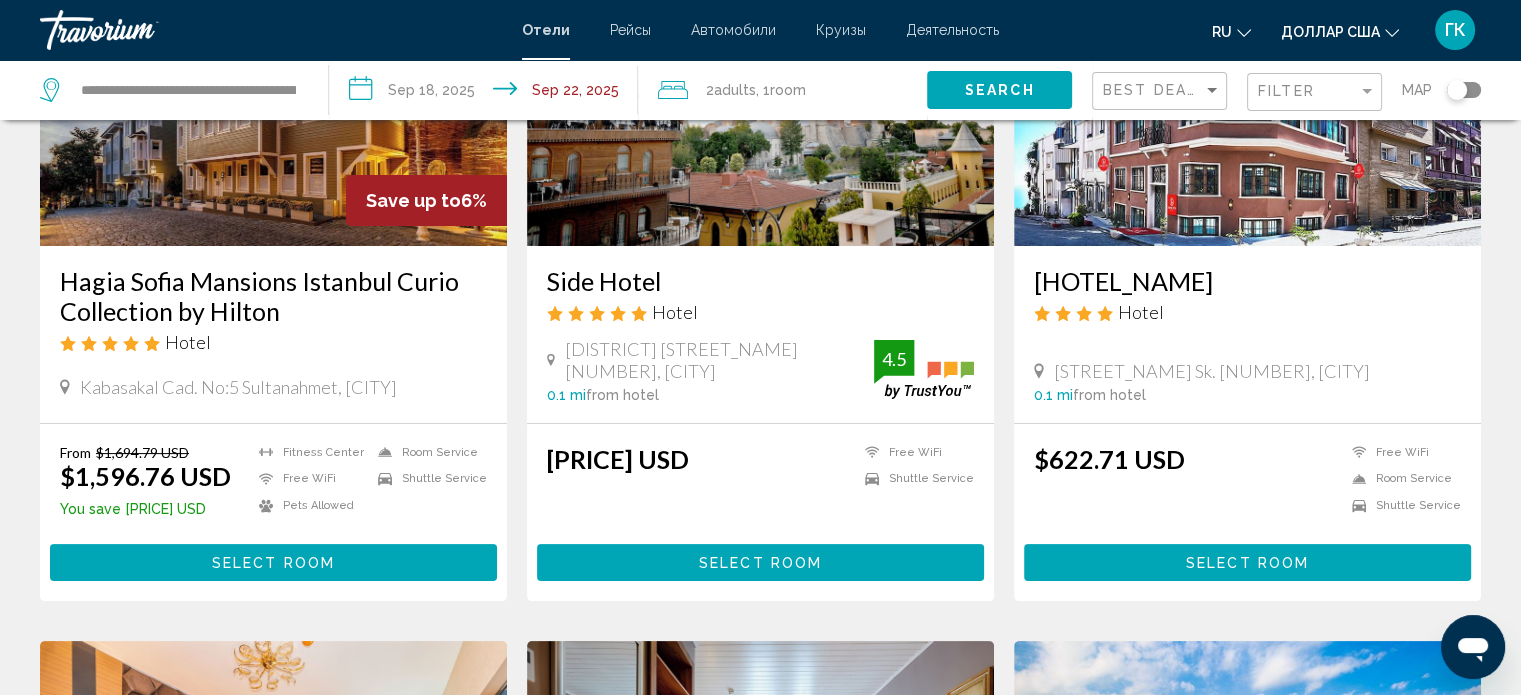 scroll, scrollTop: 300, scrollLeft: 0, axis: vertical 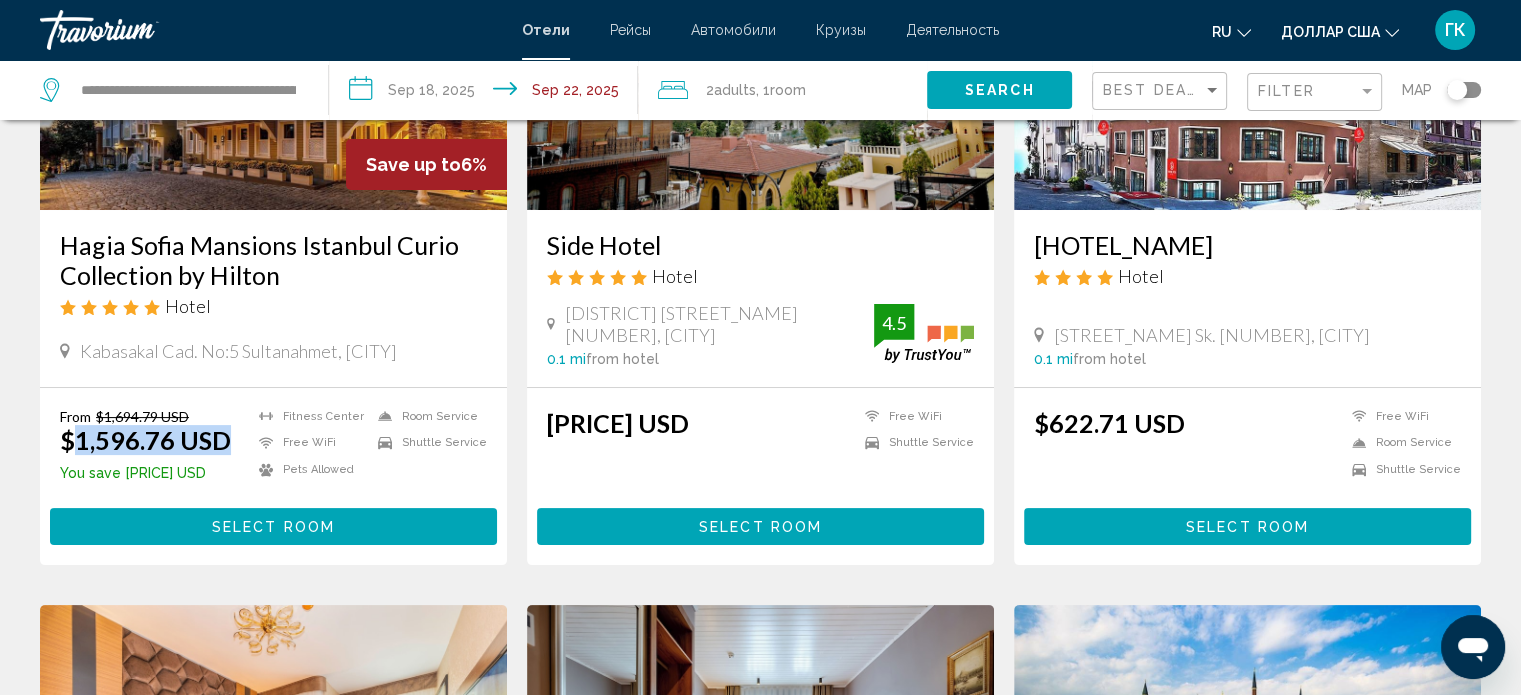 drag, startPoint x: 73, startPoint y: 446, endPoint x: 239, endPoint y: 453, distance: 166.14752 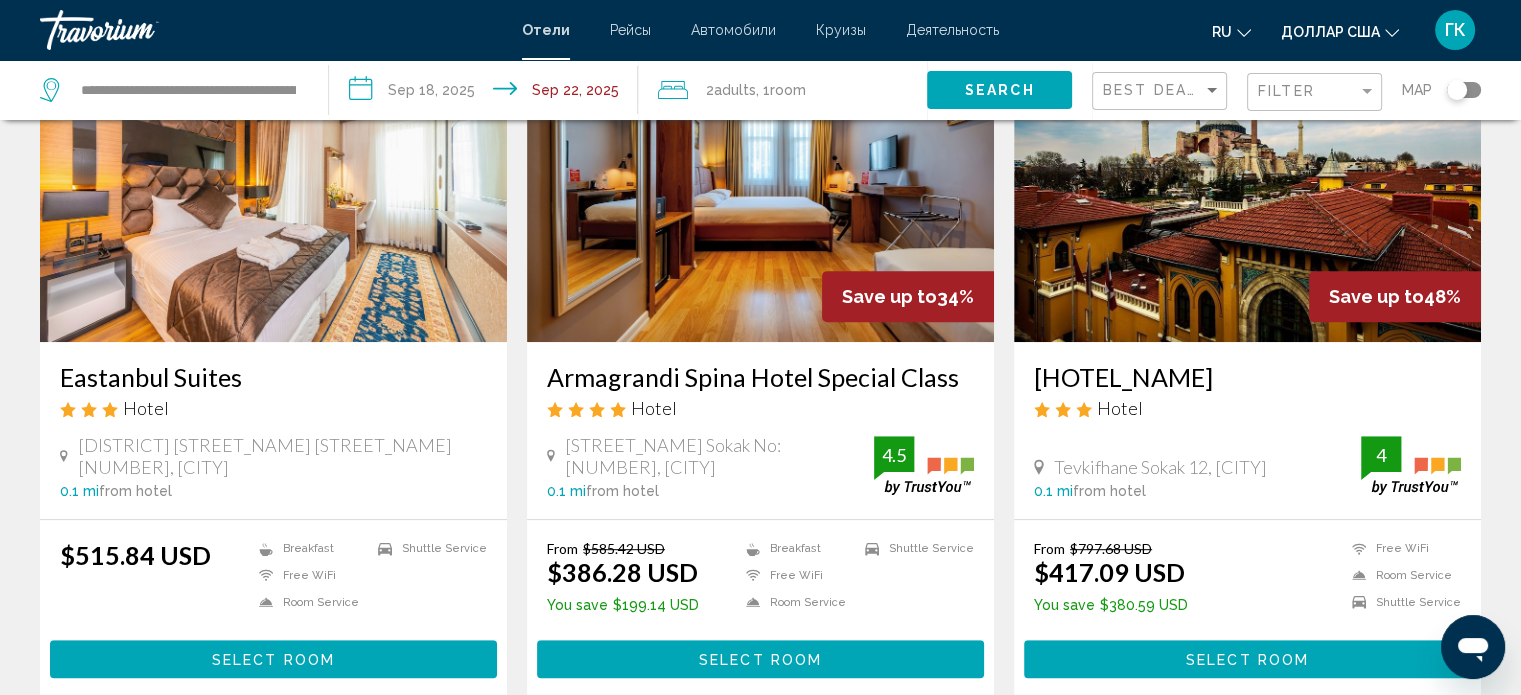 scroll, scrollTop: 800, scrollLeft: 0, axis: vertical 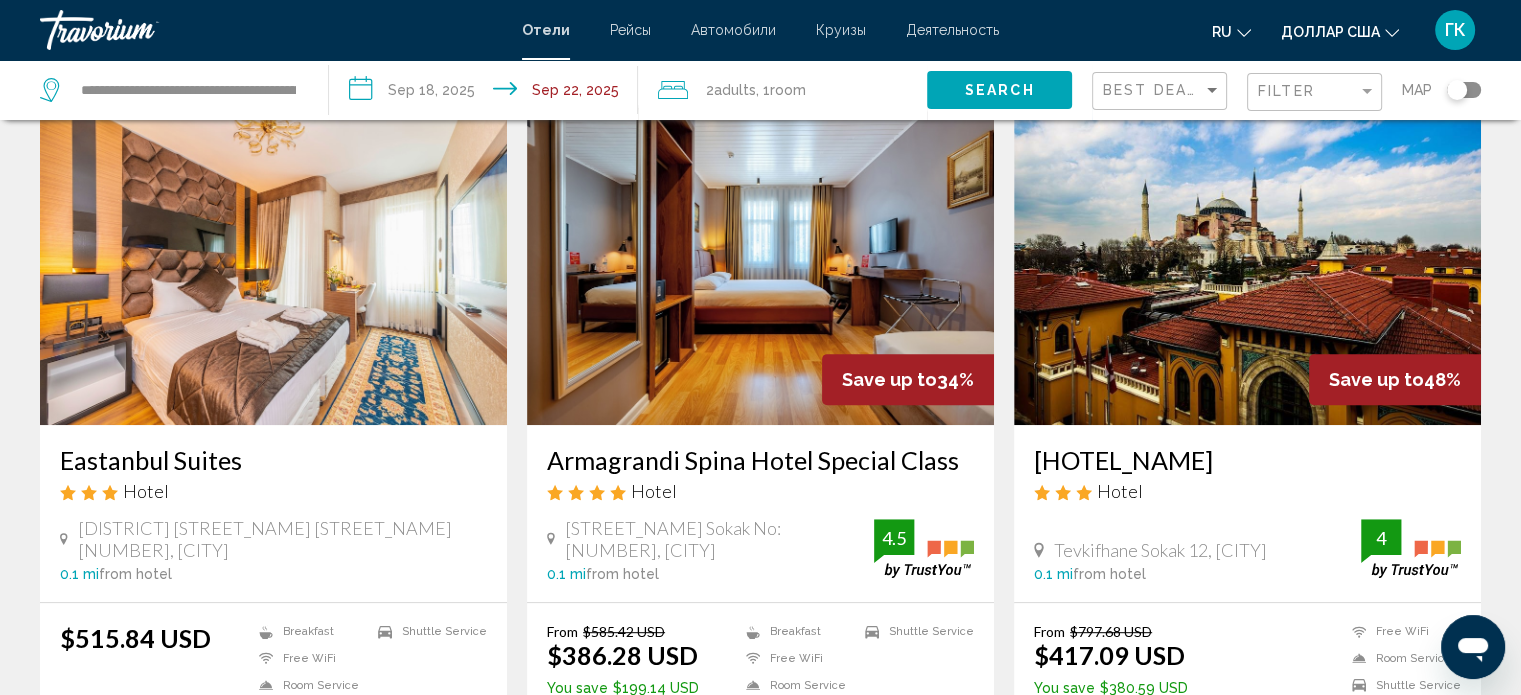 click at bounding box center (760, 265) 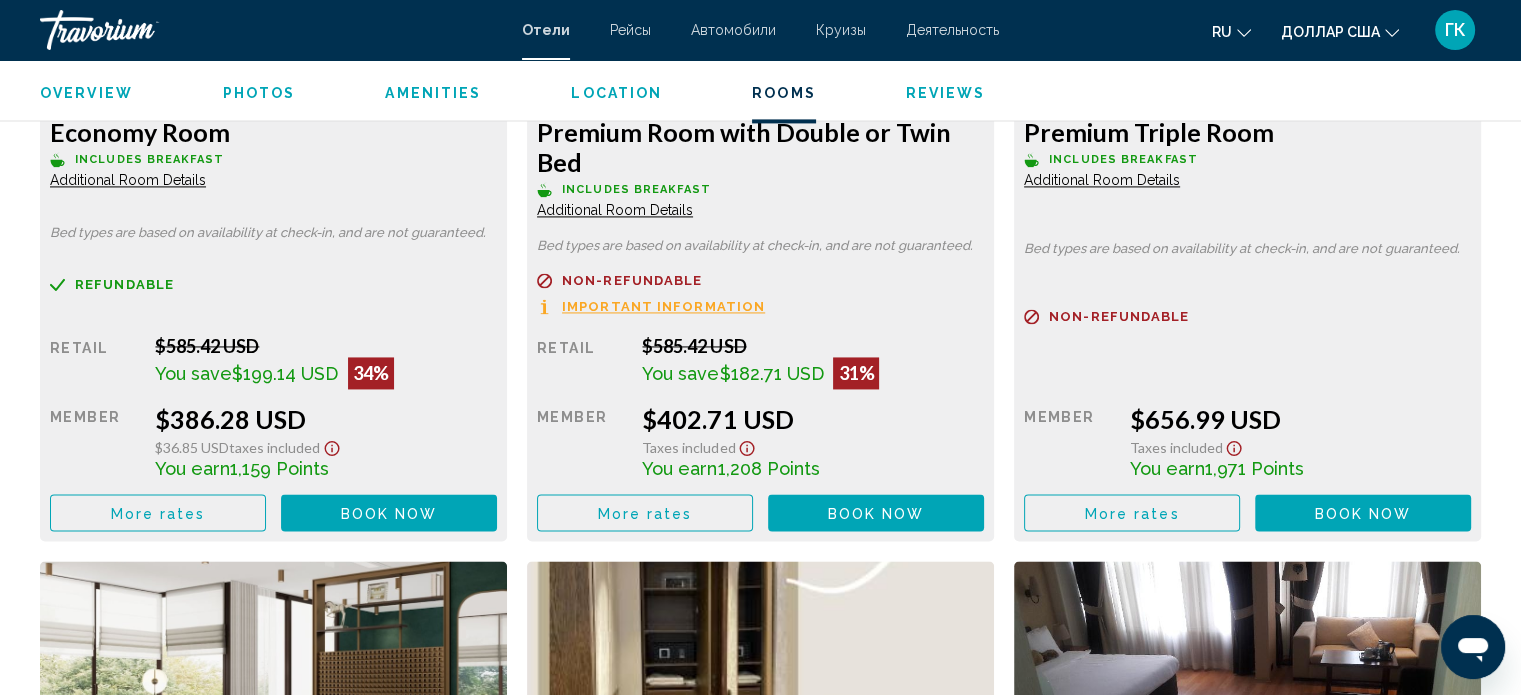 scroll, scrollTop: 2912, scrollLeft: 0, axis: vertical 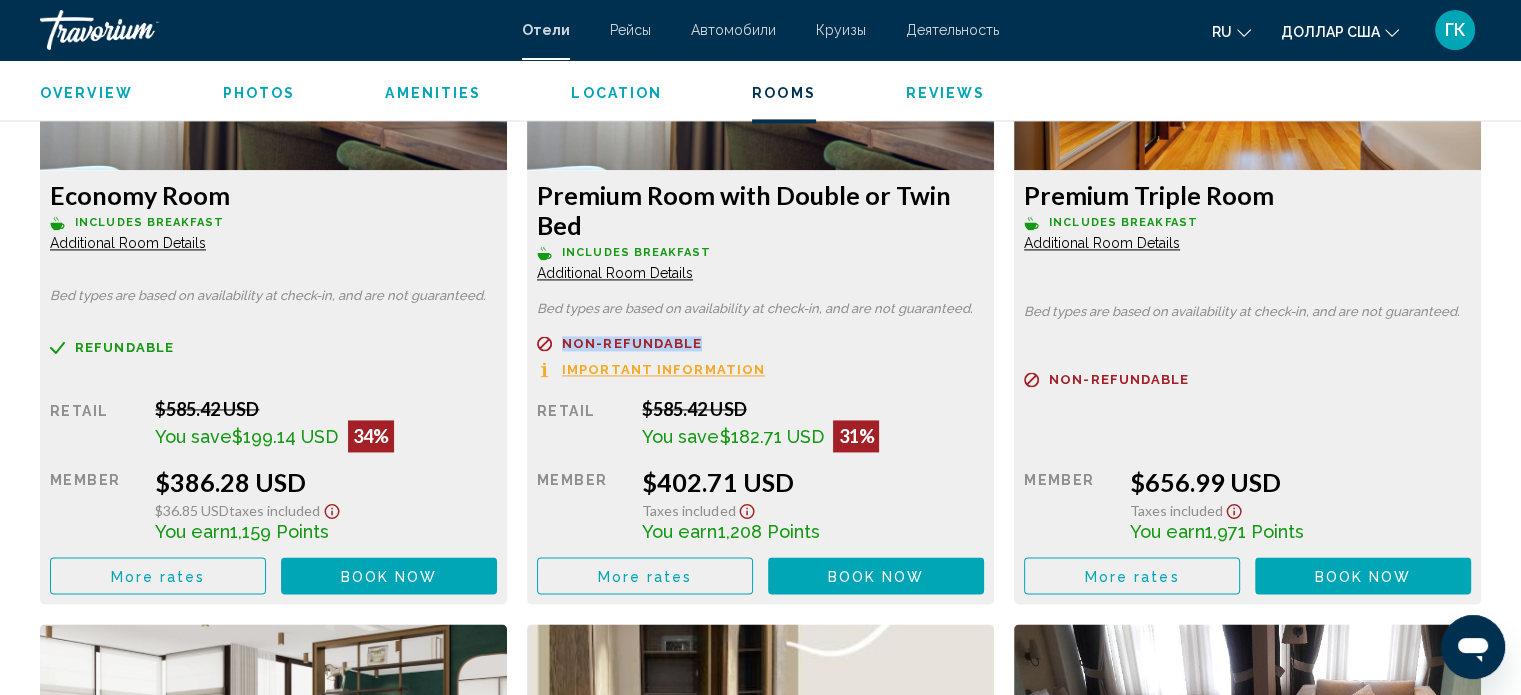 drag, startPoint x: 565, startPoint y: 336, endPoint x: 699, endPoint y: 348, distance: 134.53624 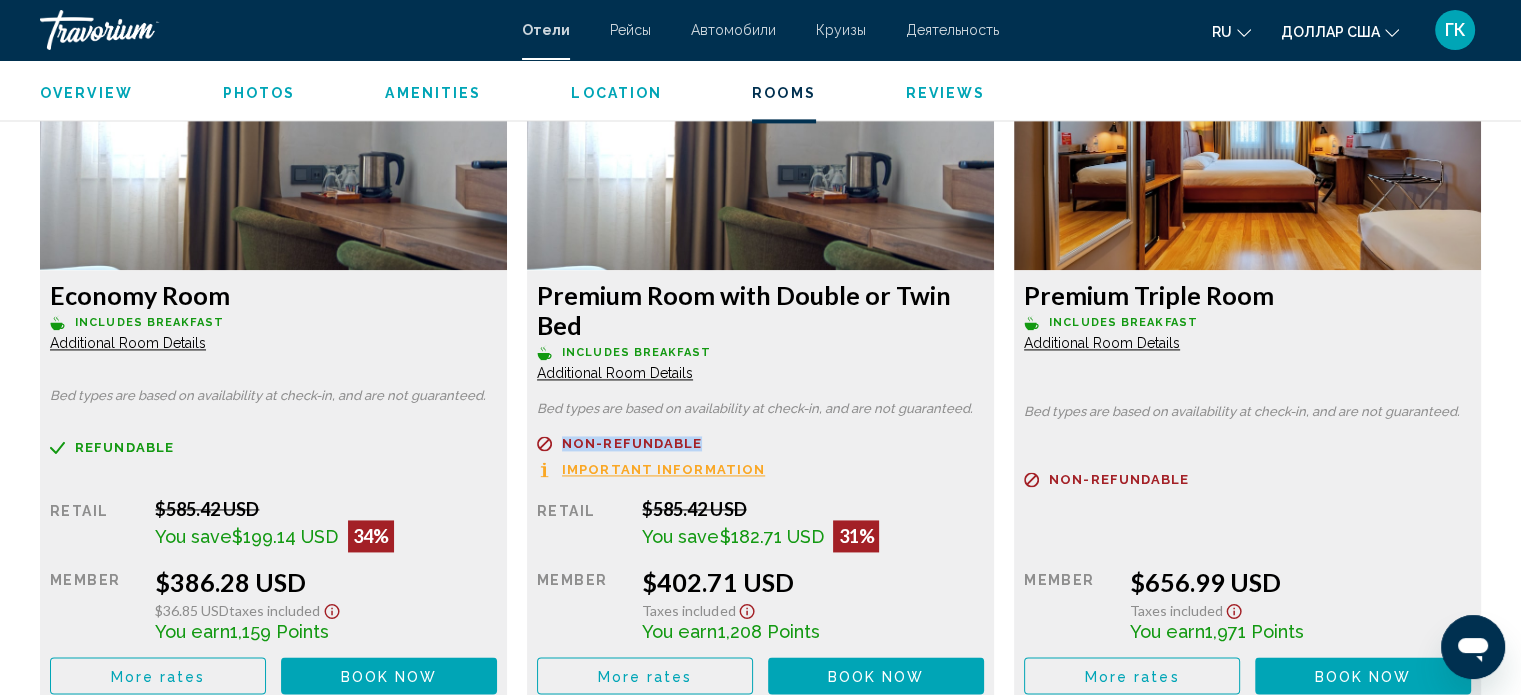 scroll, scrollTop: 2712, scrollLeft: 0, axis: vertical 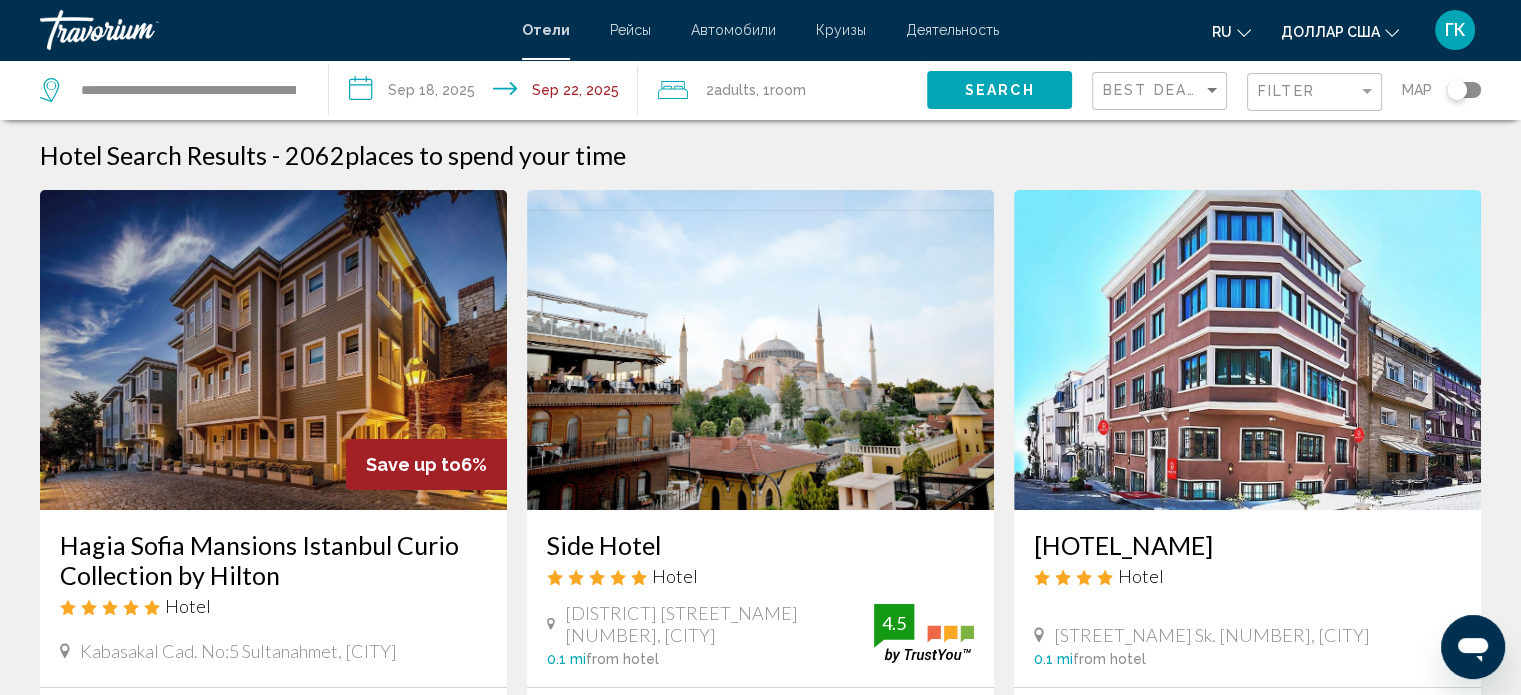 click on "**********" 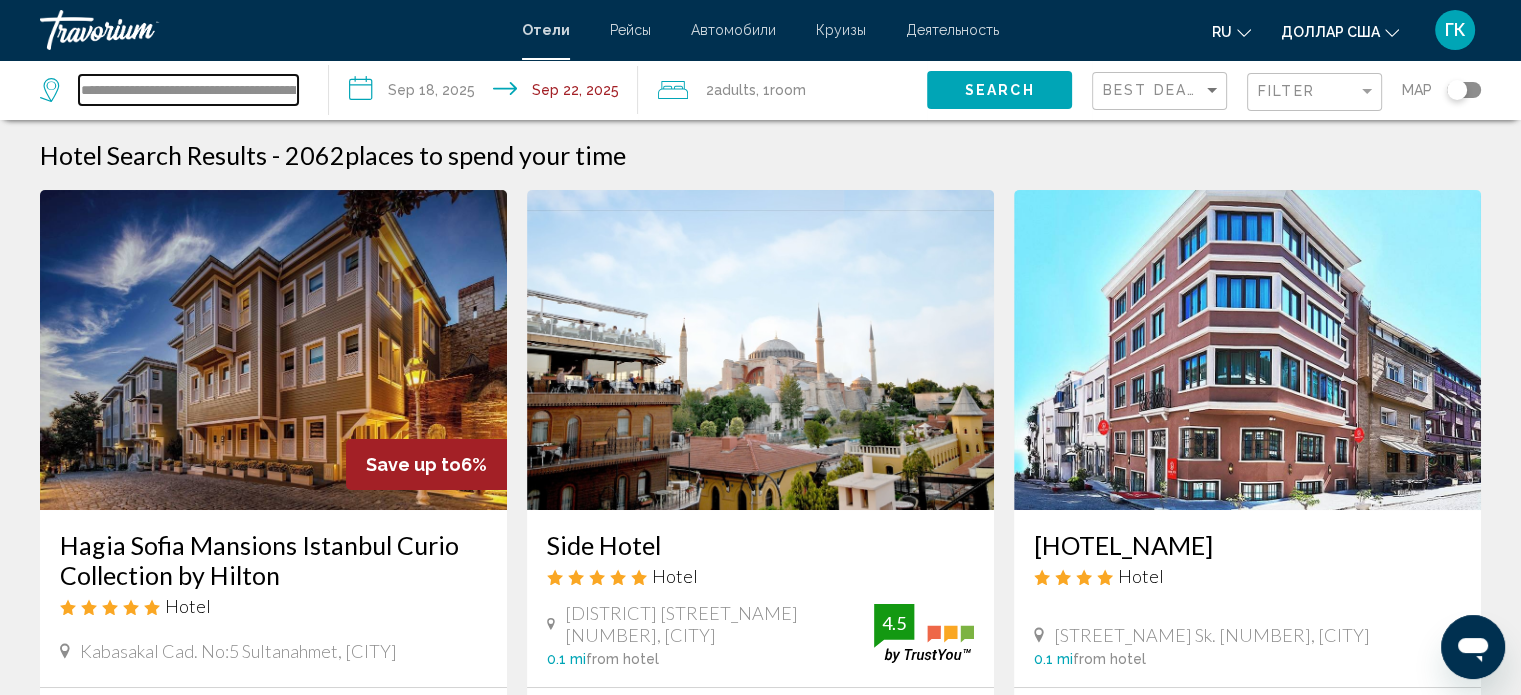 click on "**********" at bounding box center [188, 90] 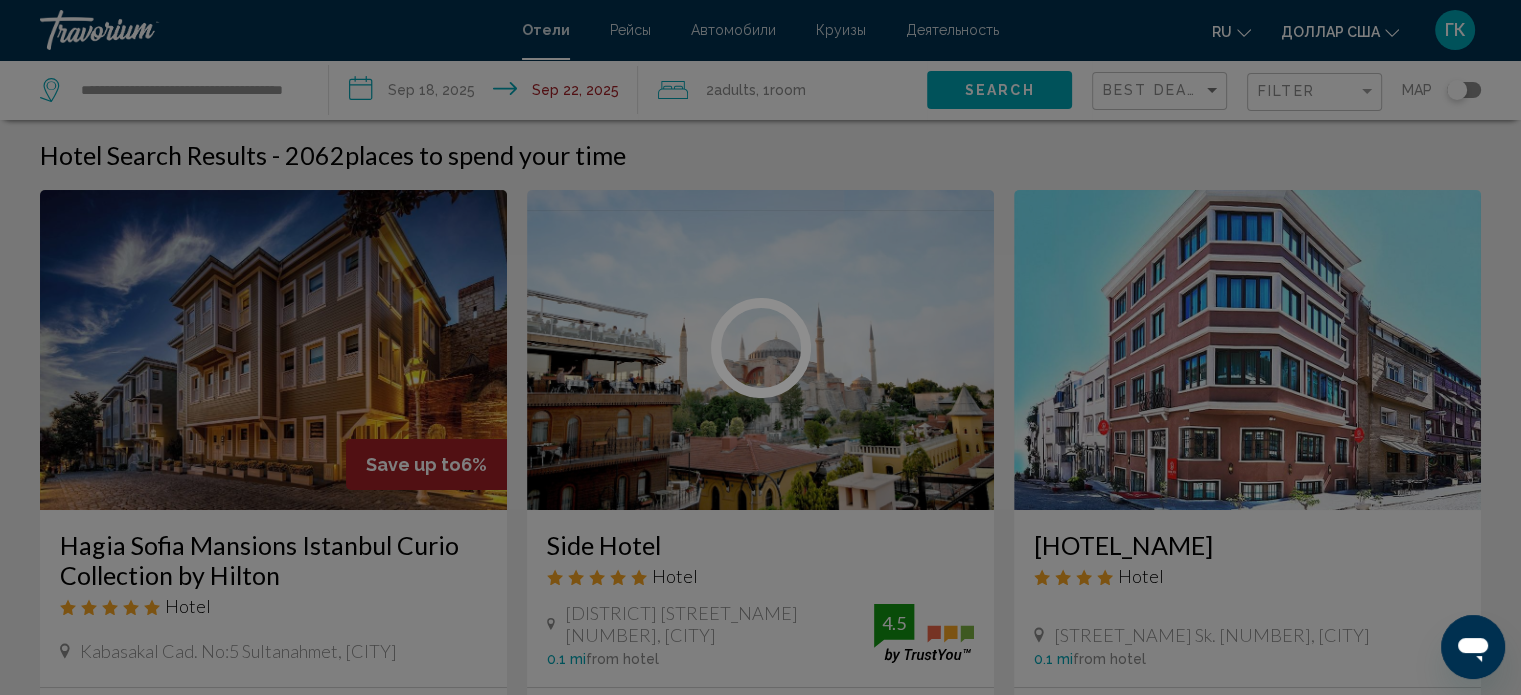 click at bounding box center (760, 347) 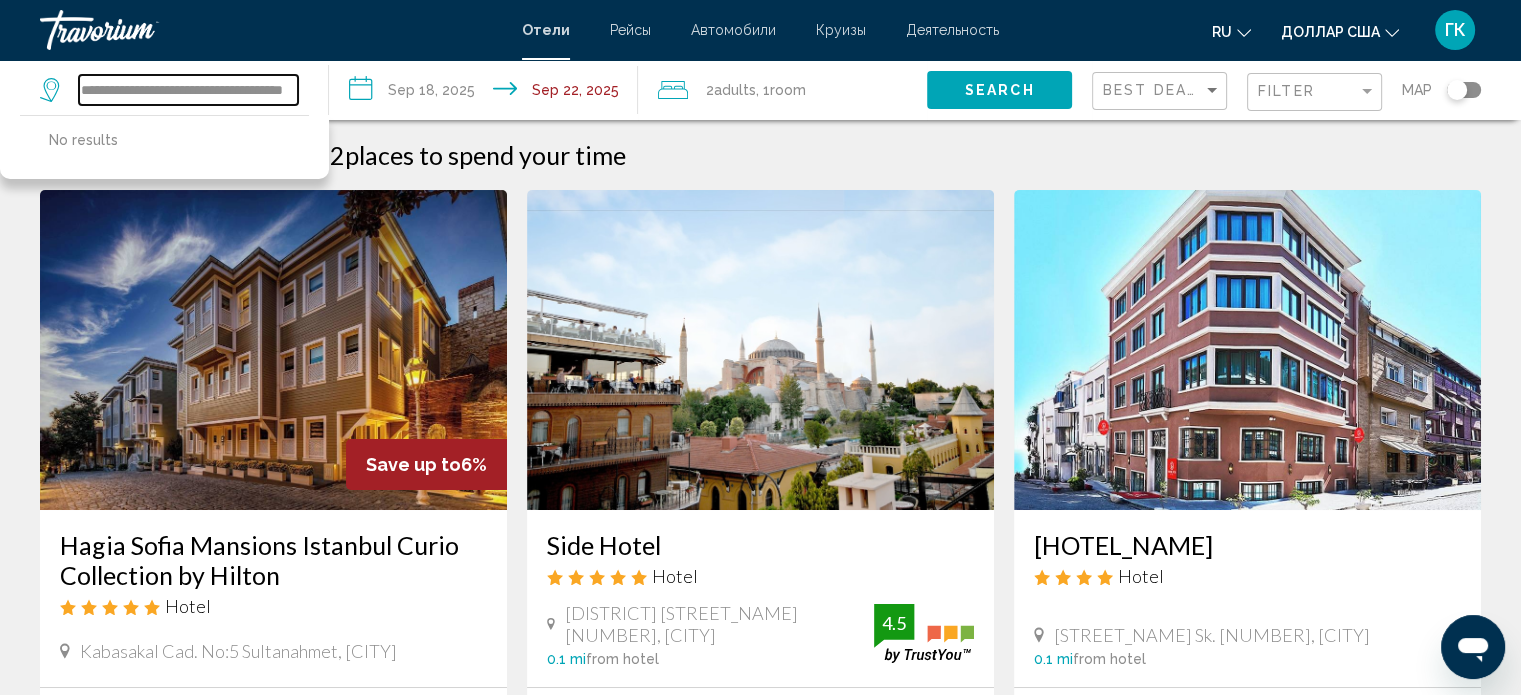 click on "**********" at bounding box center [188, 90] 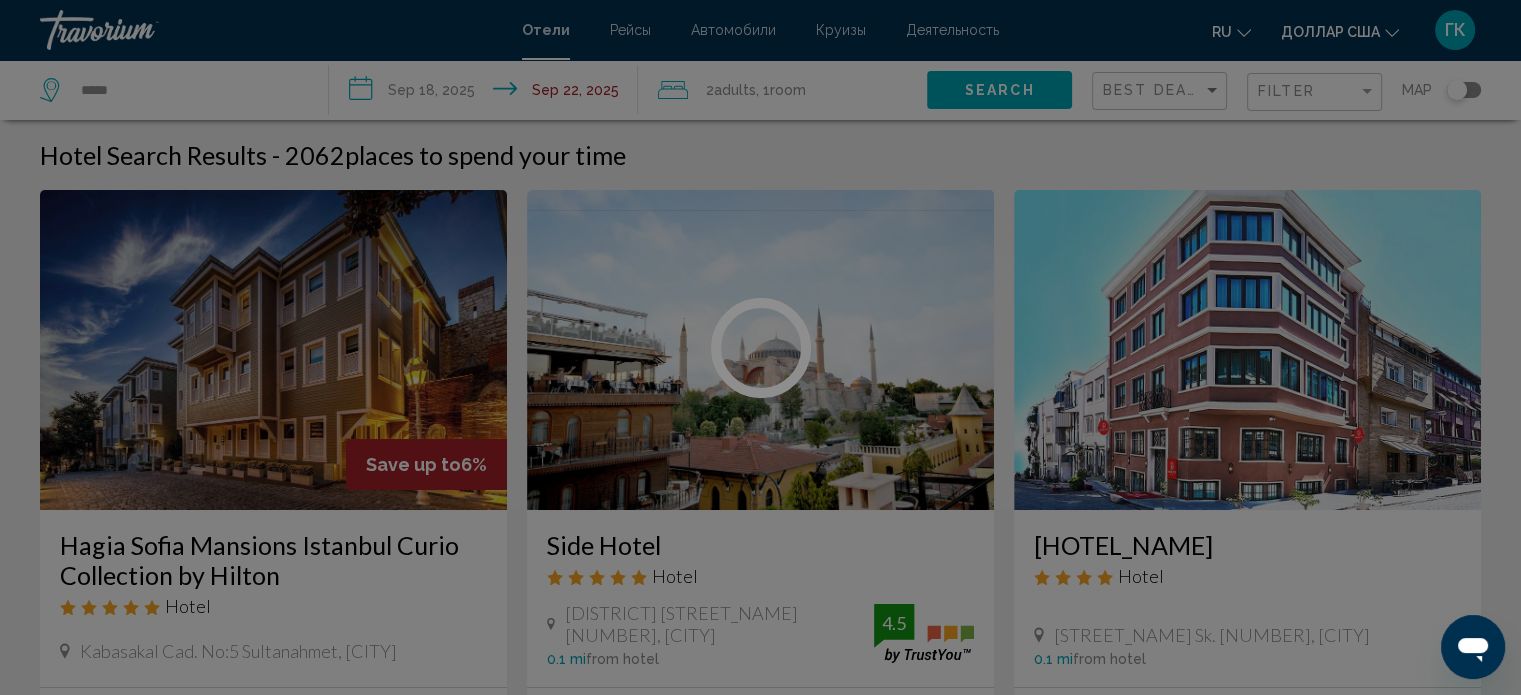 drag, startPoint x: 137, startPoint y: 85, endPoint x: 101, endPoint y: 89, distance: 36.221542 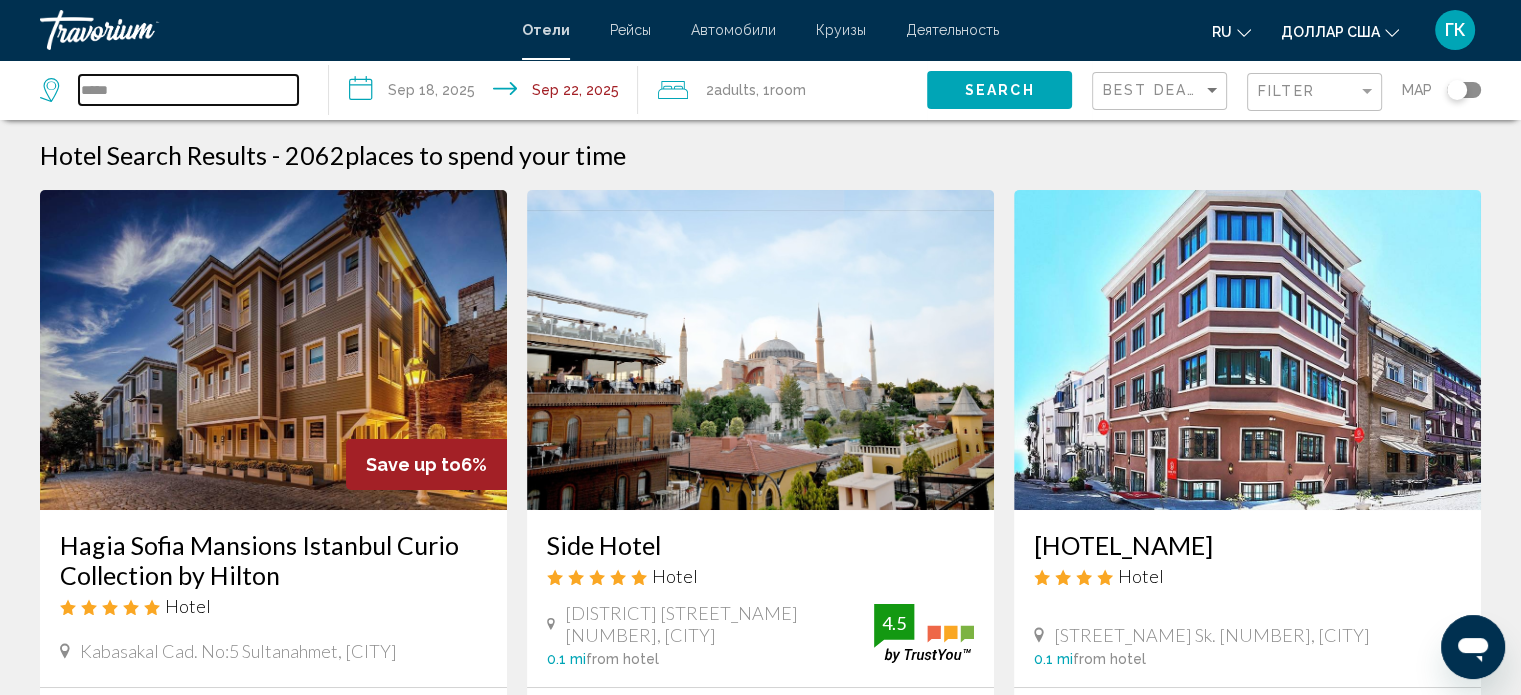 click on "*****" at bounding box center [188, 90] 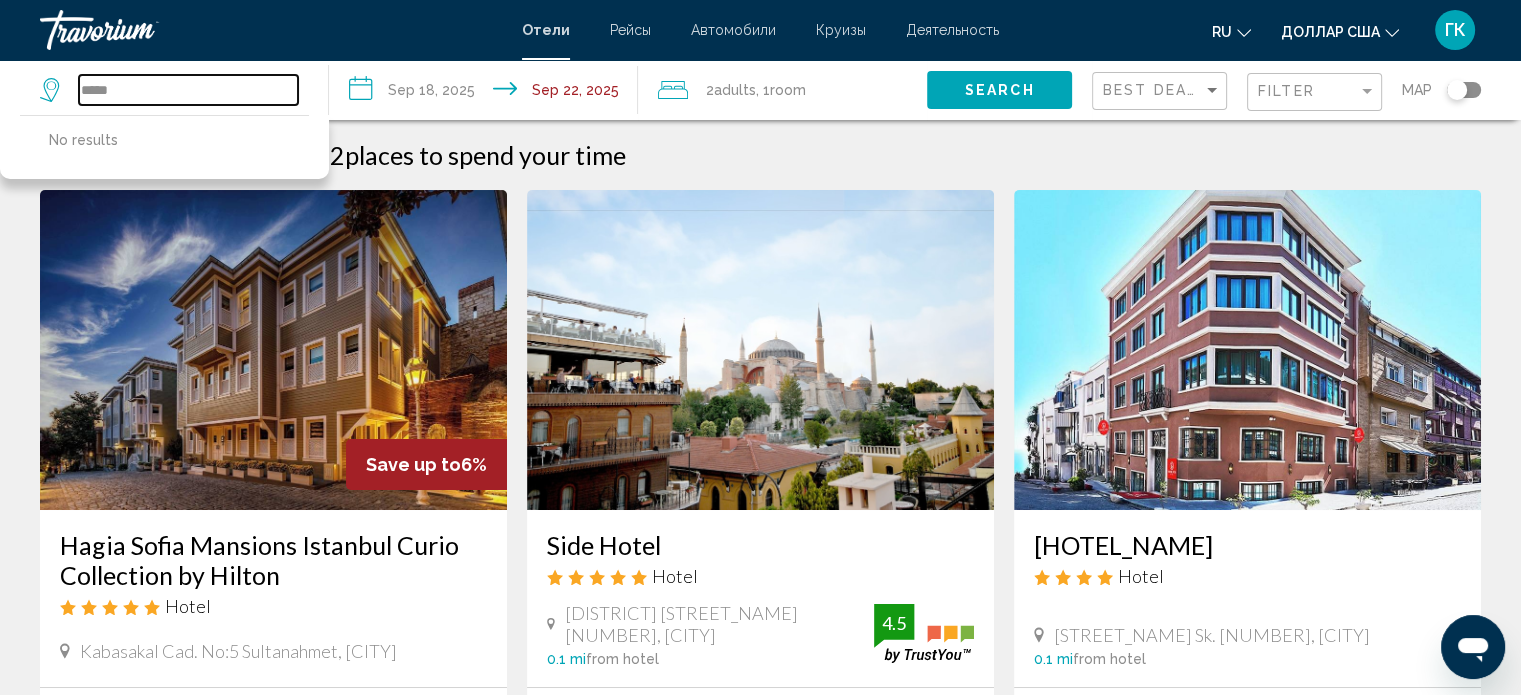 drag, startPoint x: 120, startPoint y: 82, endPoint x: 44, endPoint y: 85, distance: 76.05919 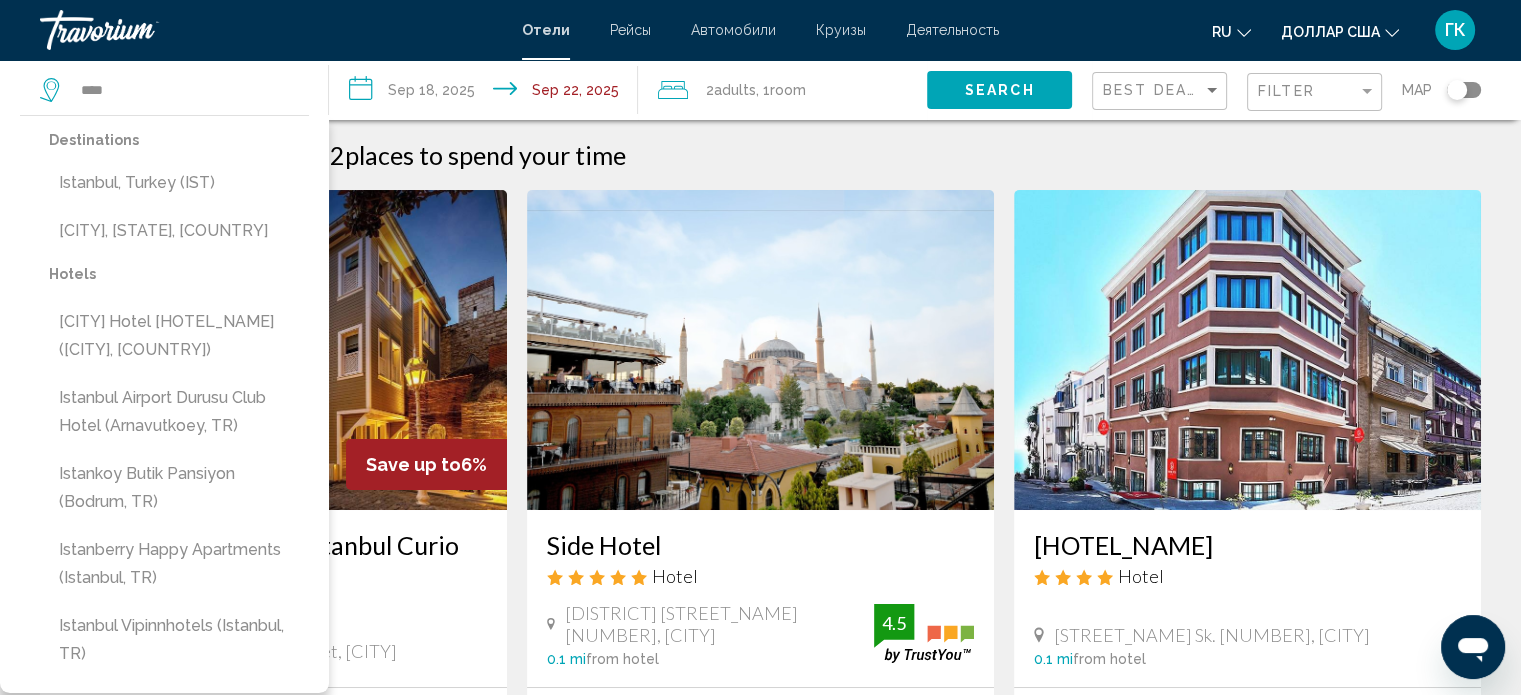 click on "Istanbul, Turkey (IST)" at bounding box center (179, 183) 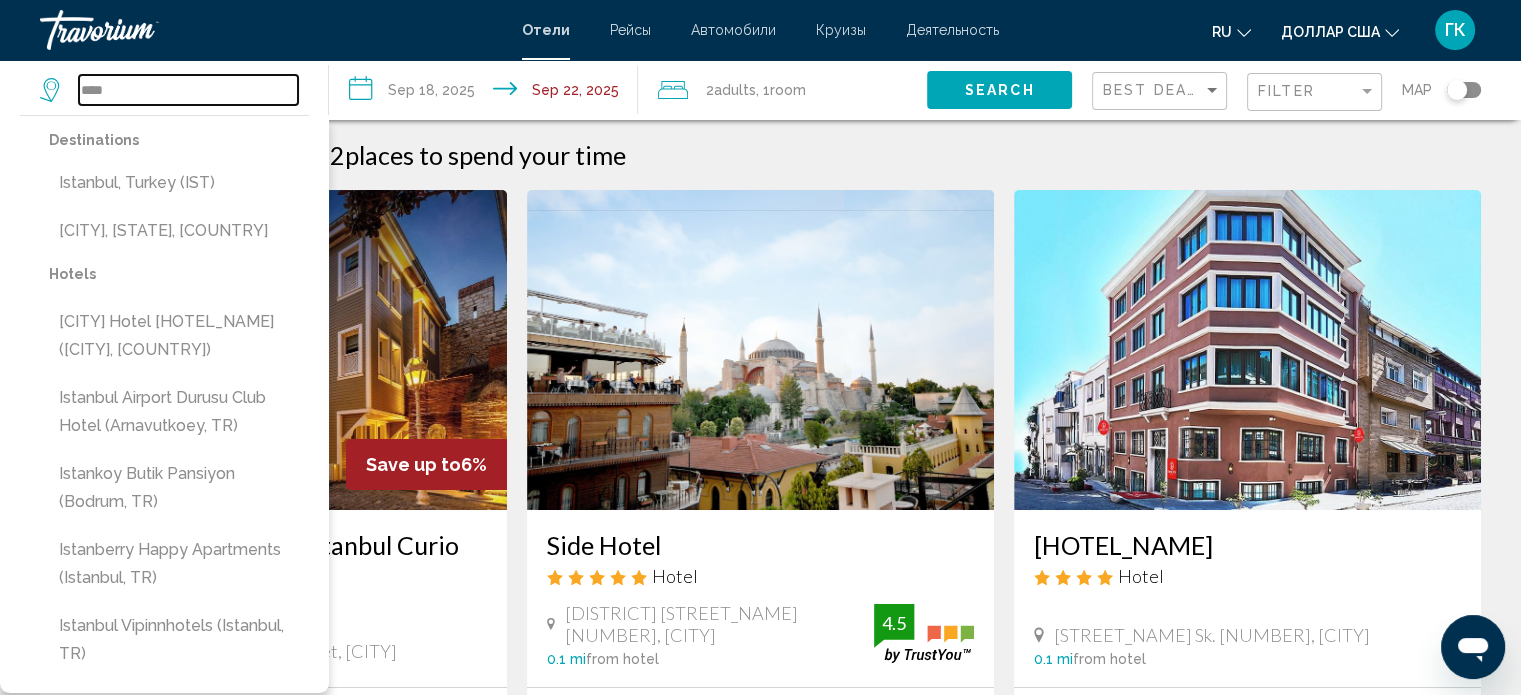 type on "**********" 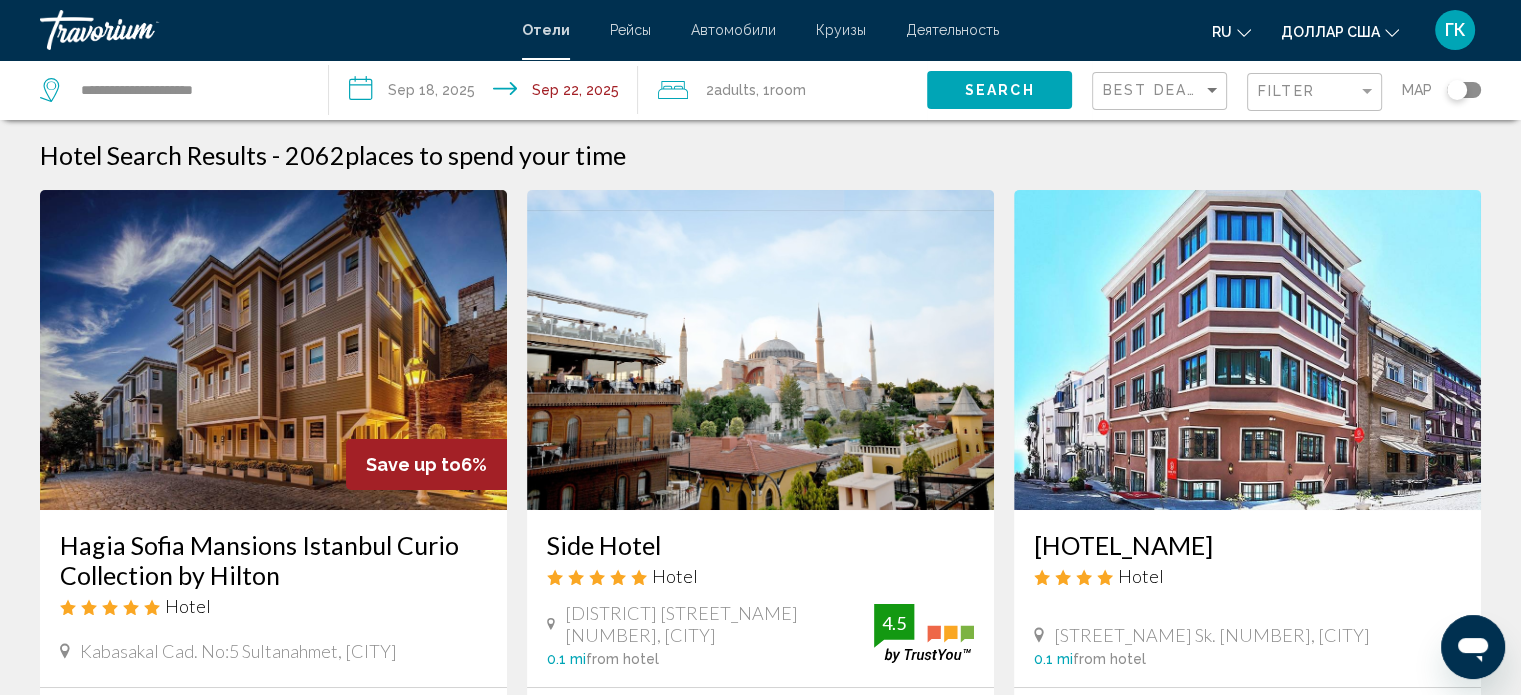click on "Search" 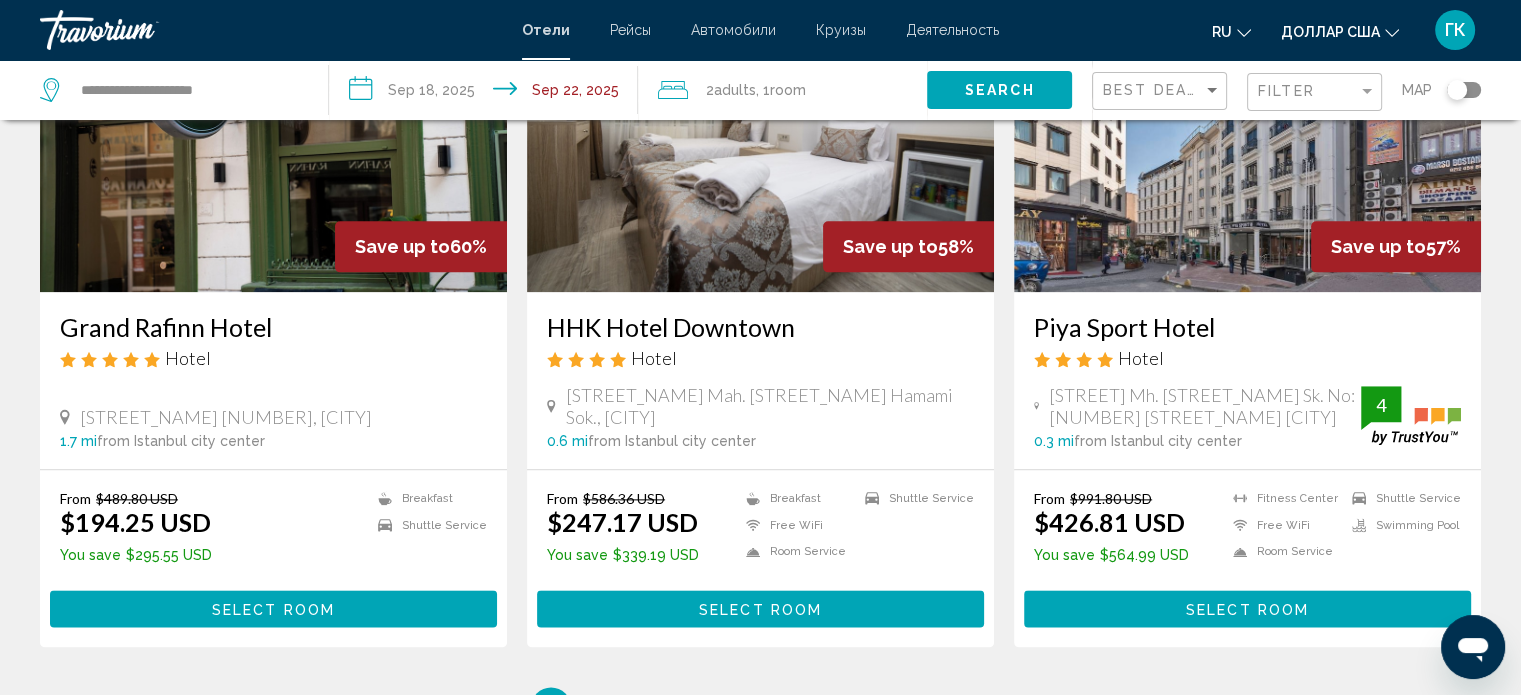 scroll, scrollTop: 2400, scrollLeft: 0, axis: vertical 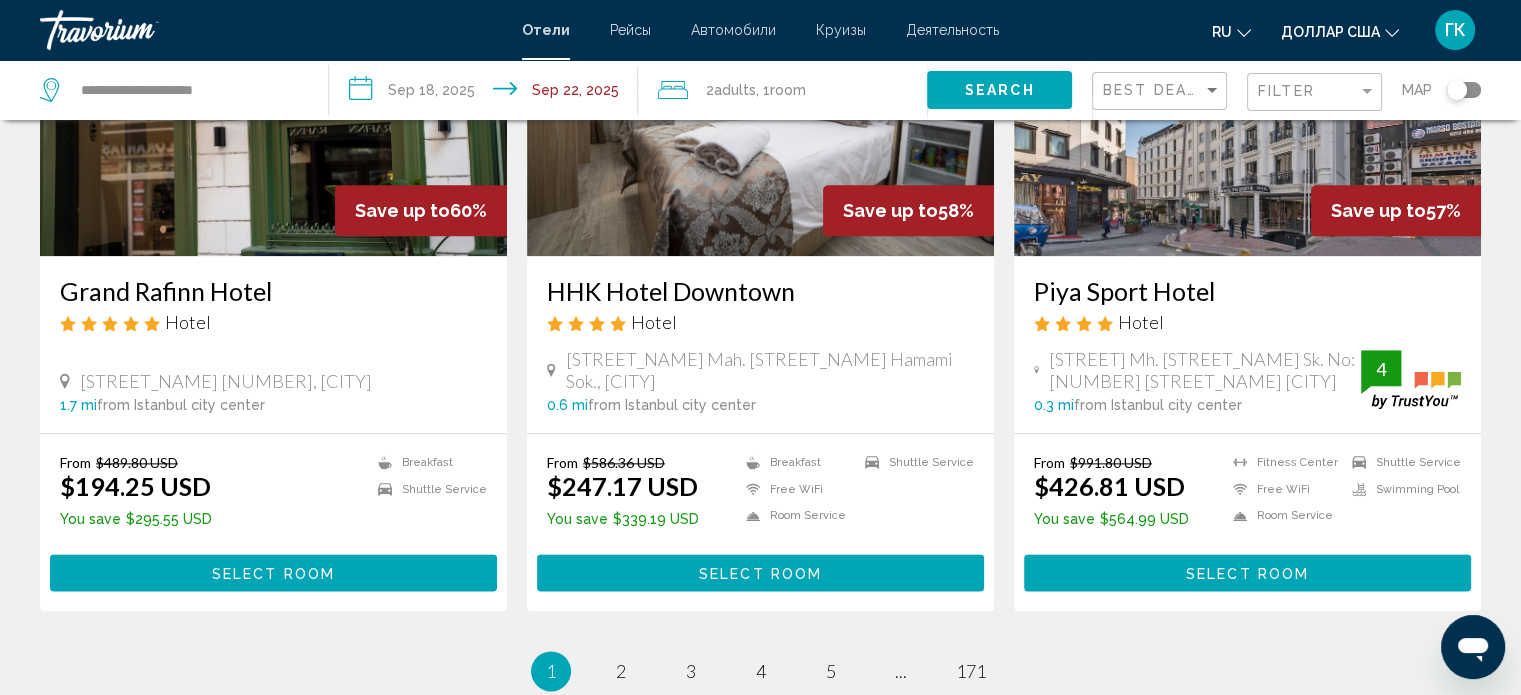 click at bounding box center [1247, 96] 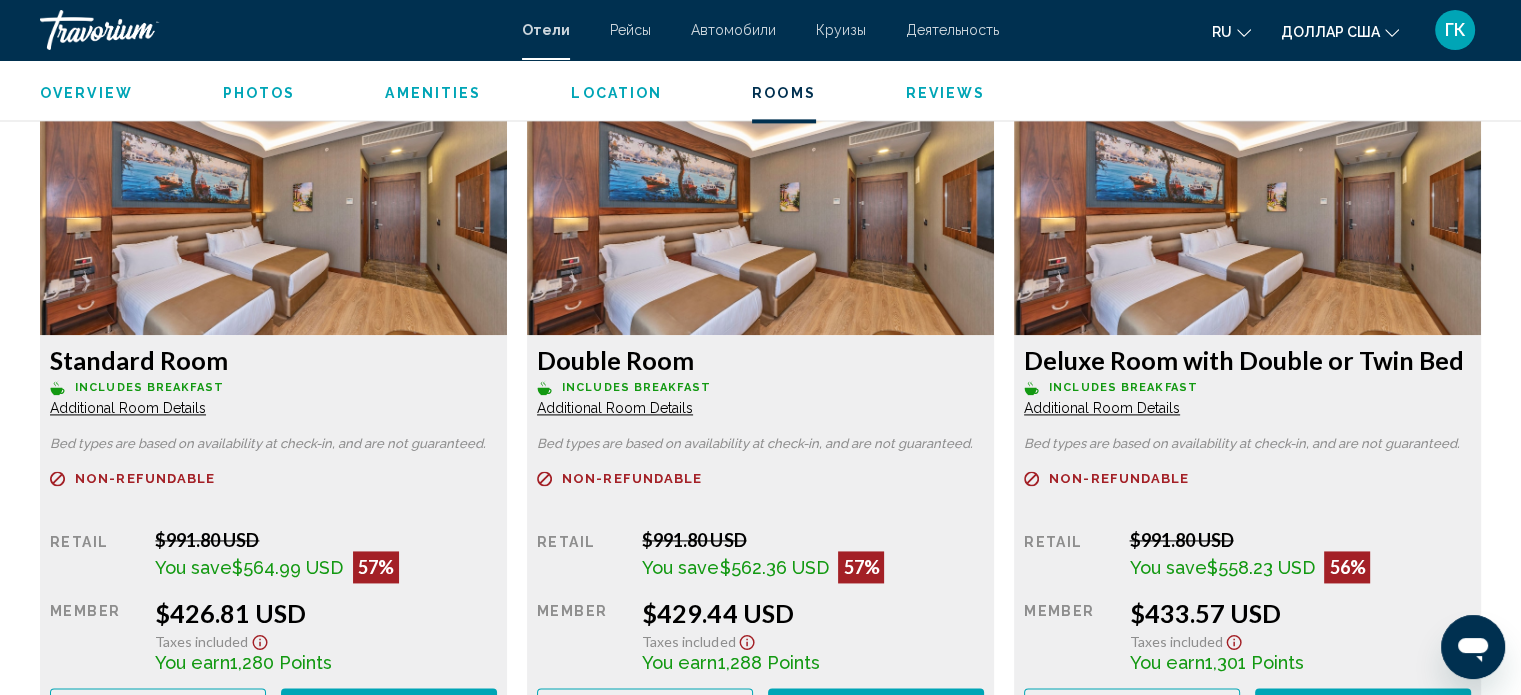 scroll, scrollTop: 2712, scrollLeft: 0, axis: vertical 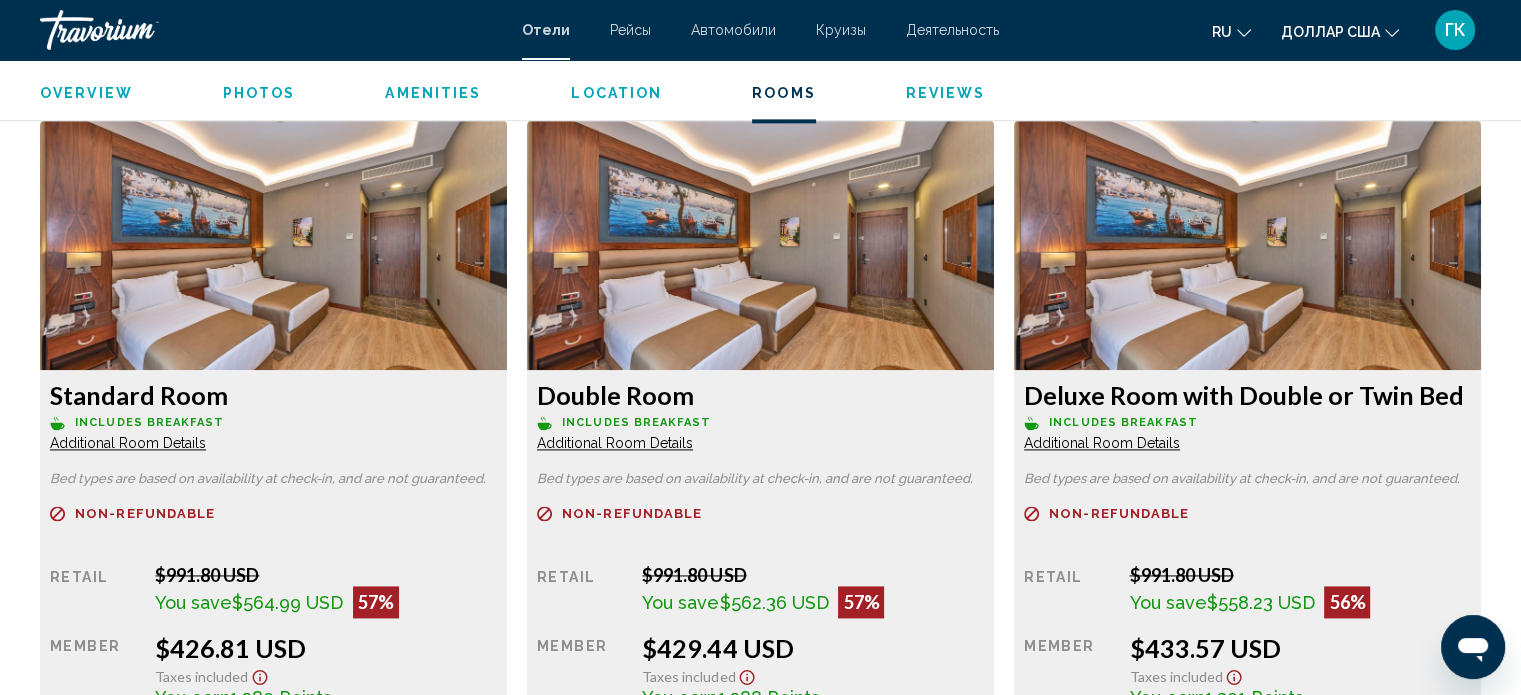 click at bounding box center (273, 245) 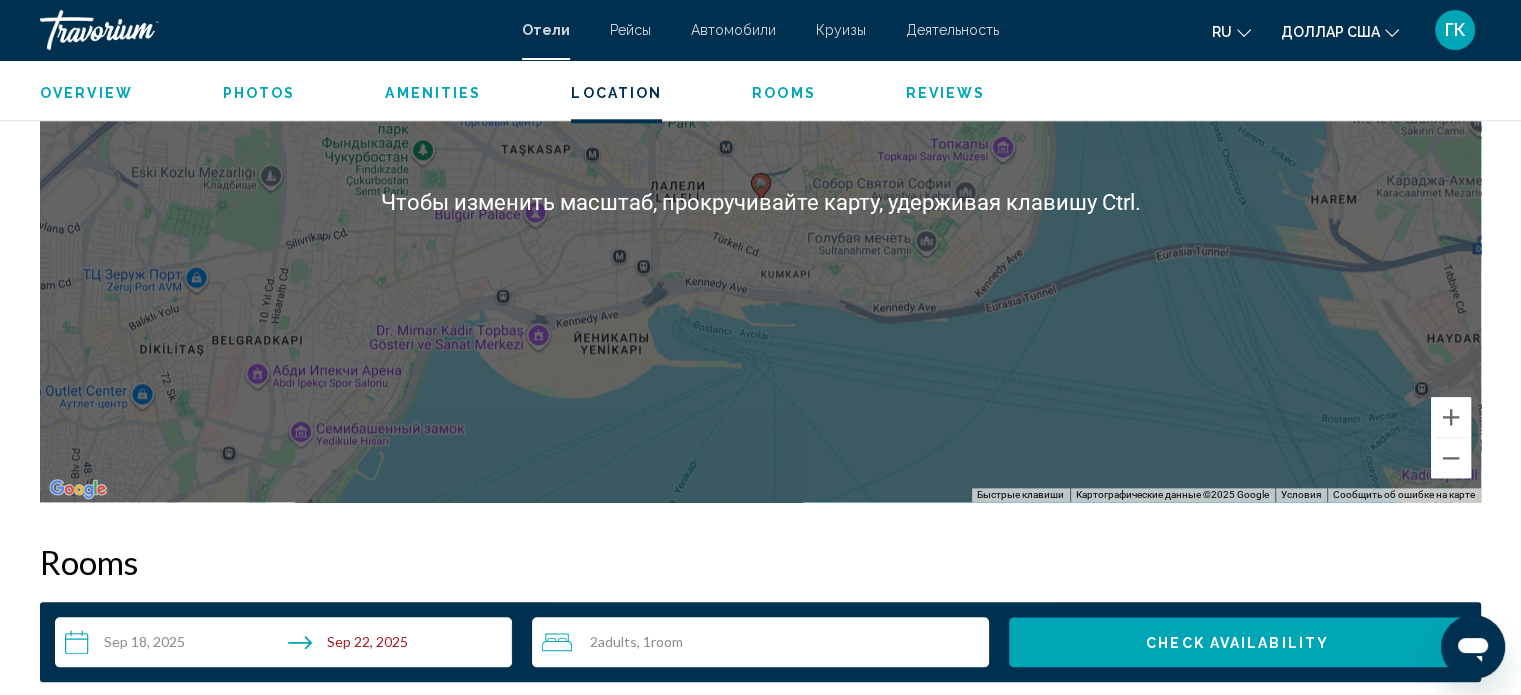 scroll, scrollTop: 2112, scrollLeft: 0, axis: vertical 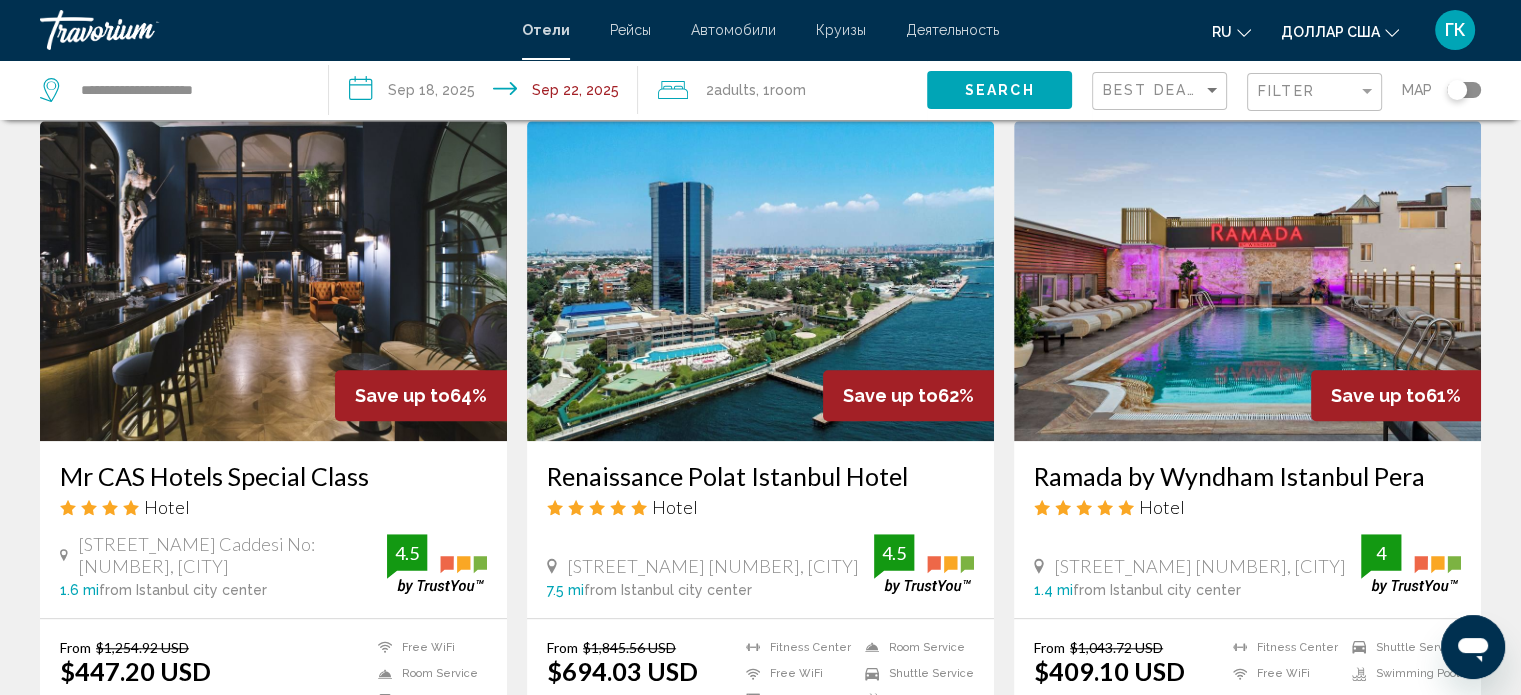 click at bounding box center [1247, 281] 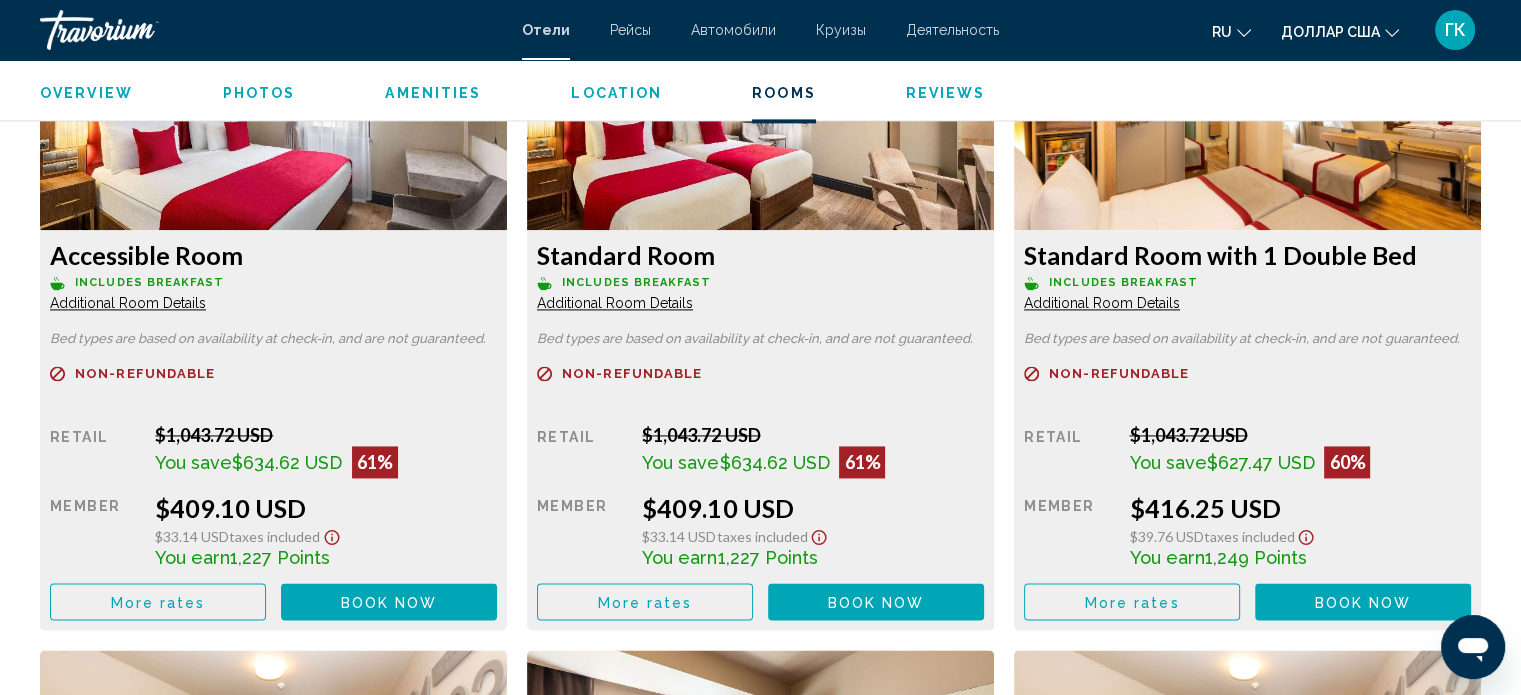 scroll, scrollTop: 2912, scrollLeft: 0, axis: vertical 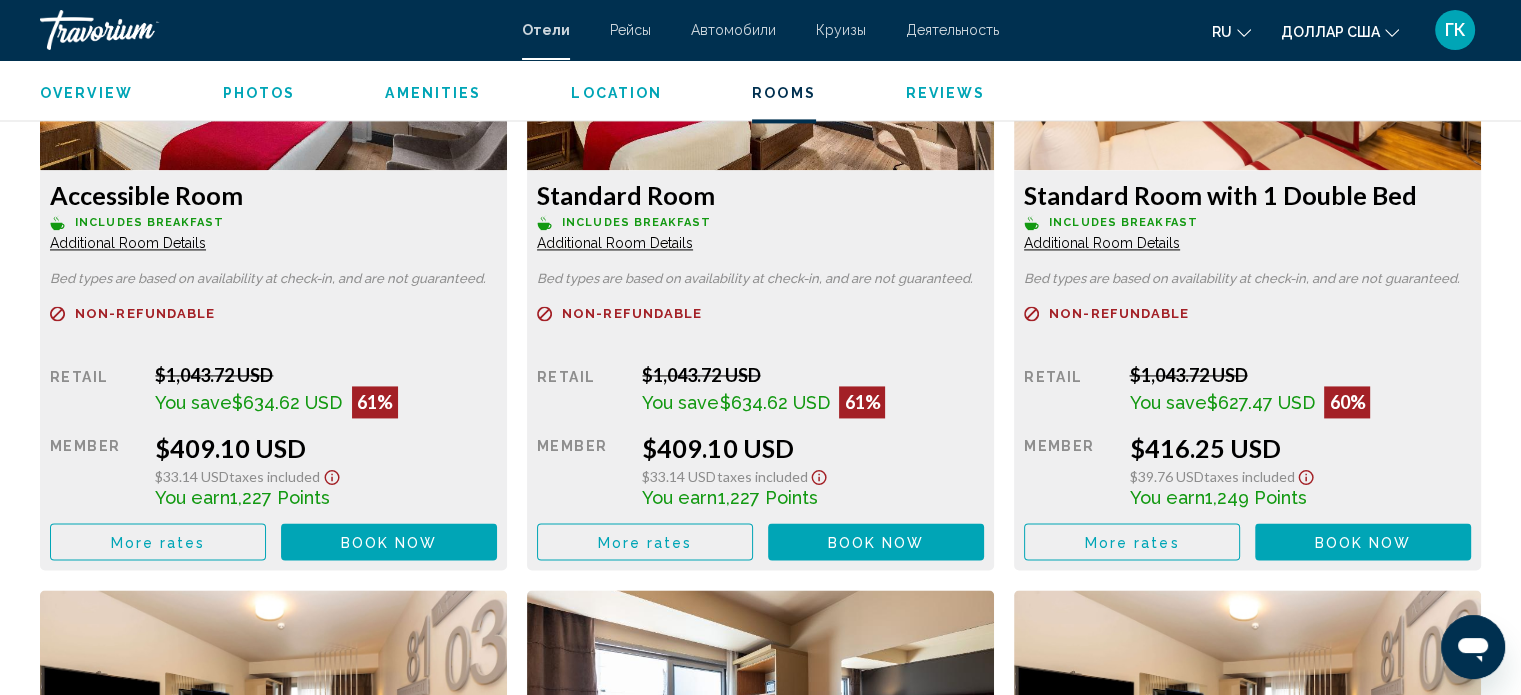 click on "Book now" at bounding box center (389, 542) 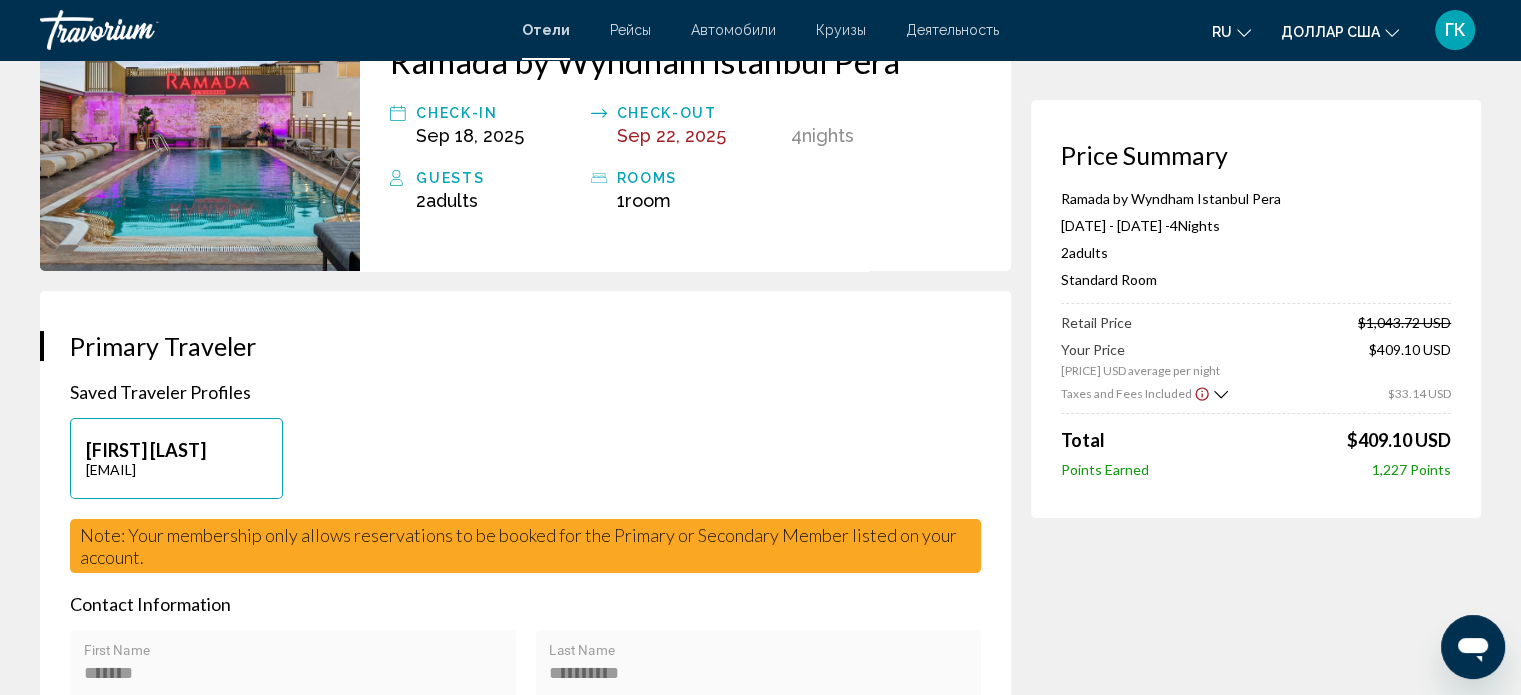 scroll, scrollTop: 300, scrollLeft: 0, axis: vertical 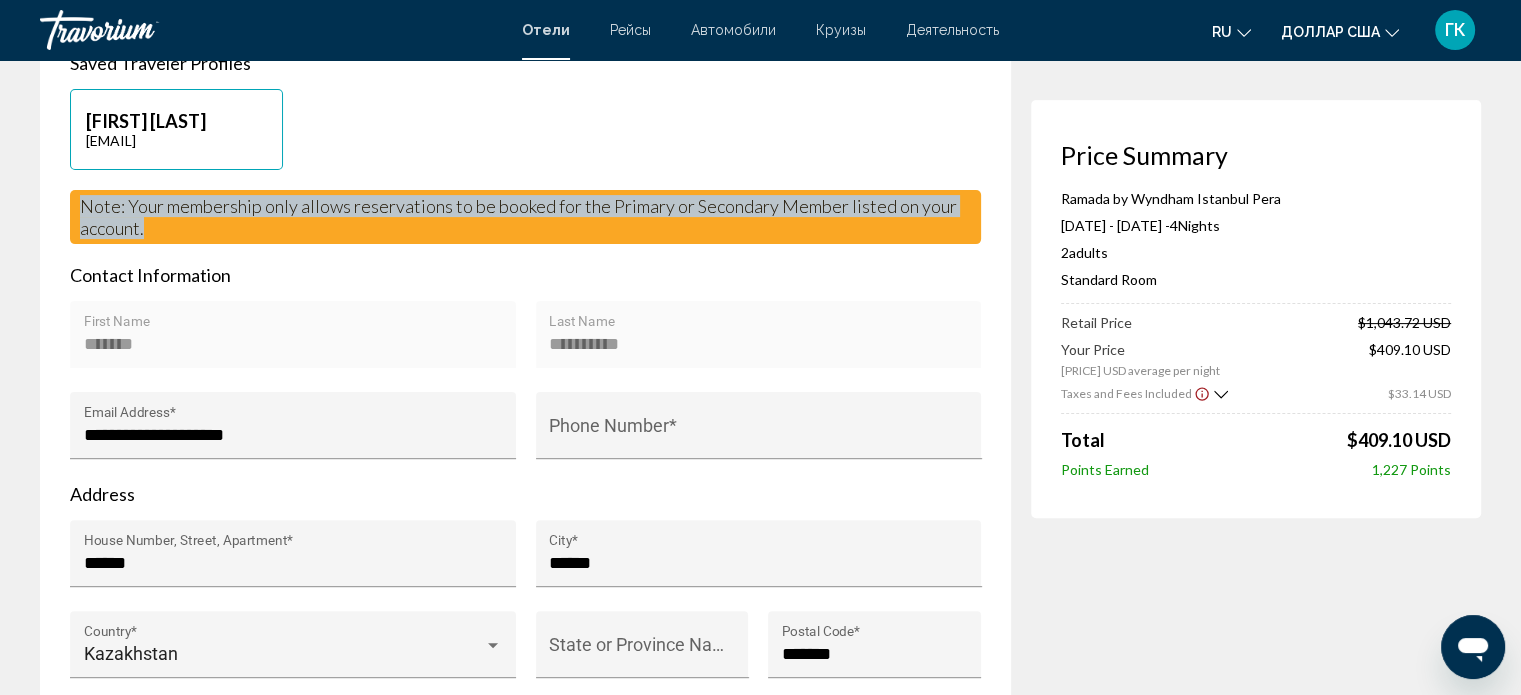 drag, startPoint x: 78, startPoint y: 199, endPoint x: 205, endPoint y: 222, distance: 129.06587 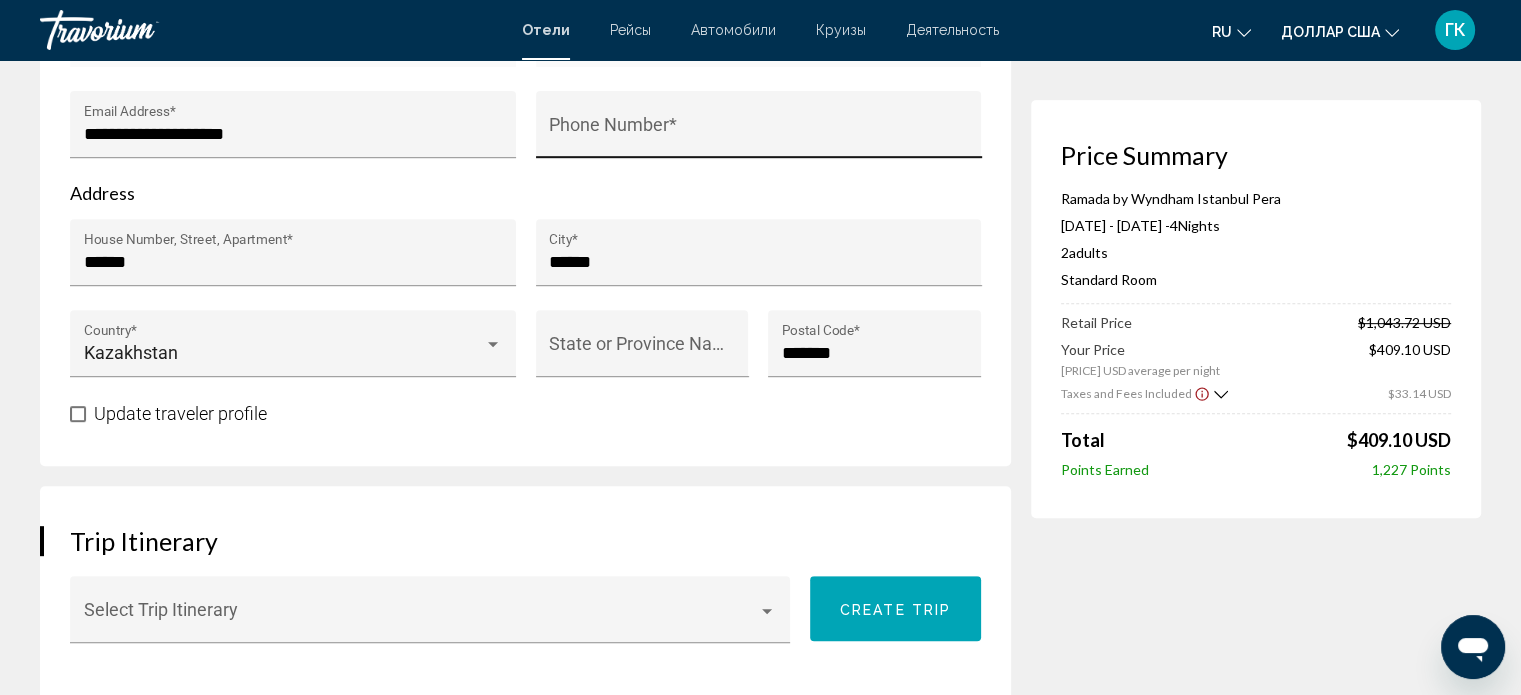 scroll, scrollTop: 1000, scrollLeft: 0, axis: vertical 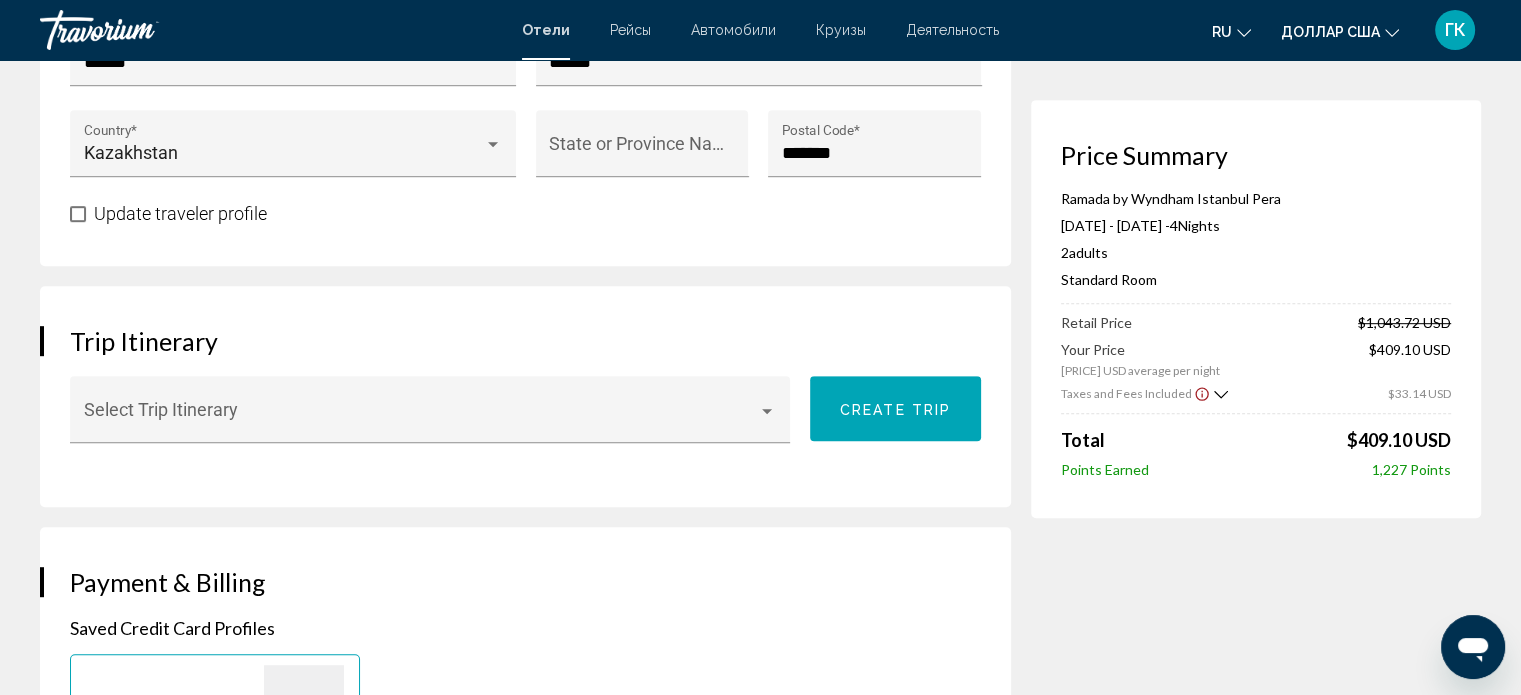 click at bounding box center (78, 214) 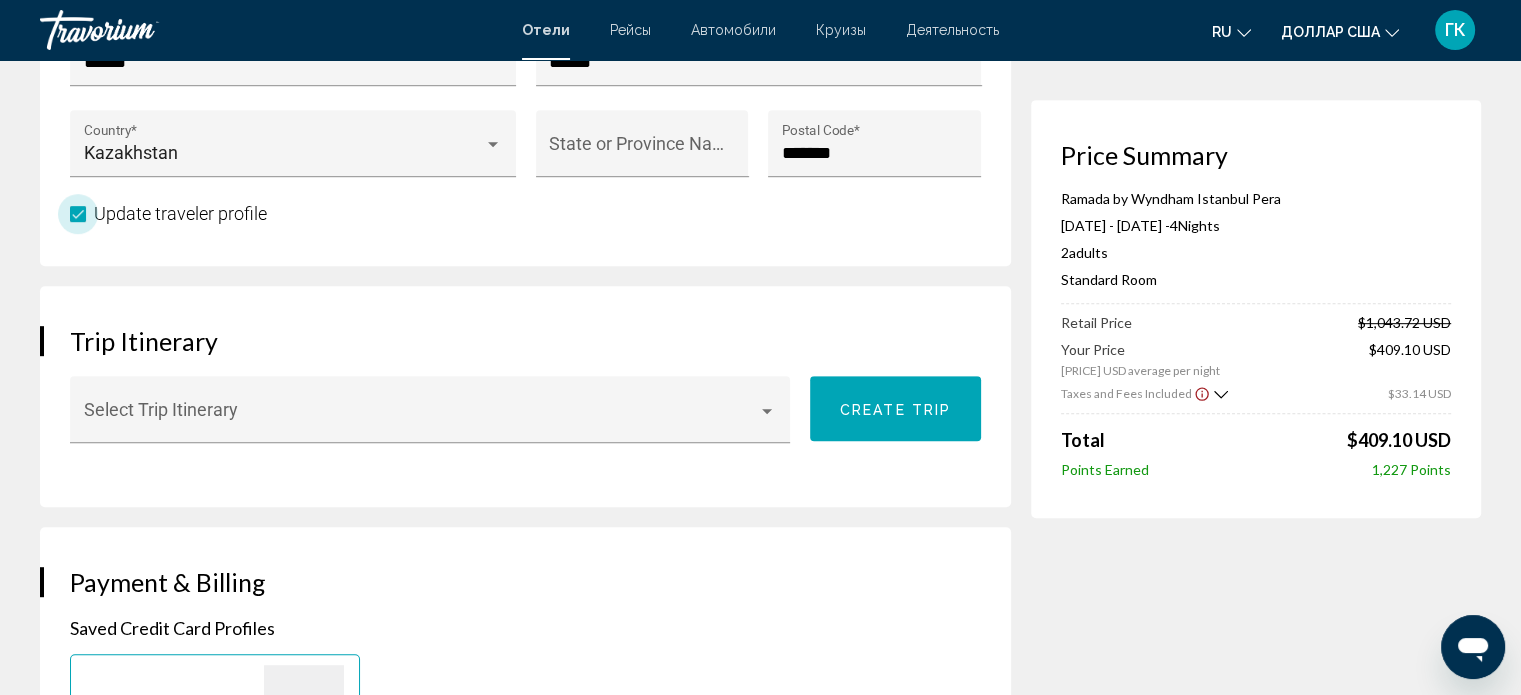 click at bounding box center [78, 214] 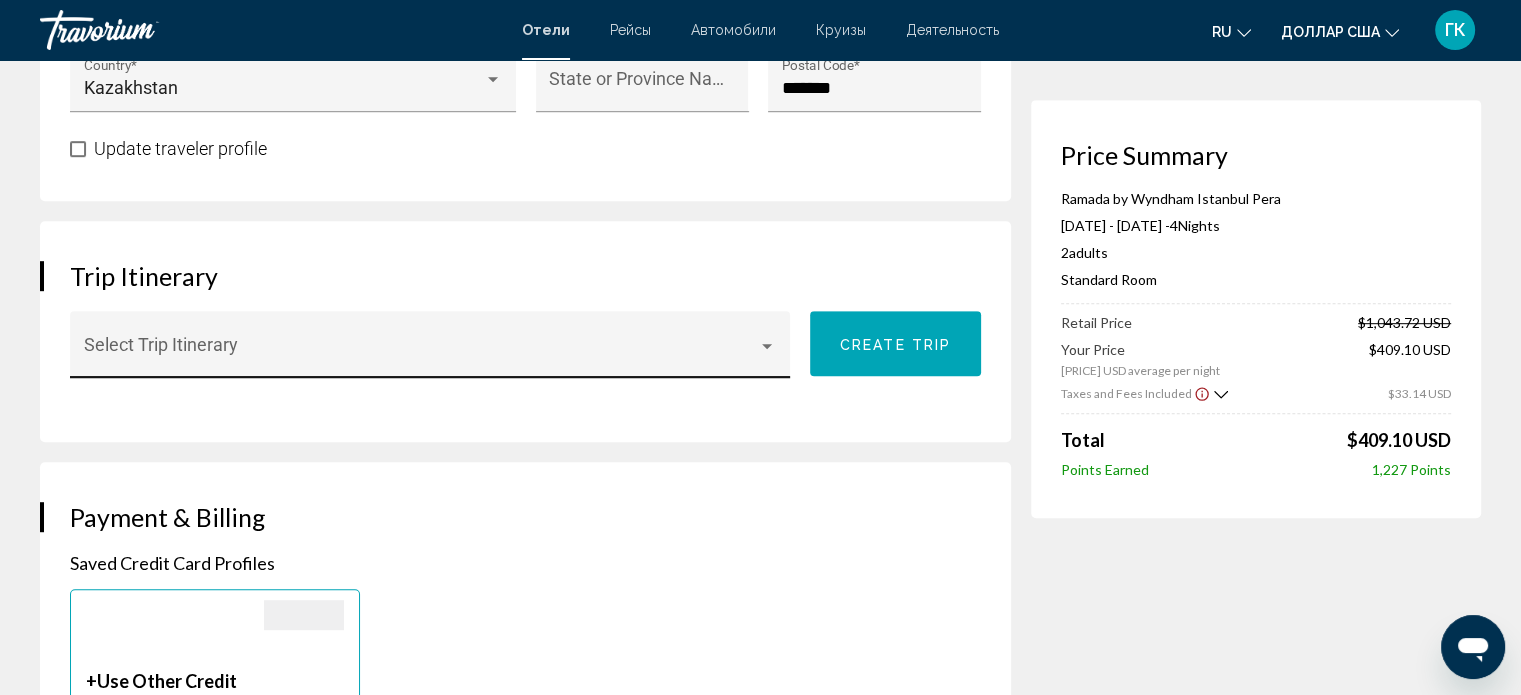 scroll, scrollTop: 1100, scrollLeft: 0, axis: vertical 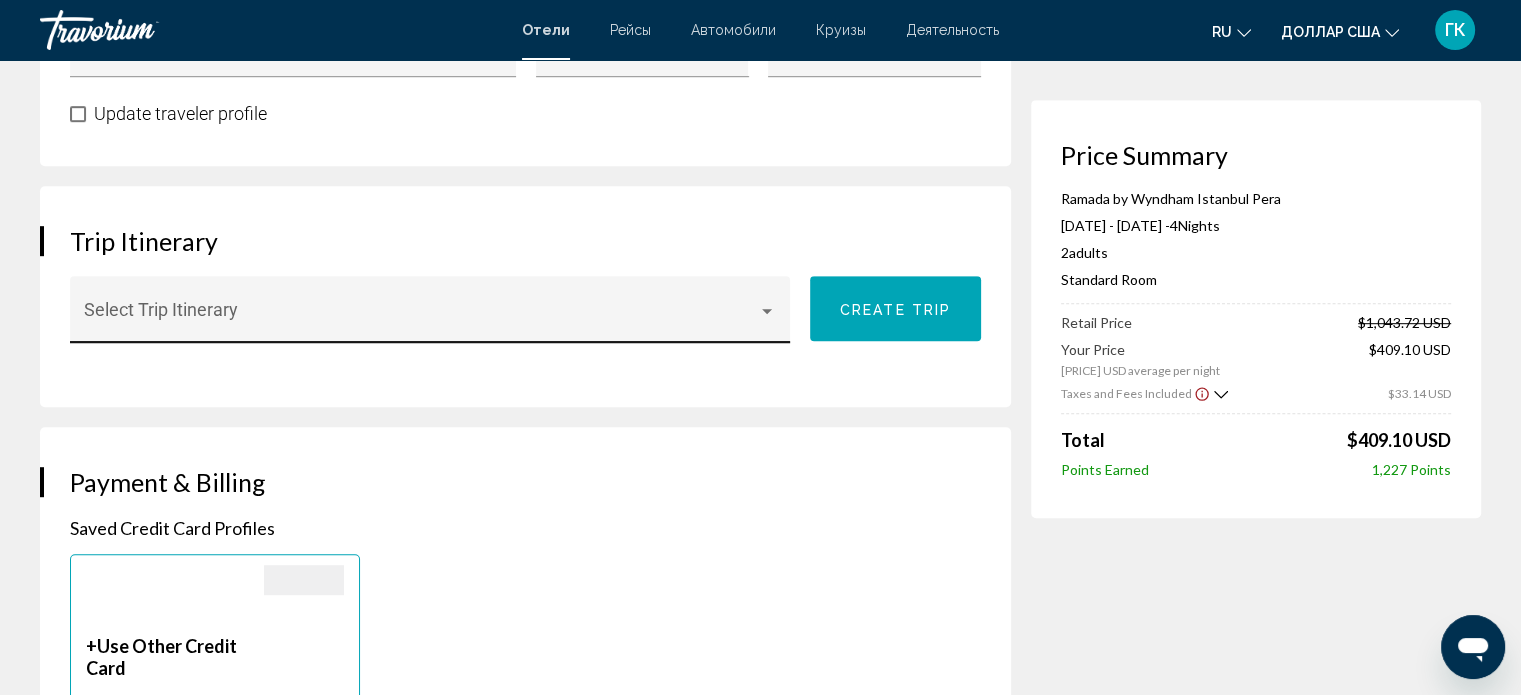 click at bounding box center (421, 319) 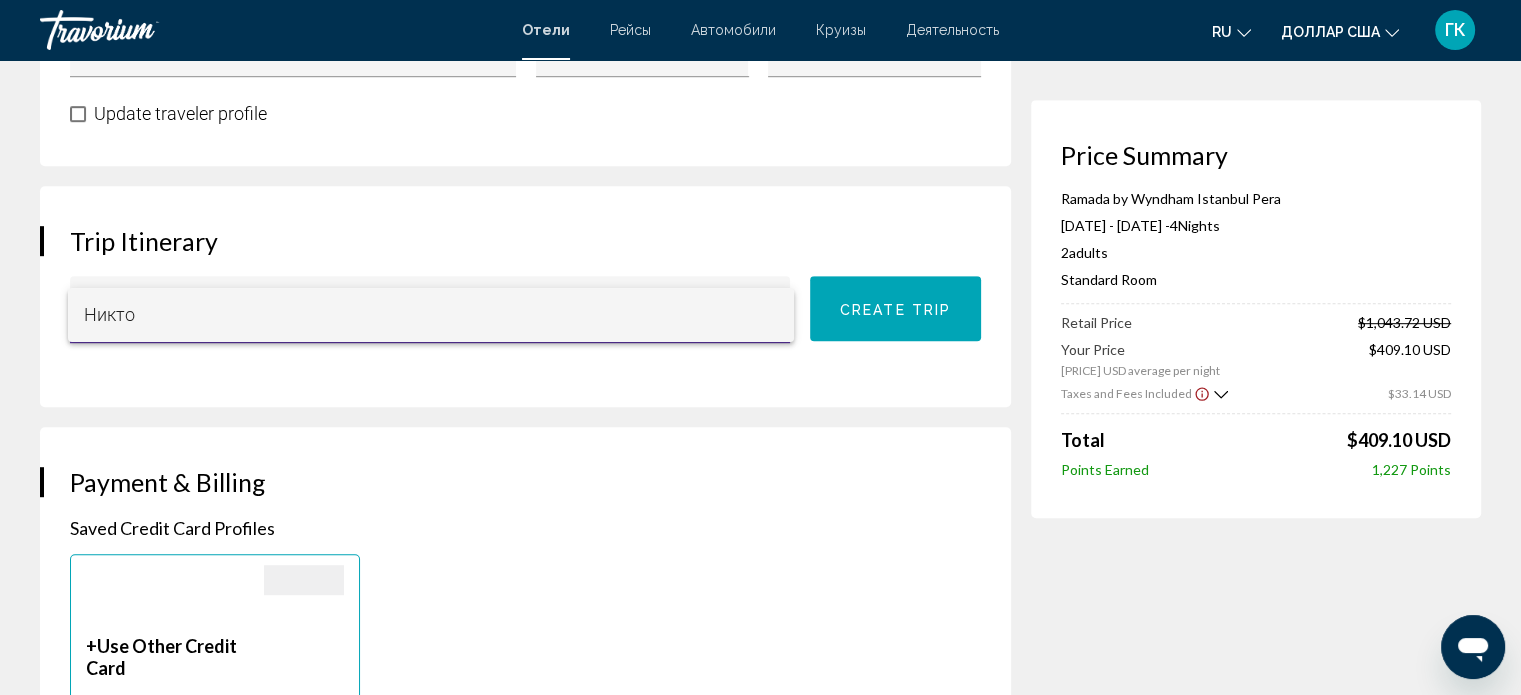 click at bounding box center (760, 347) 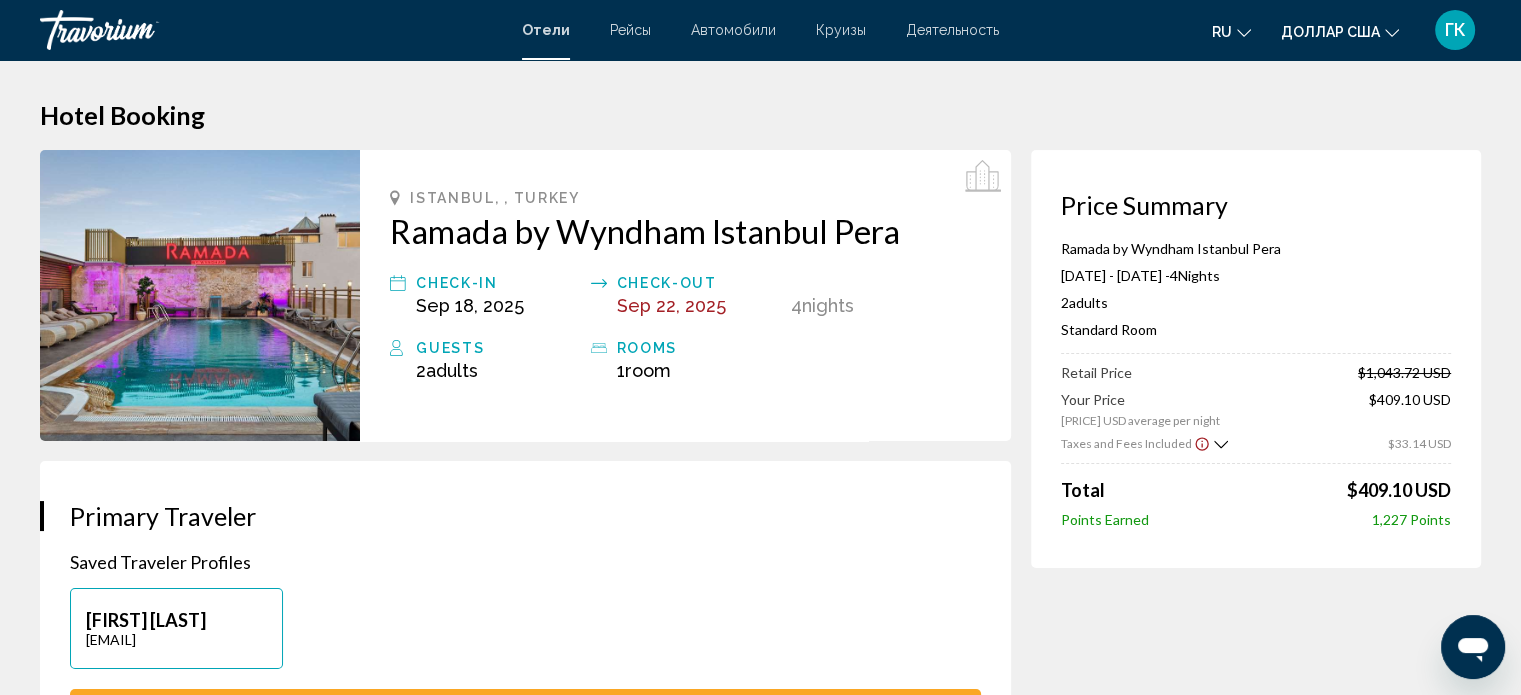 scroll, scrollTop: 0, scrollLeft: 0, axis: both 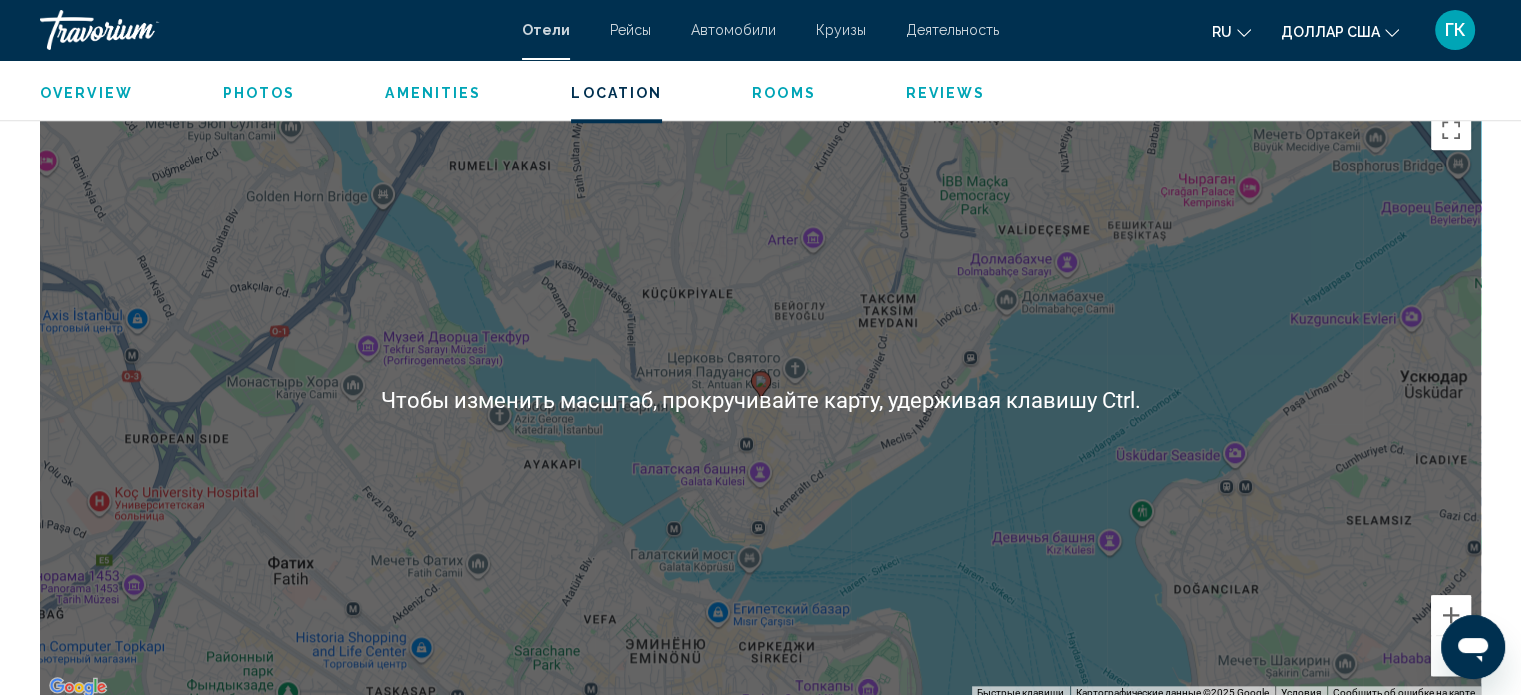 click on "Чтобы активировать перетаскивание с помощью клавиатуры, нажмите Alt + Ввод. После этого перемещайте маркер, используя клавиши со стрелками. Чтобы завершить перетаскивание, нажмите клавишу Ввод. Чтобы отменить действие, нажмите клавишу Esc." at bounding box center [760, 400] 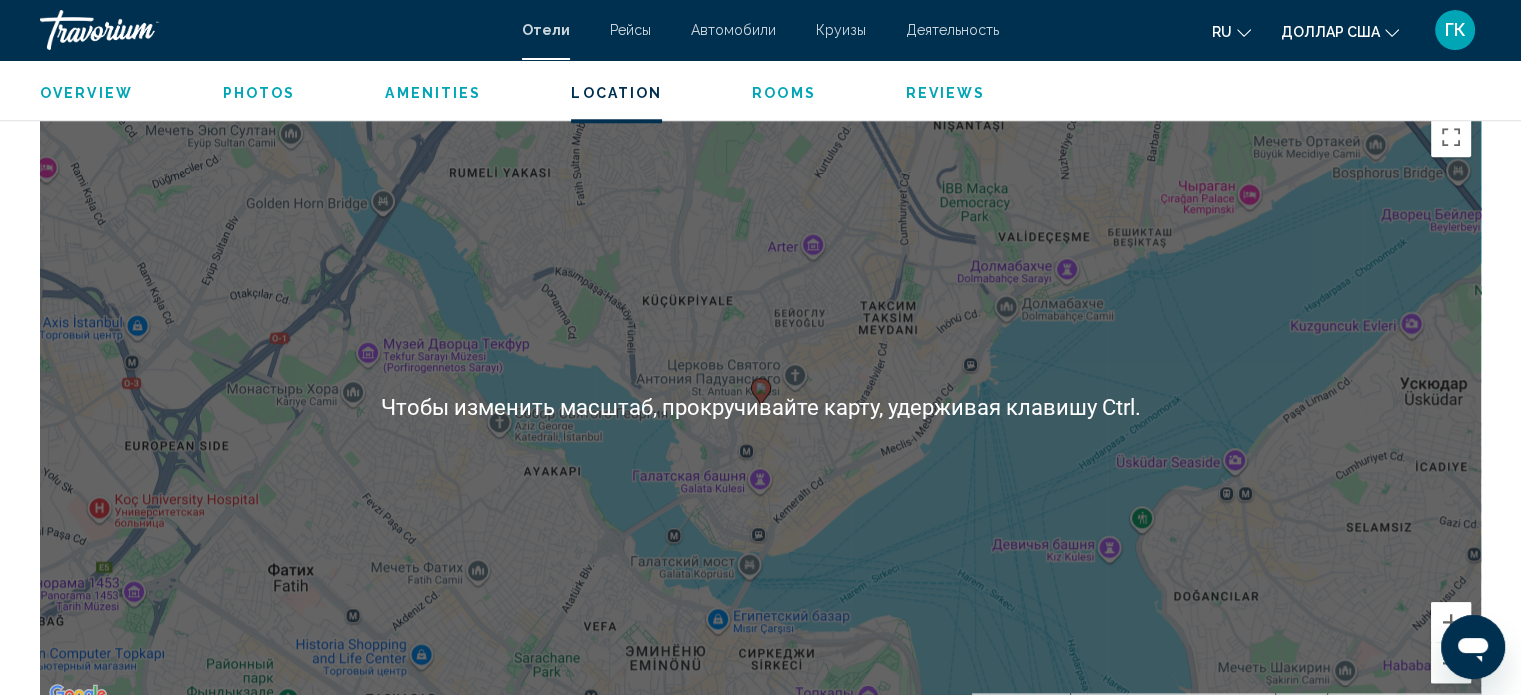 scroll, scrollTop: 1912, scrollLeft: 0, axis: vertical 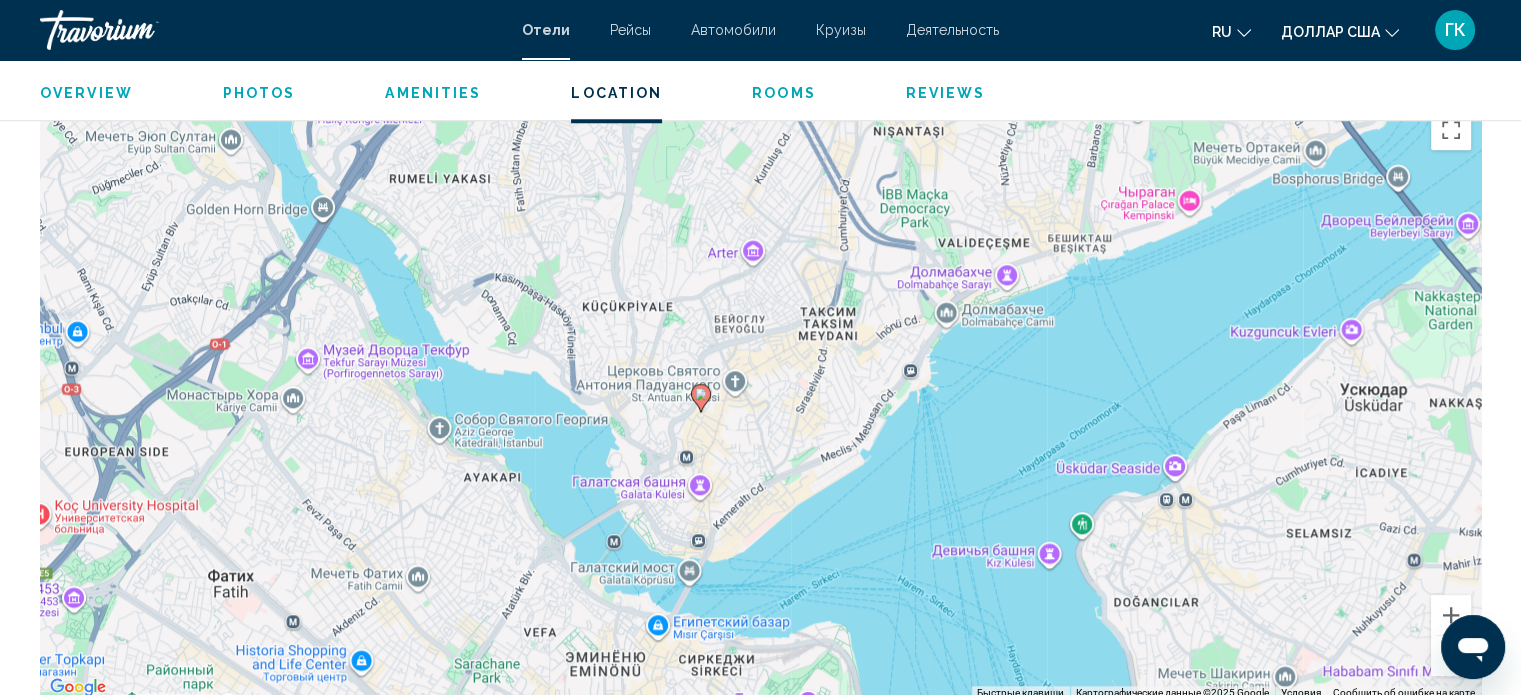 drag, startPoint x: 978, startPoint y: 233, endPoint x: 916, endPoint y: 245, distance: 63.15061 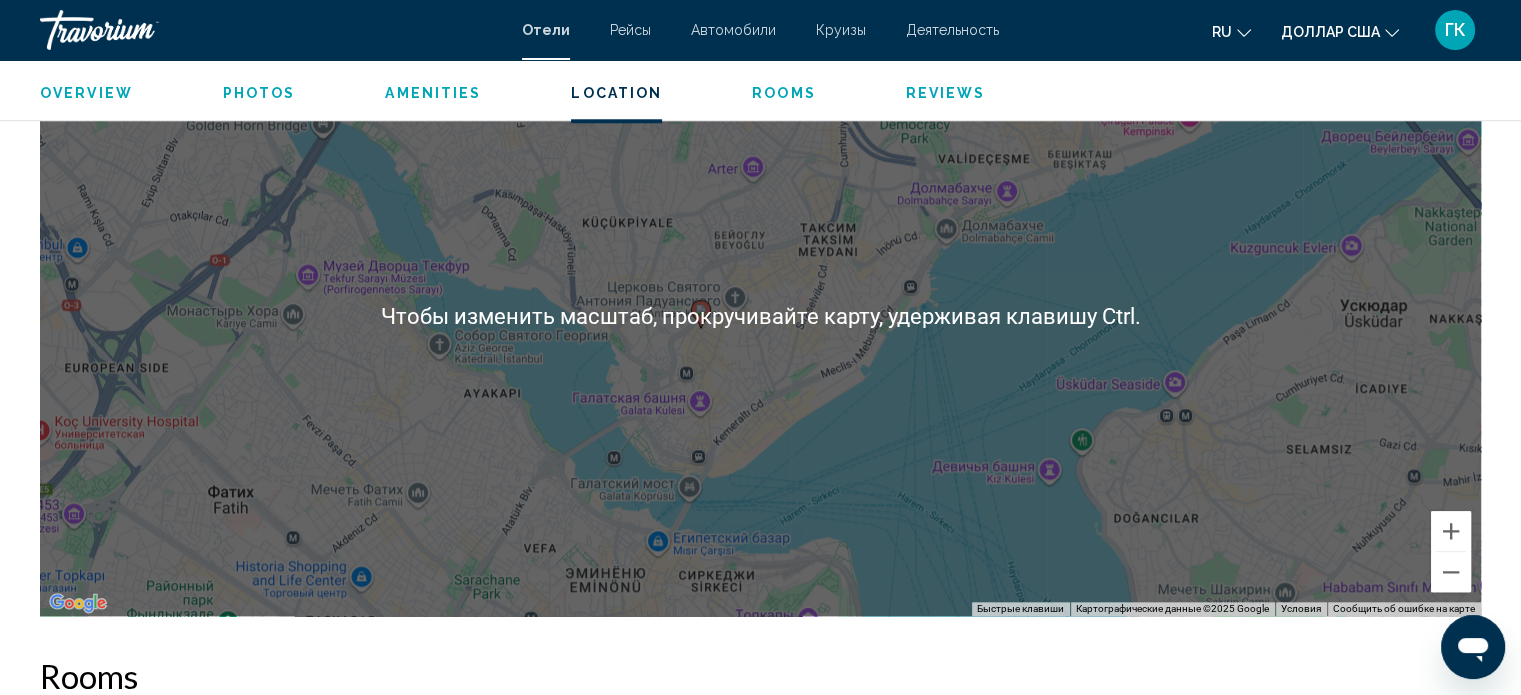 scroll, scrollTop: 2012, scrollLeft: 0, axis: vertical 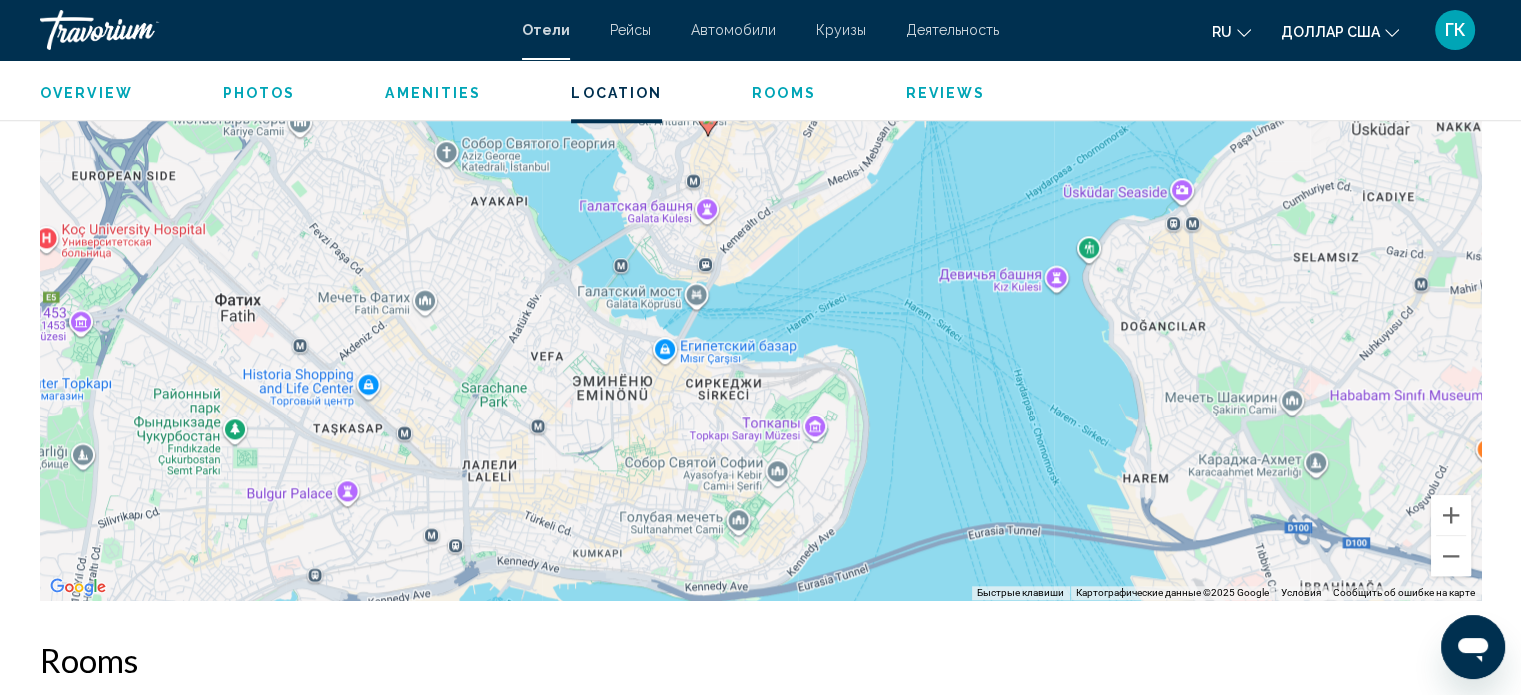 drag, startPoint x: 792, startPoint y: 518, endPoint x: 799, endPoint y: 339, distance: 179.13683 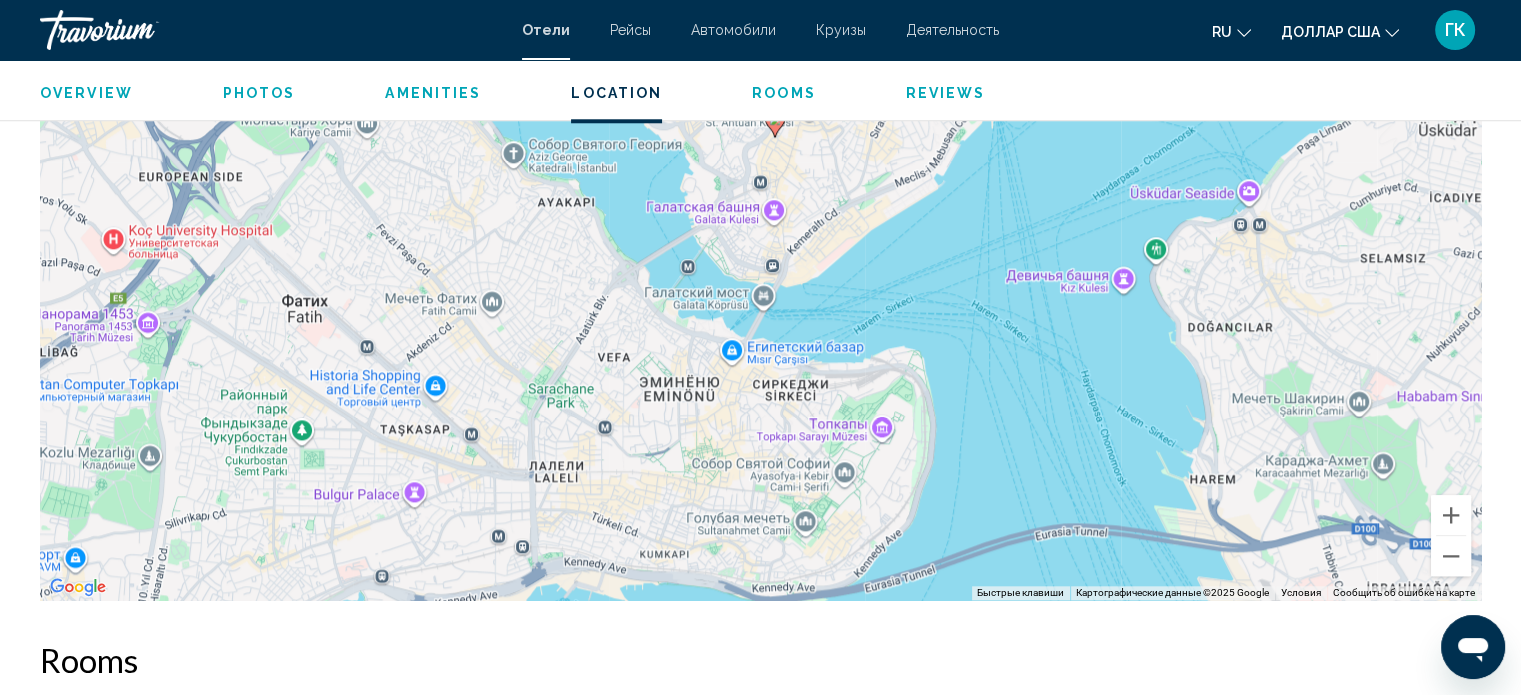 drag, startPoint x: 813, startPoint y: 274, endPoint x: 880, endPoint y: 275, distance: 67.00746 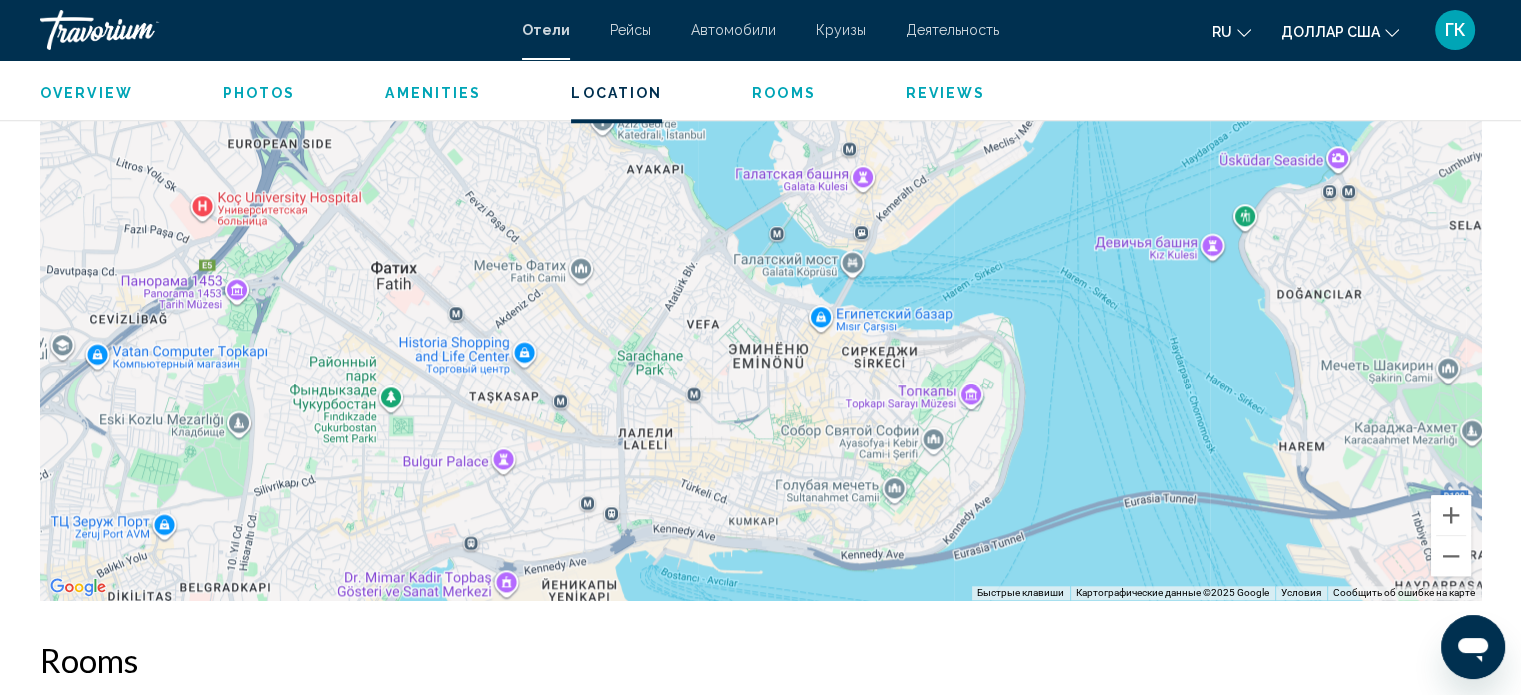 drag, startPoint x: 712, startPoint y: 484, endPoint x: 803, endPoint y: 449, distance: 97.49872 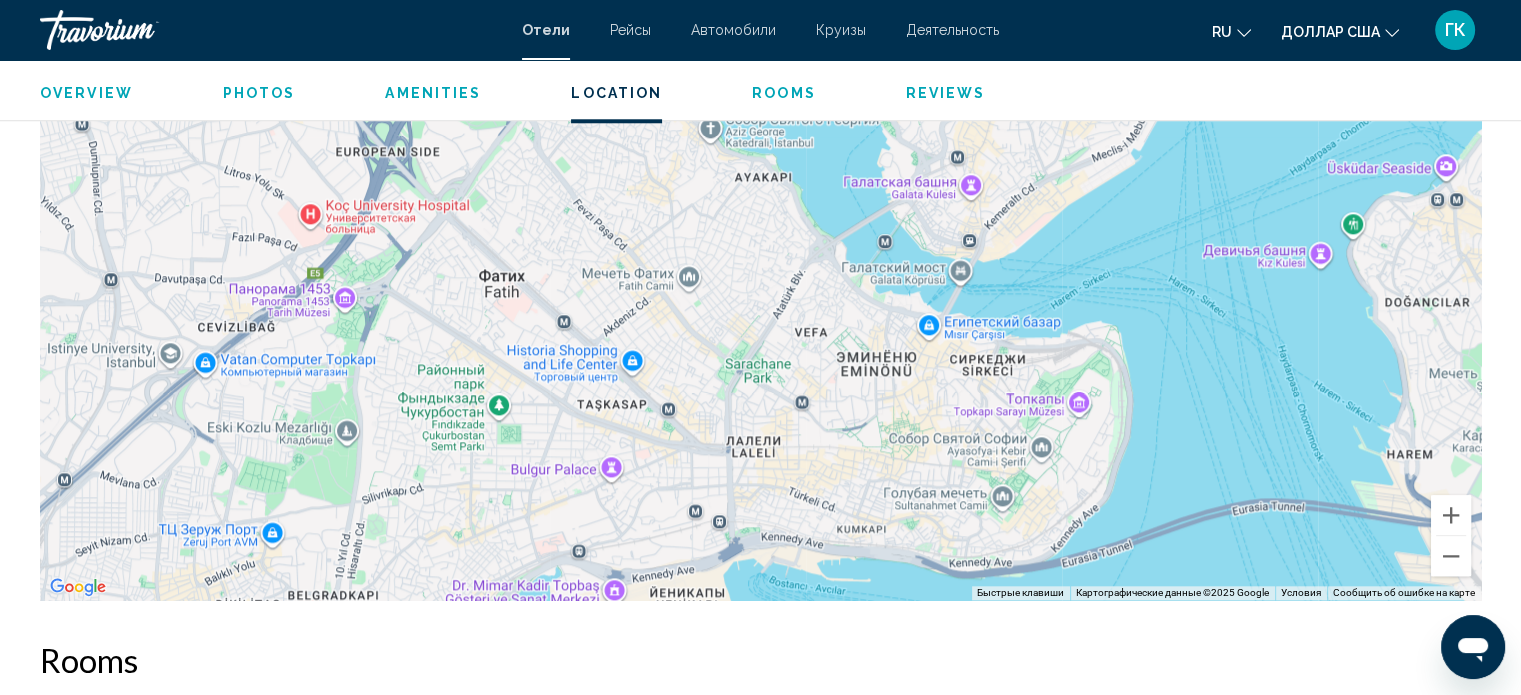 drag, startPoint x: 765, startPoint y: 371, endPoint x: 876, endPoint y: 391, distance: 112.78741 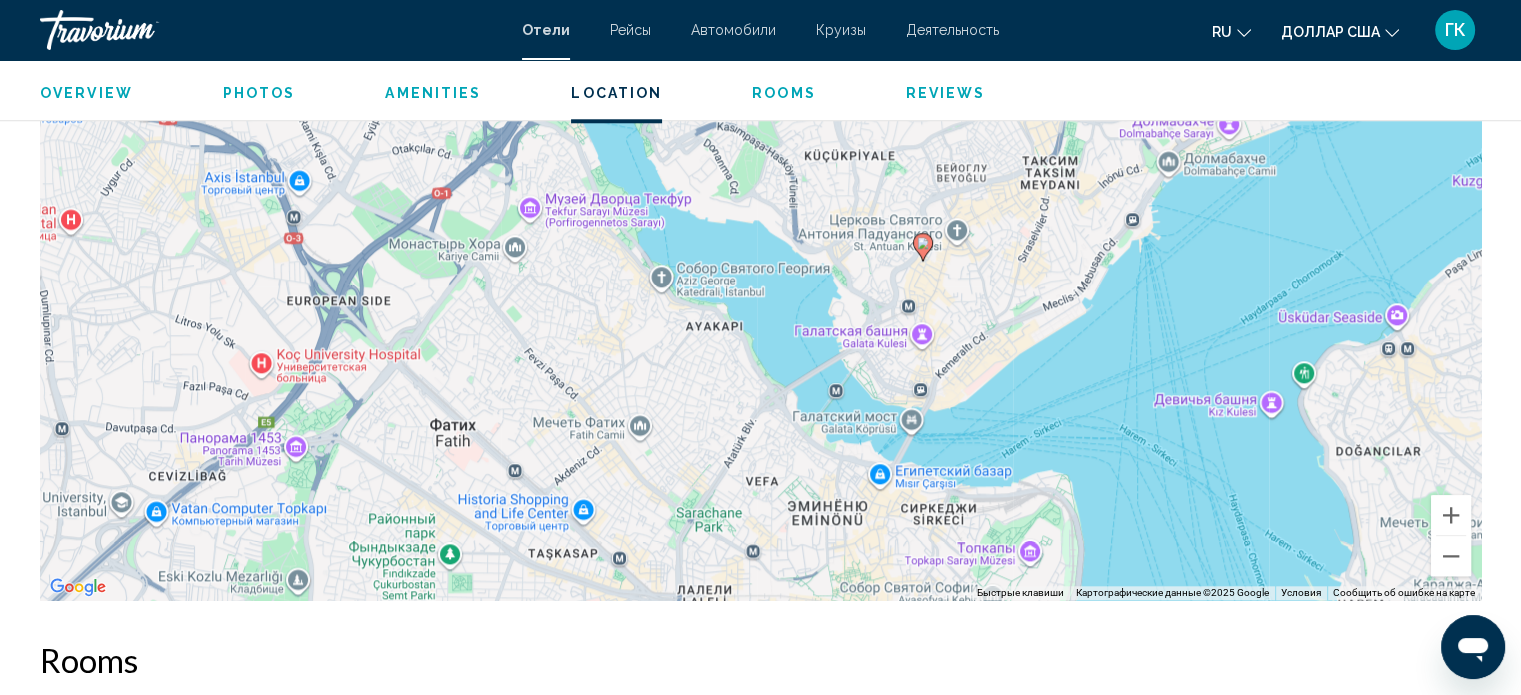 drag, startPoint x: 816, startPoint y: 257, endPoint x: 758, endPoint y: 429, distance: 181.51584 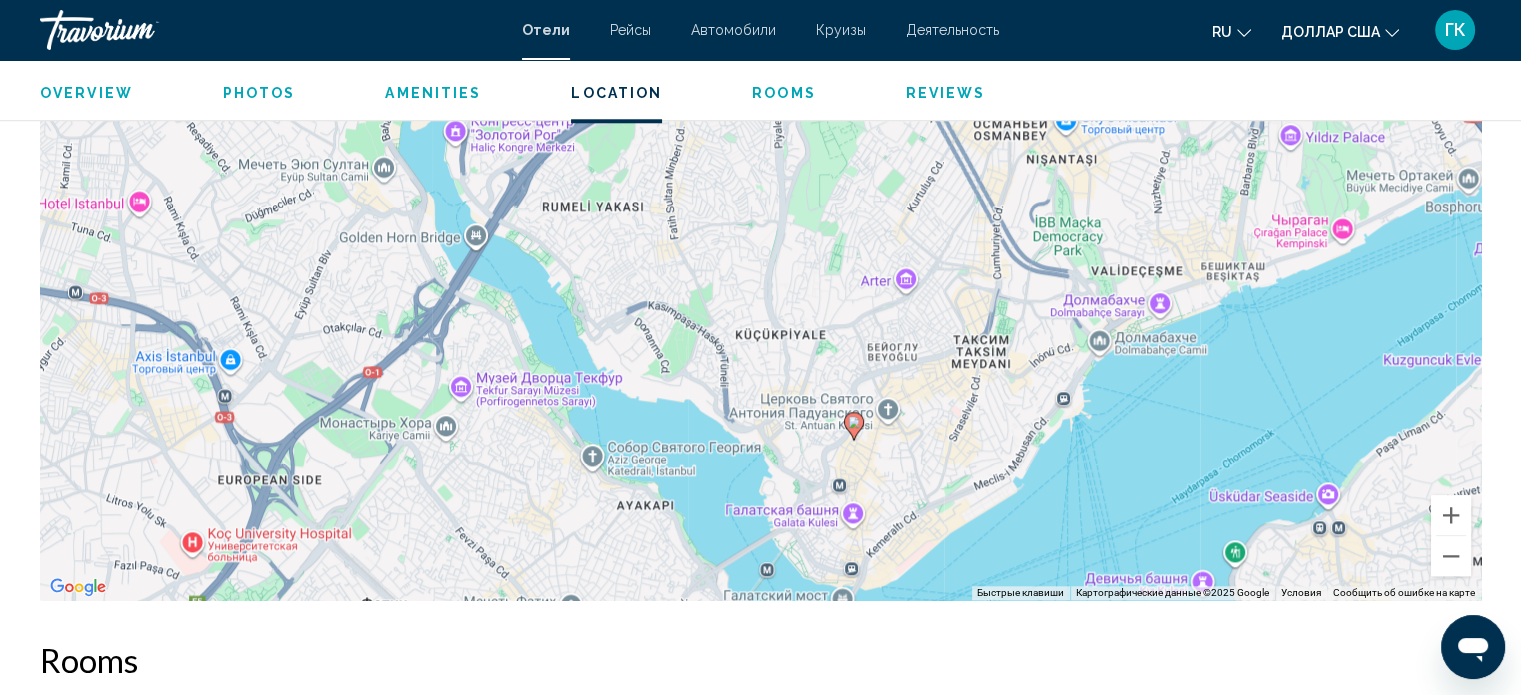 drag, startPoint x: 839, startPoint y: 238, endPoint x: 770, endPoint y: 399, distance: 175.16278 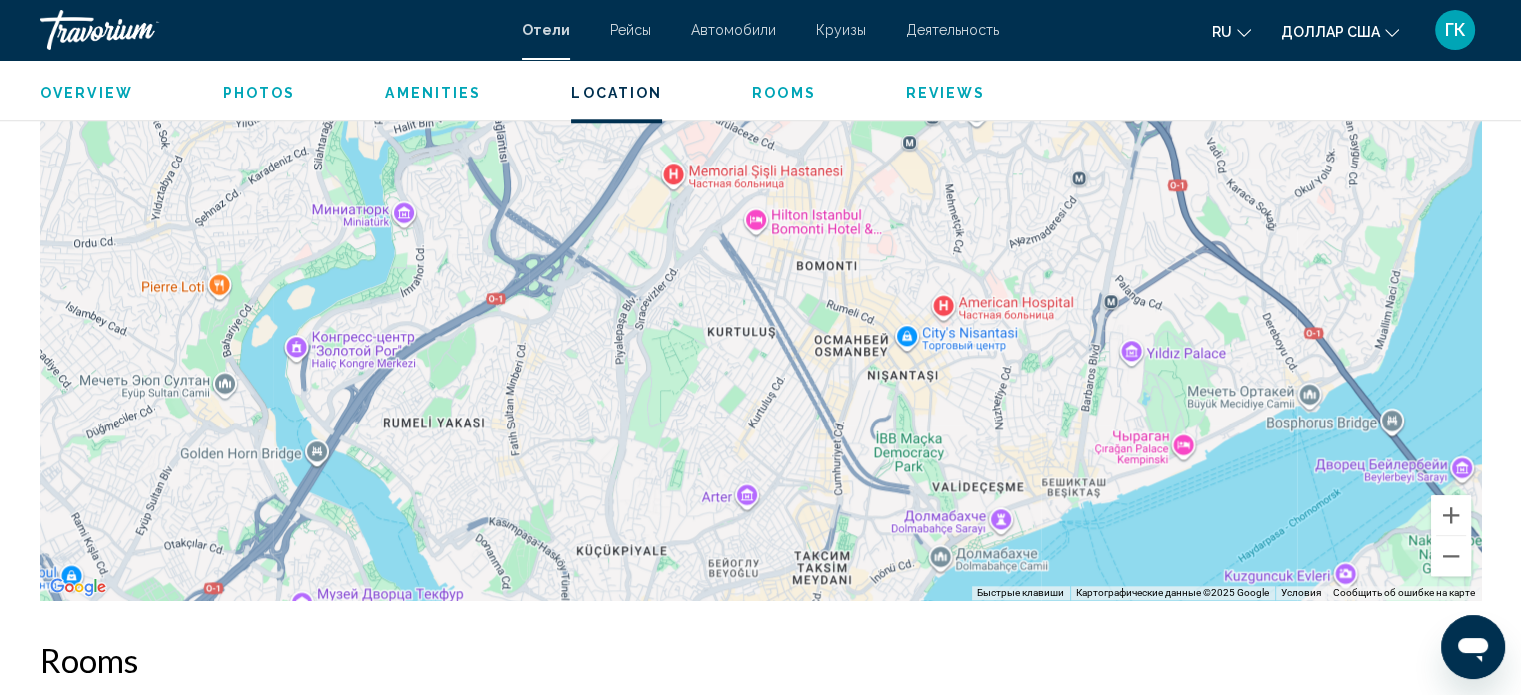 drag, startPoint x: 871, startPoint y: 234, endPoint x: 717, endPoint y: 441, distance: 258.00195 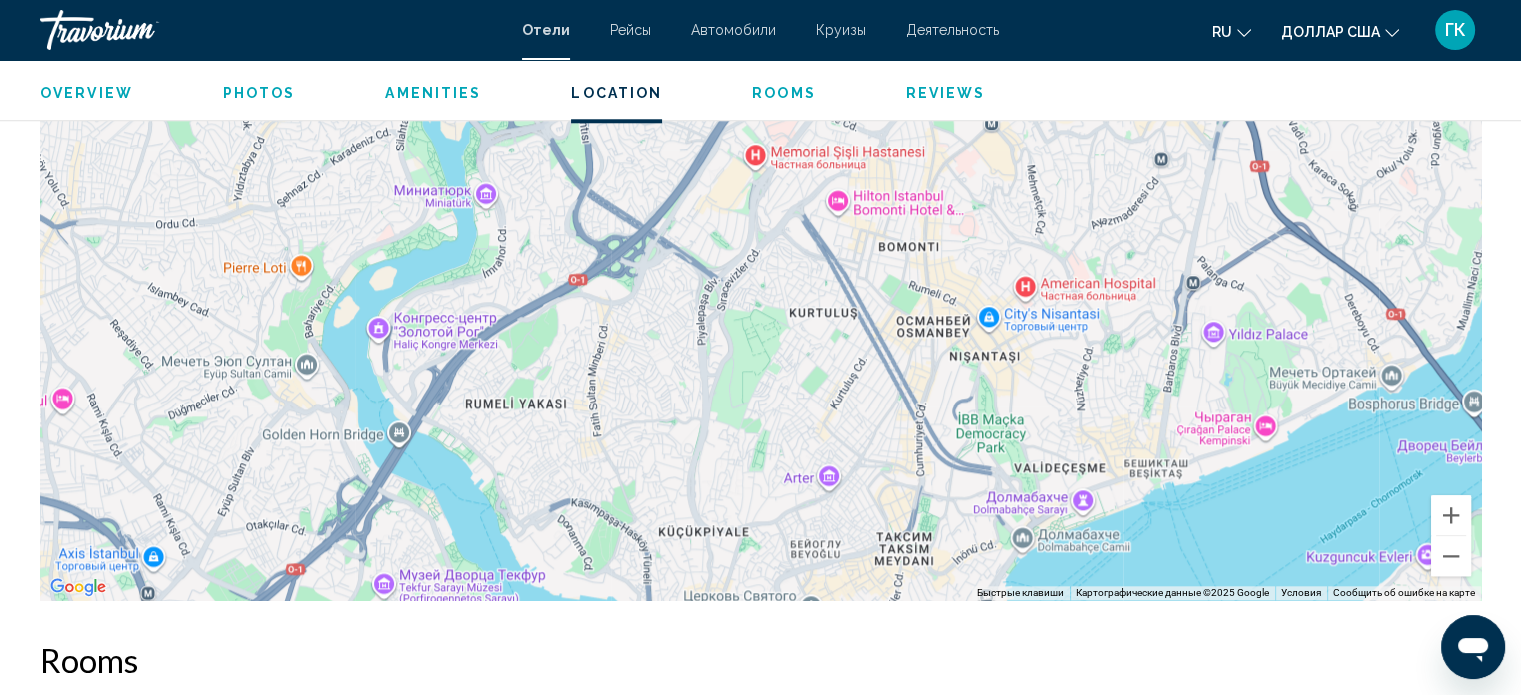 drag, startPoint x: 569, startPoint y: 423, endPoint x: 569, endPoint y: 323, distance: 100 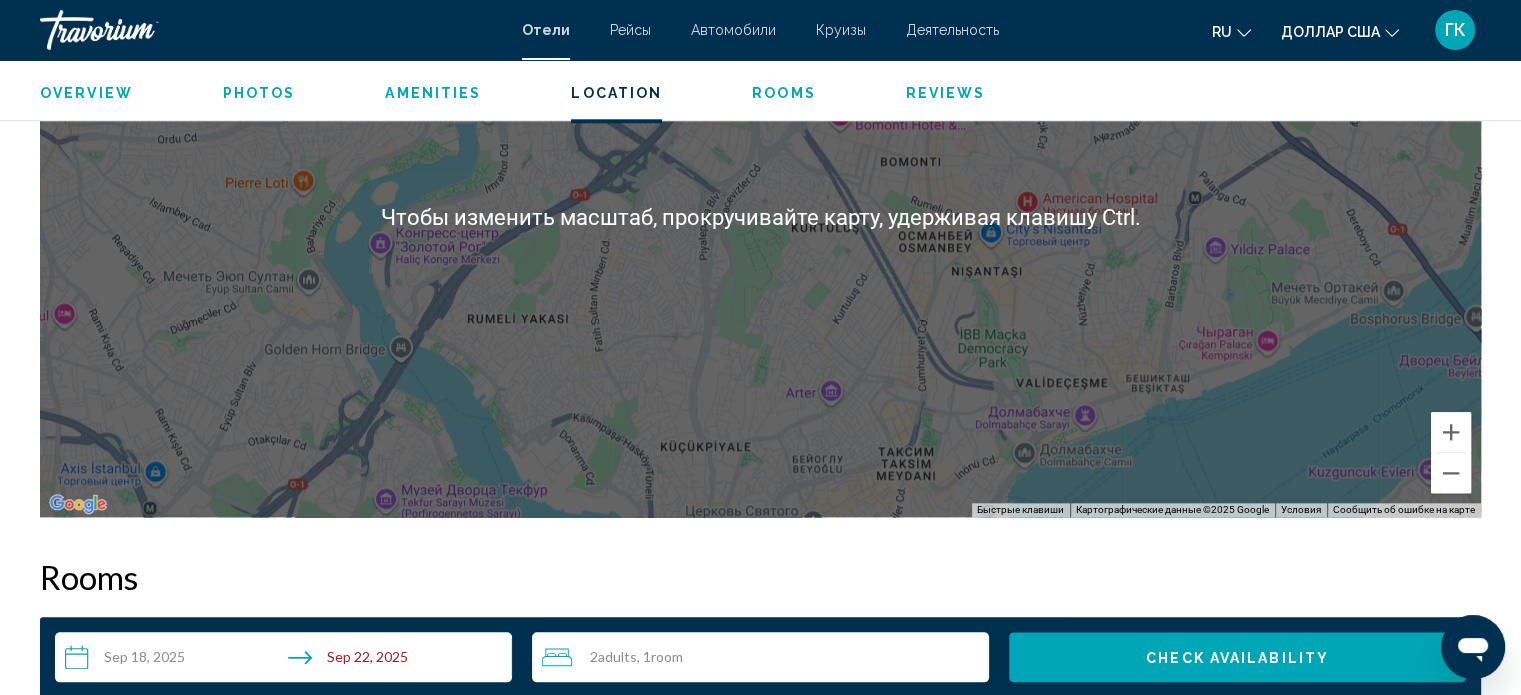 scroll, scrollTop: 2112, scrollLeft: 0, axis: vertical 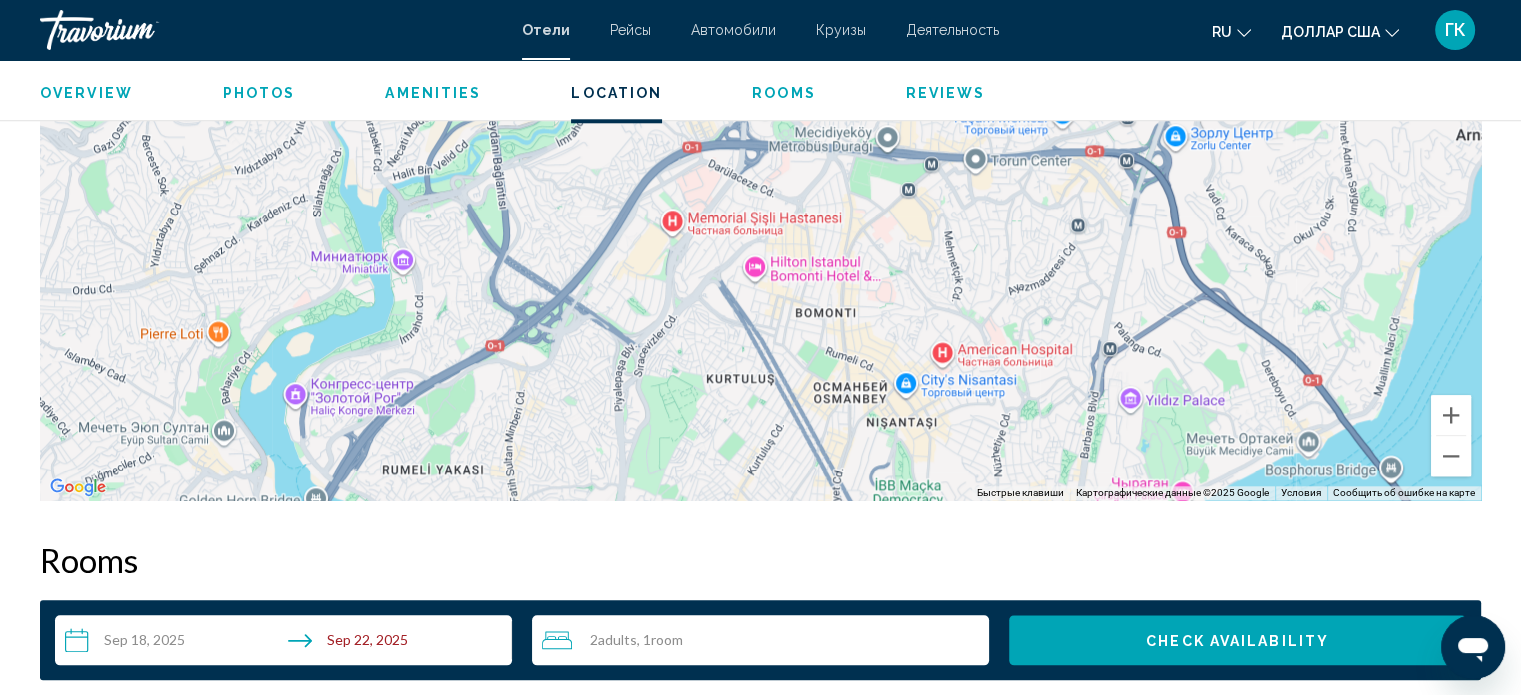 drag, startPoint x: 1015, startPoint y: 256, endPoint x: 928, endPoint y: 427, distance: 191.85933 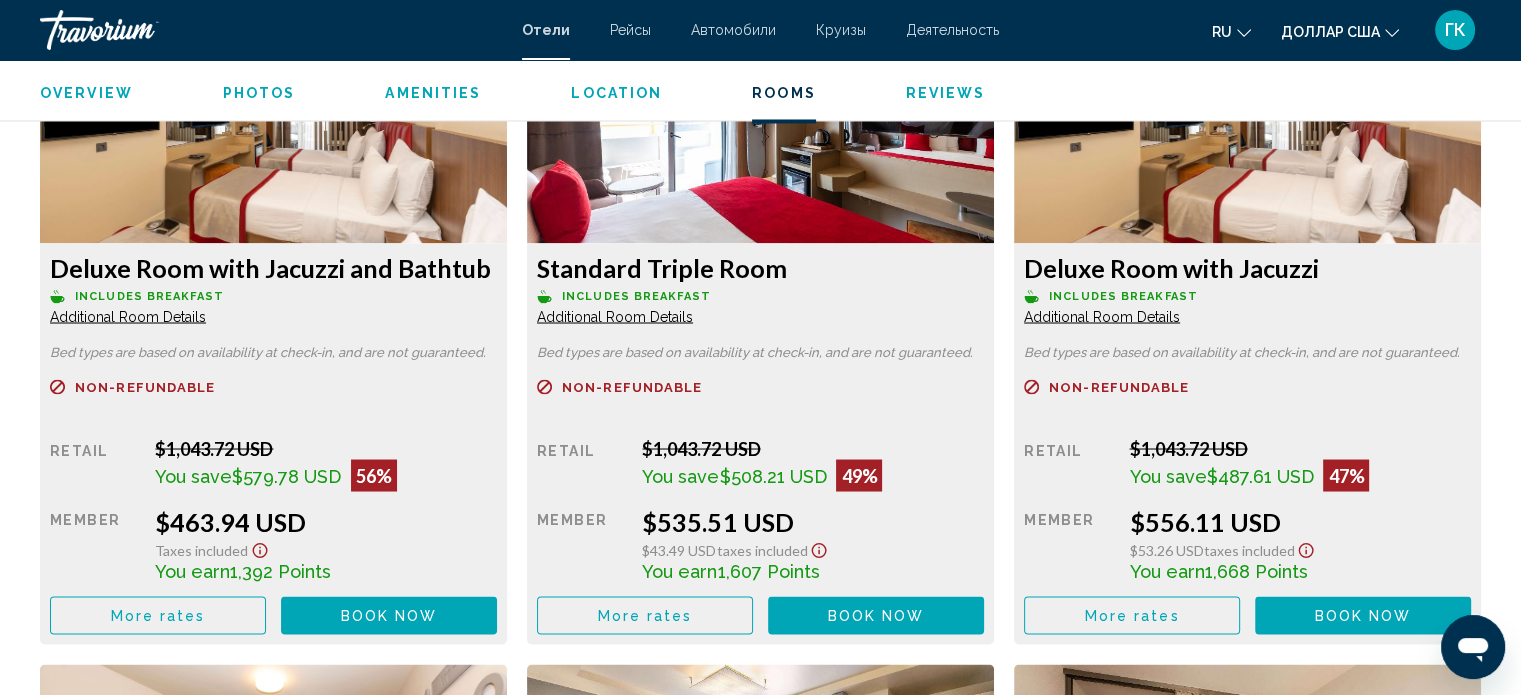 scroll, scrollTop: 3312, scrollLeft: 0, axis: vertical 